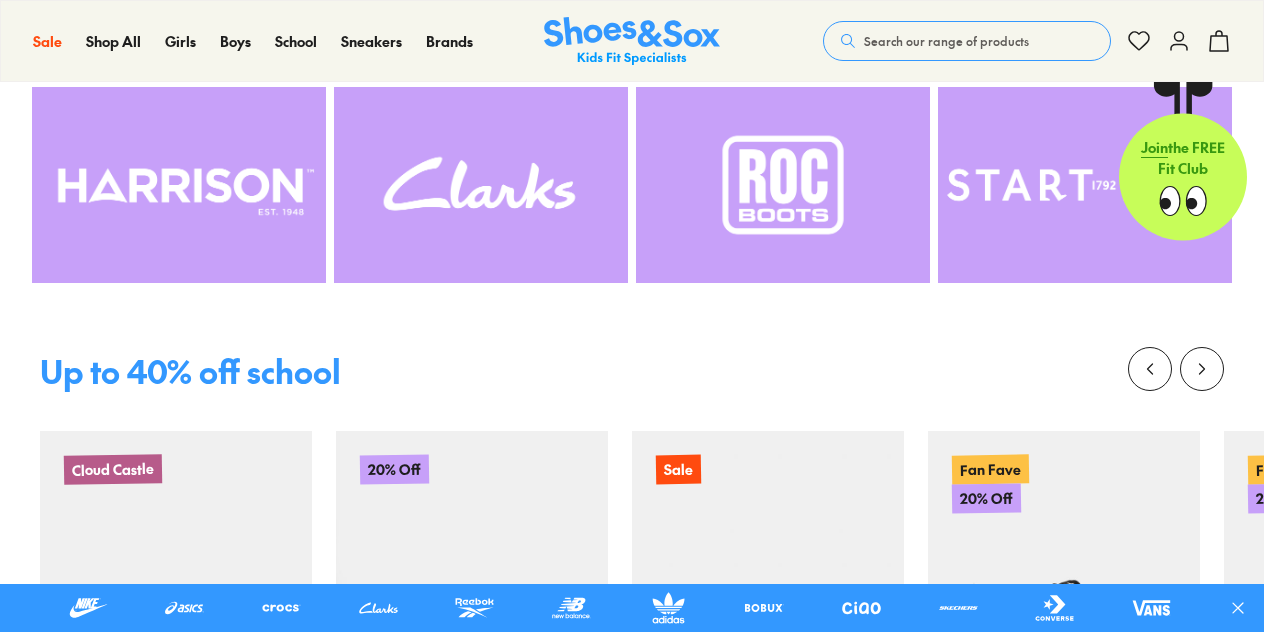 scroll, scrollTop: 766, scrollLeft: 0, axis: vertical 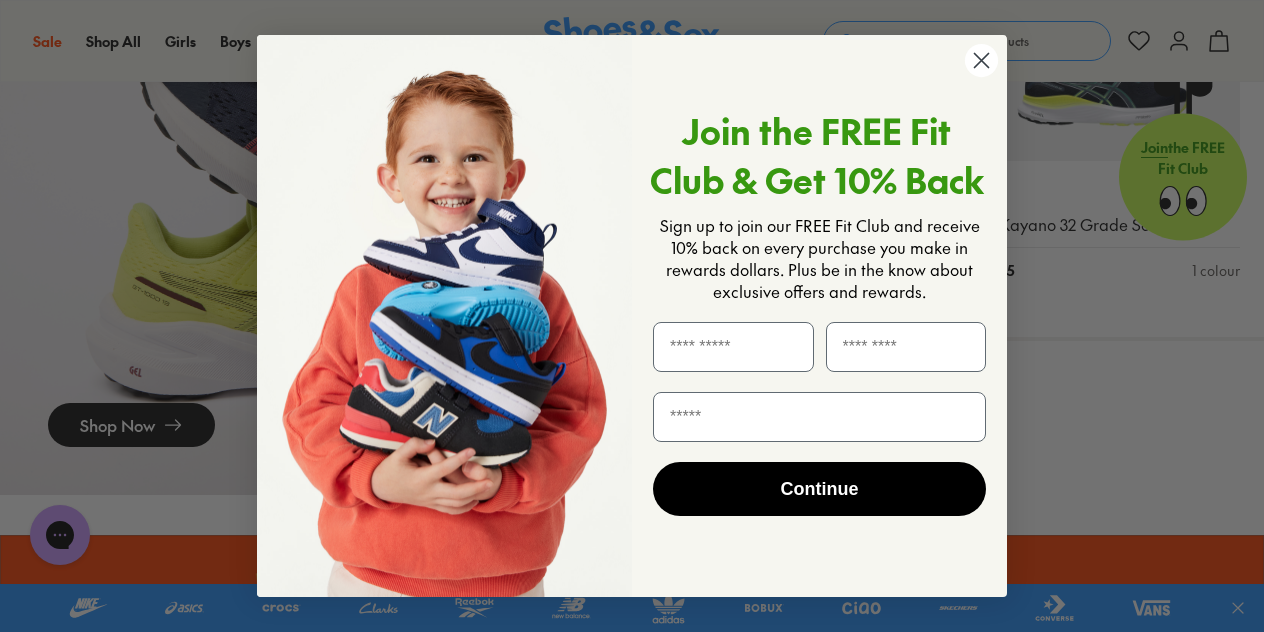 click 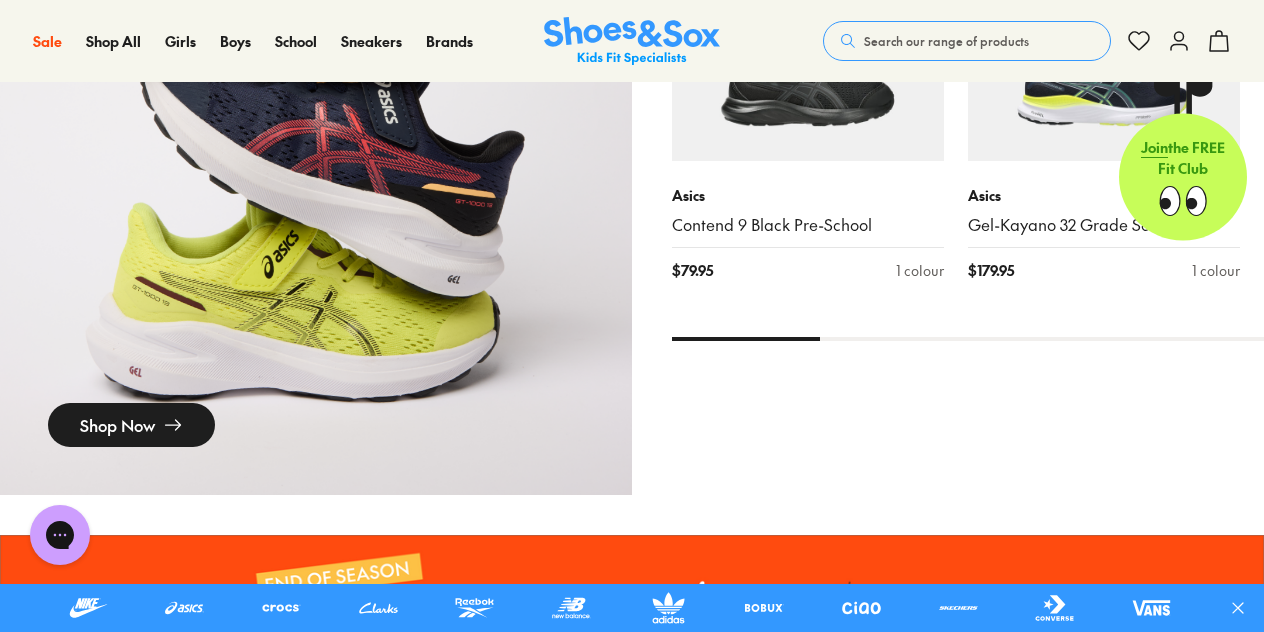 click on "Search our range of products" at bounding box center (946, 41) 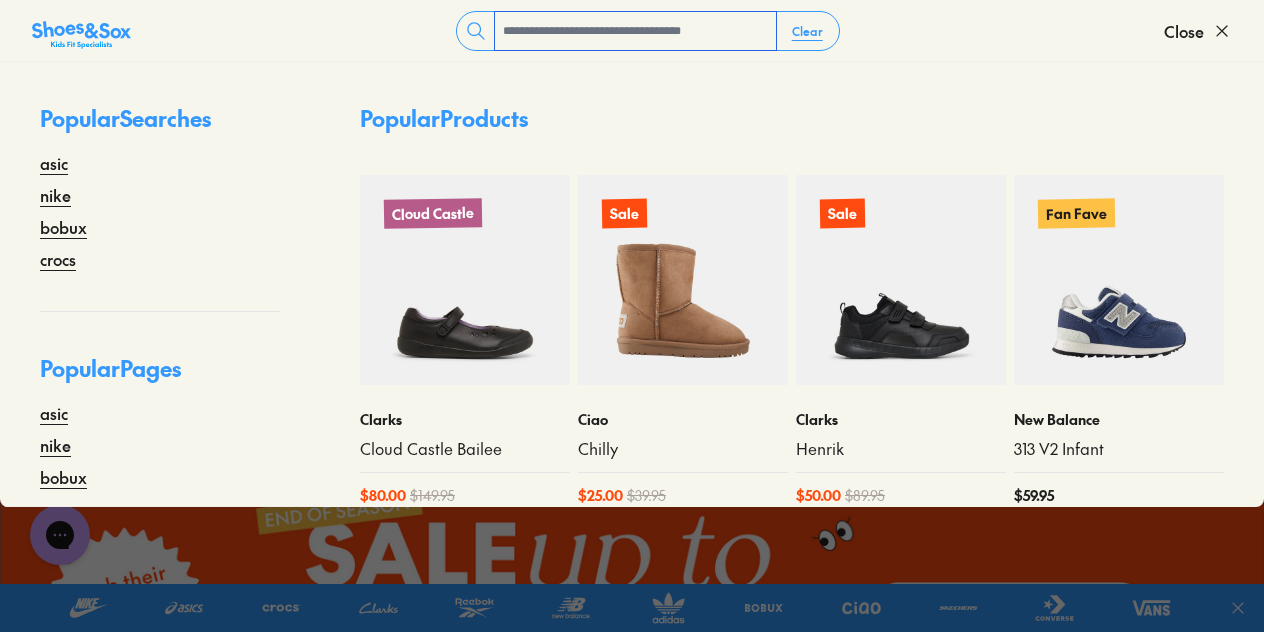 scroll, scrollTop: 2032, scrollLeft: 0, axis: vertical 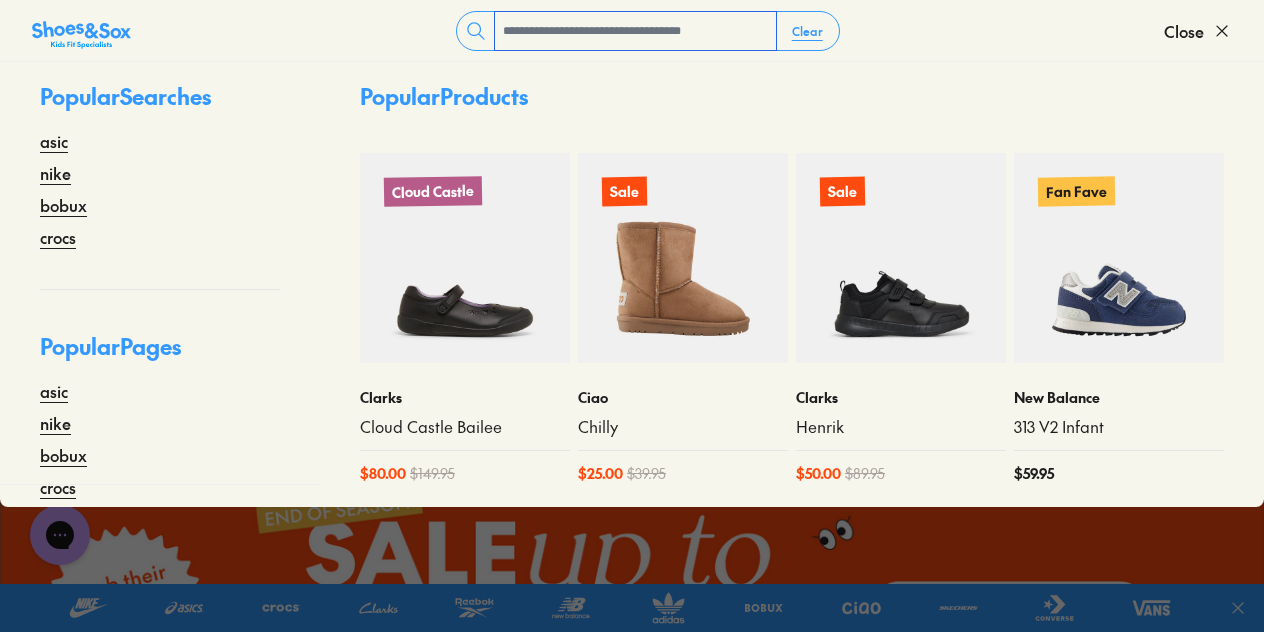 click at bounding box center [635, 31] 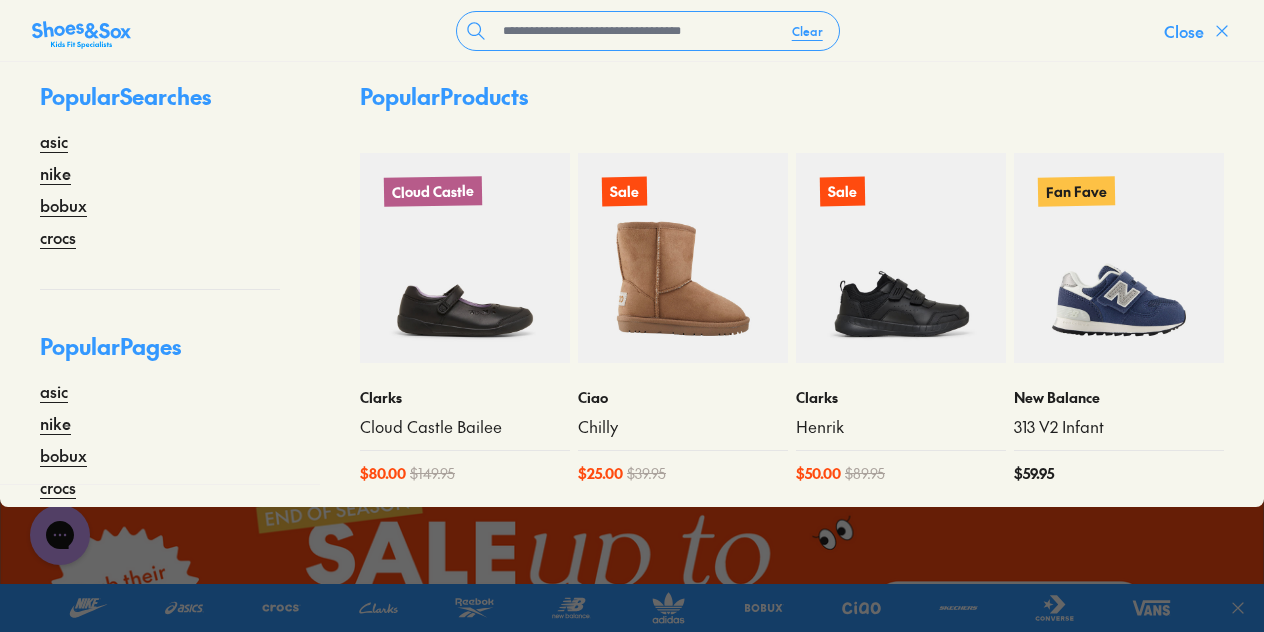 click on "Close" at bounding box center (1184, 31) 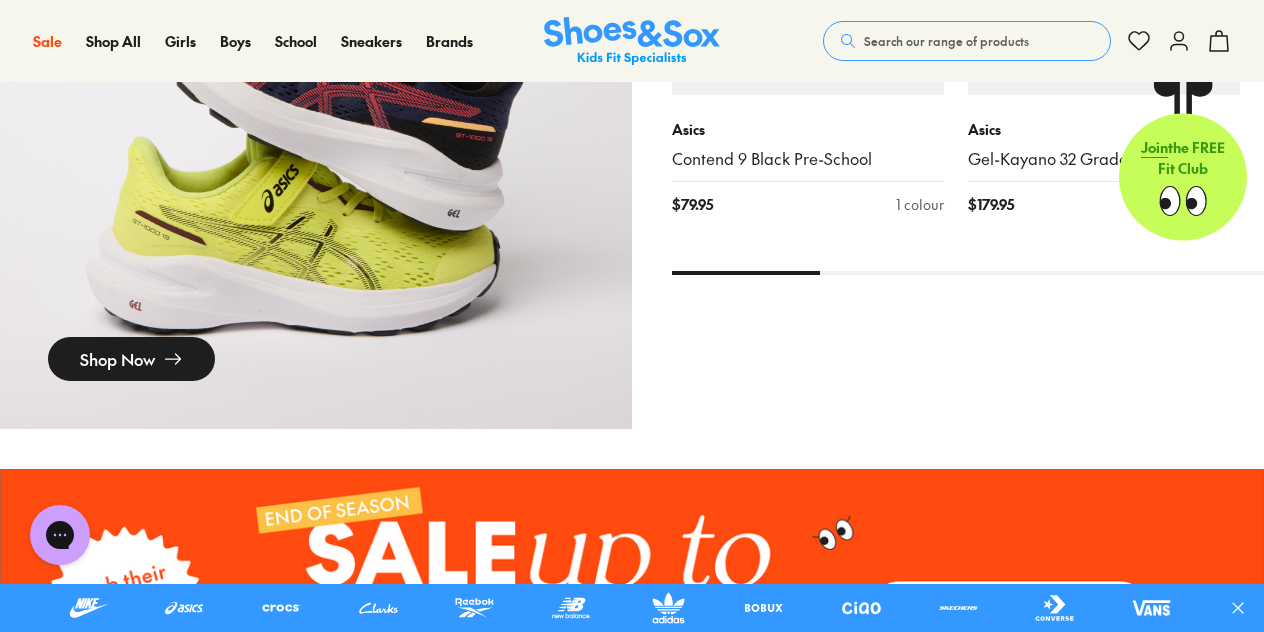 scroll, scrollTop: 2024, scrollLeft: 0, axis: vertical 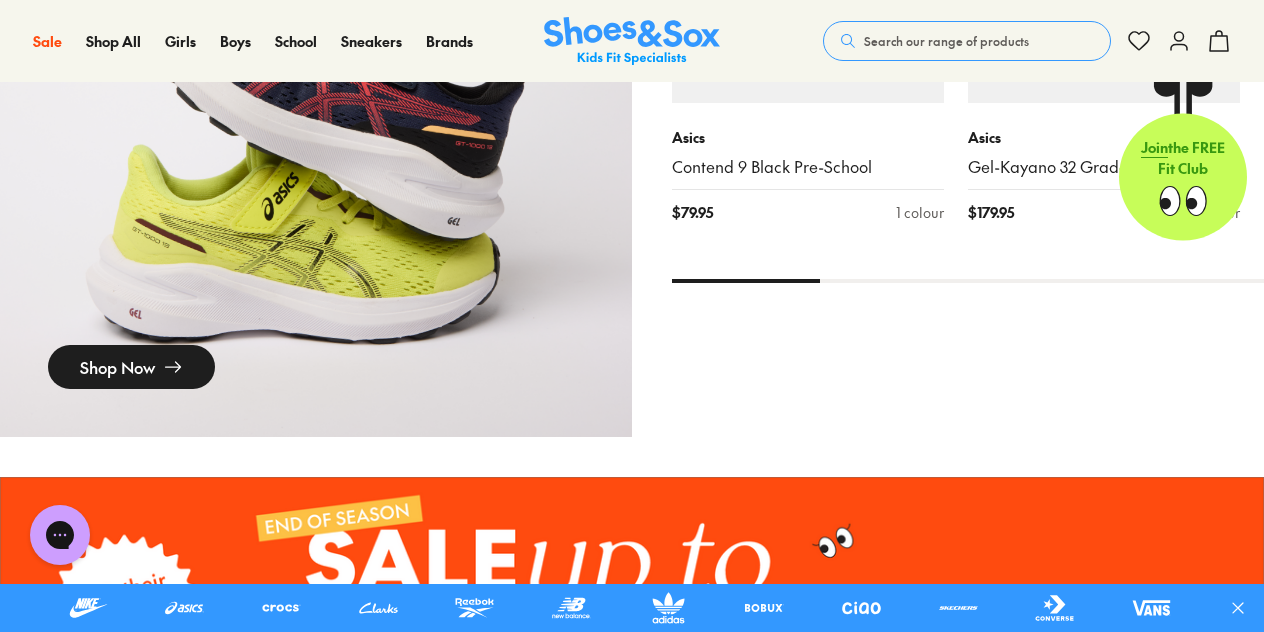 click on "Search our range of products" at bounding box center (967, 41) 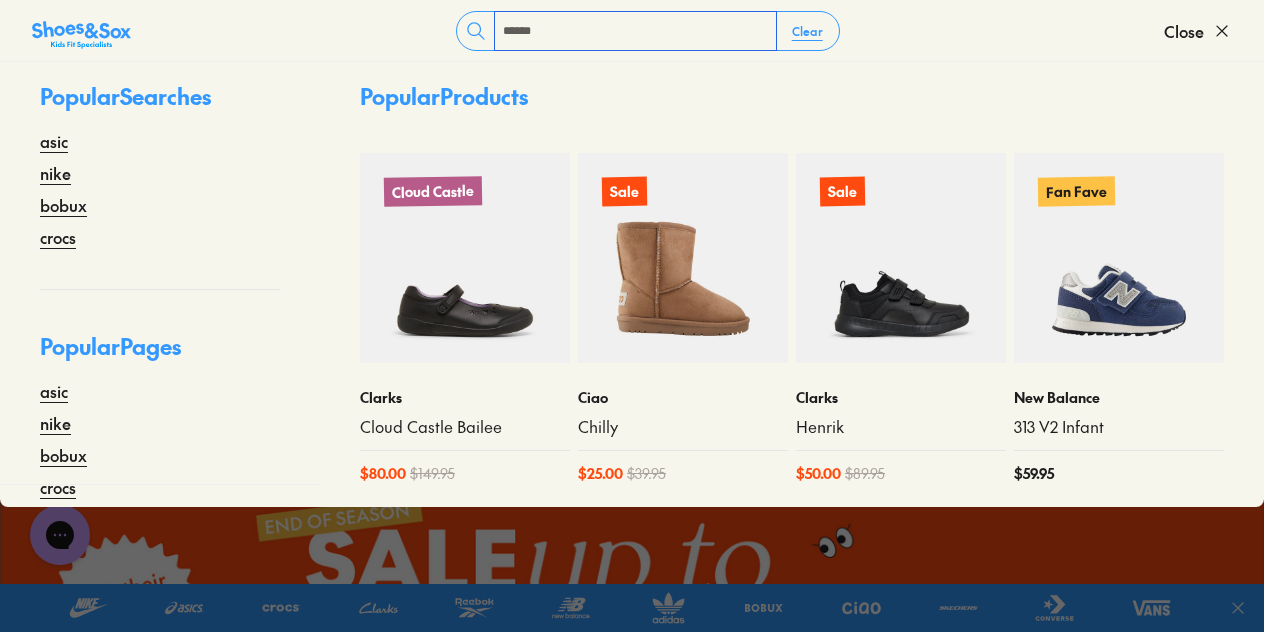 scroll, scrollTop: 0, scrollLeft: 0, axis: both 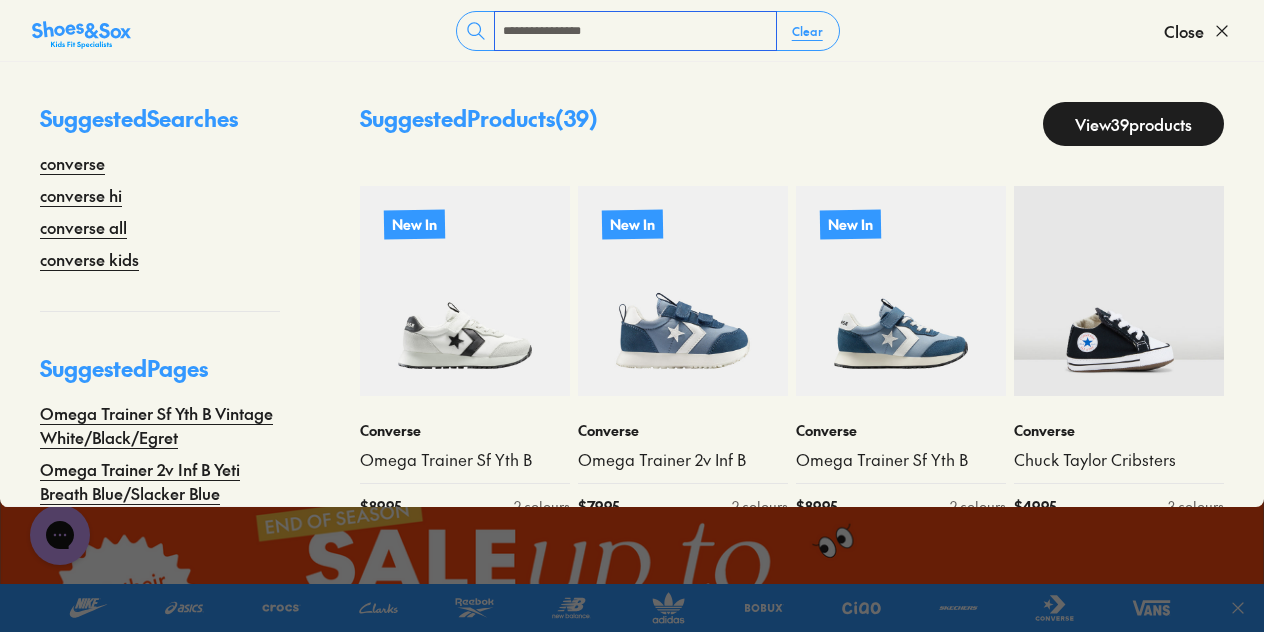 type on "**********" 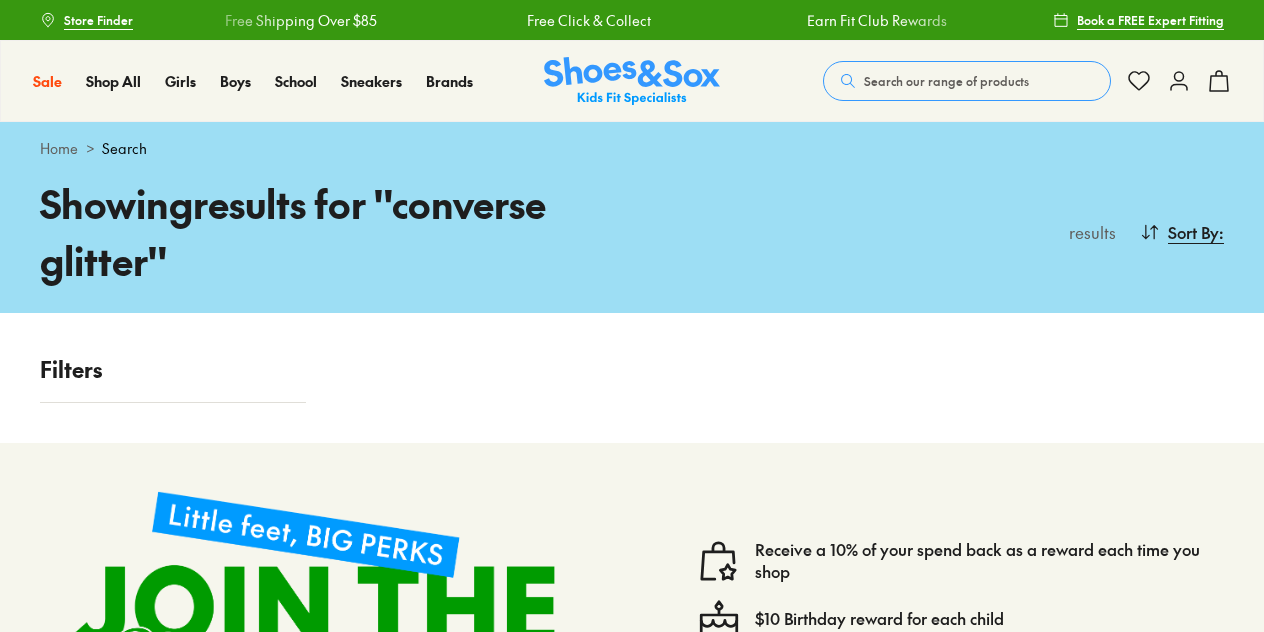scroll, scrollTop: 0, scrollLeft: 0, axis: both 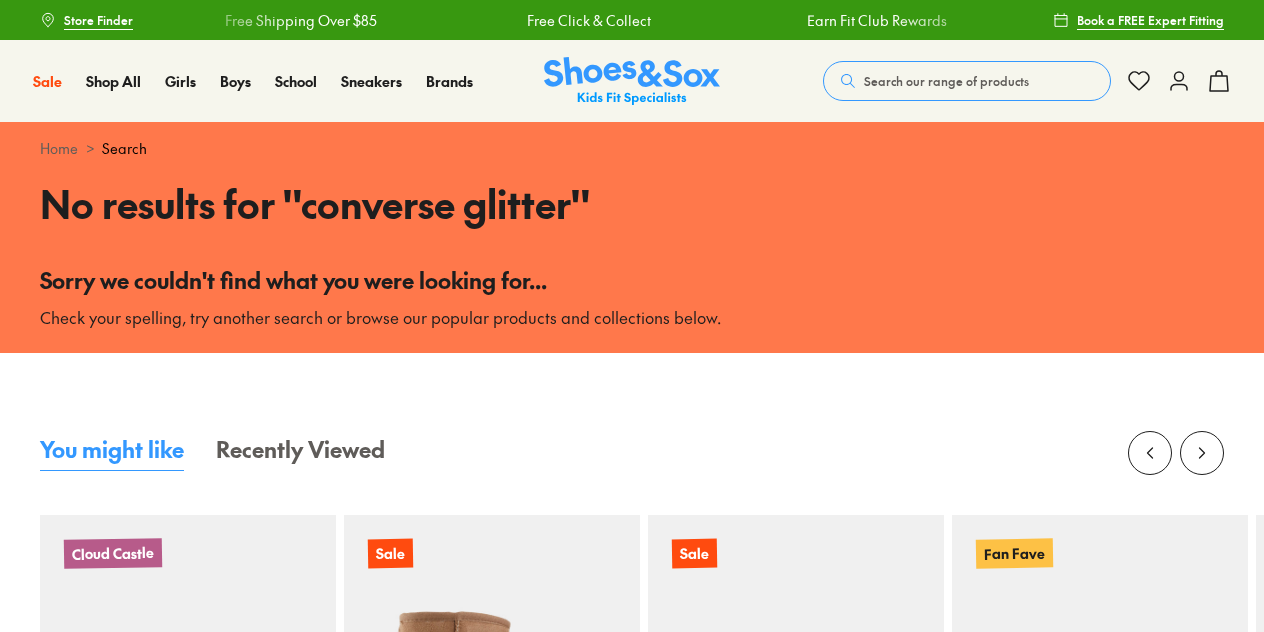 click on "Search our range of products" at bounding box center (967, 81) 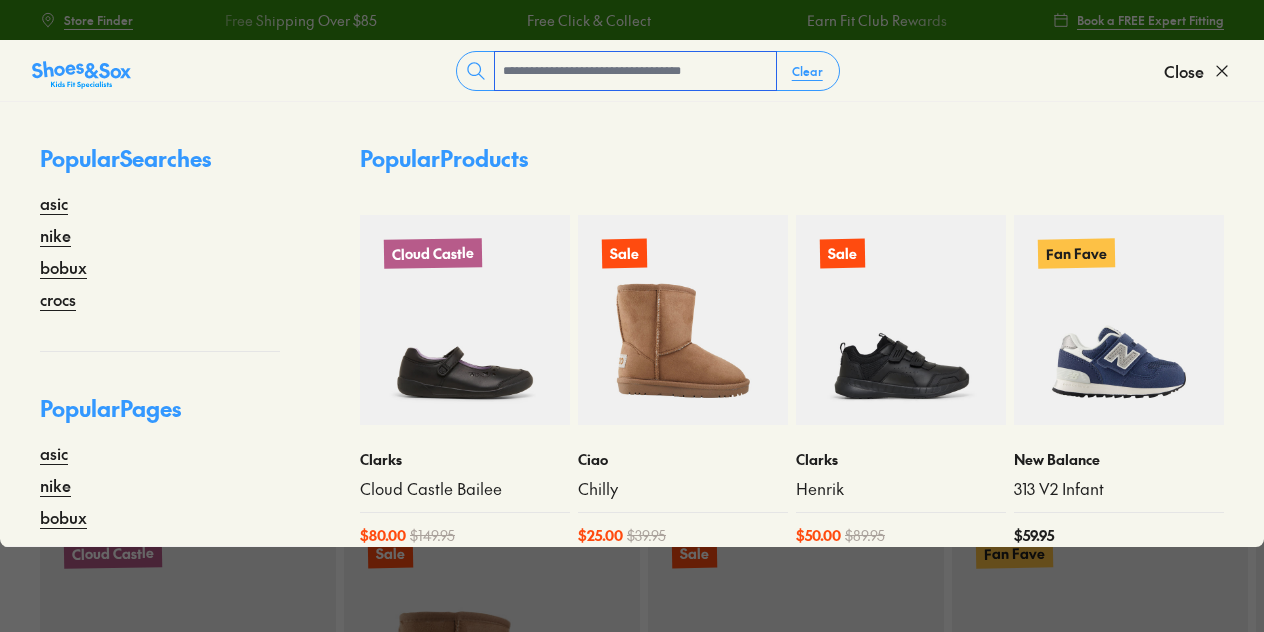 scroll, scrollTop: 22, scrollLeft: 0, axis: vertical 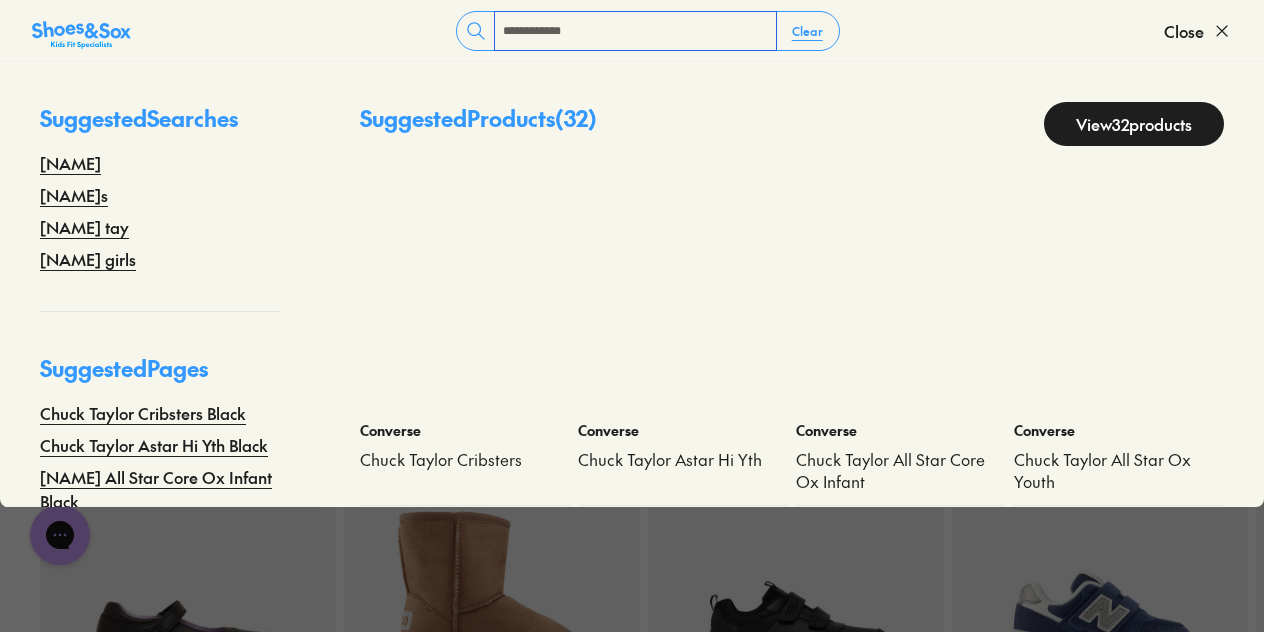 type on "**********" 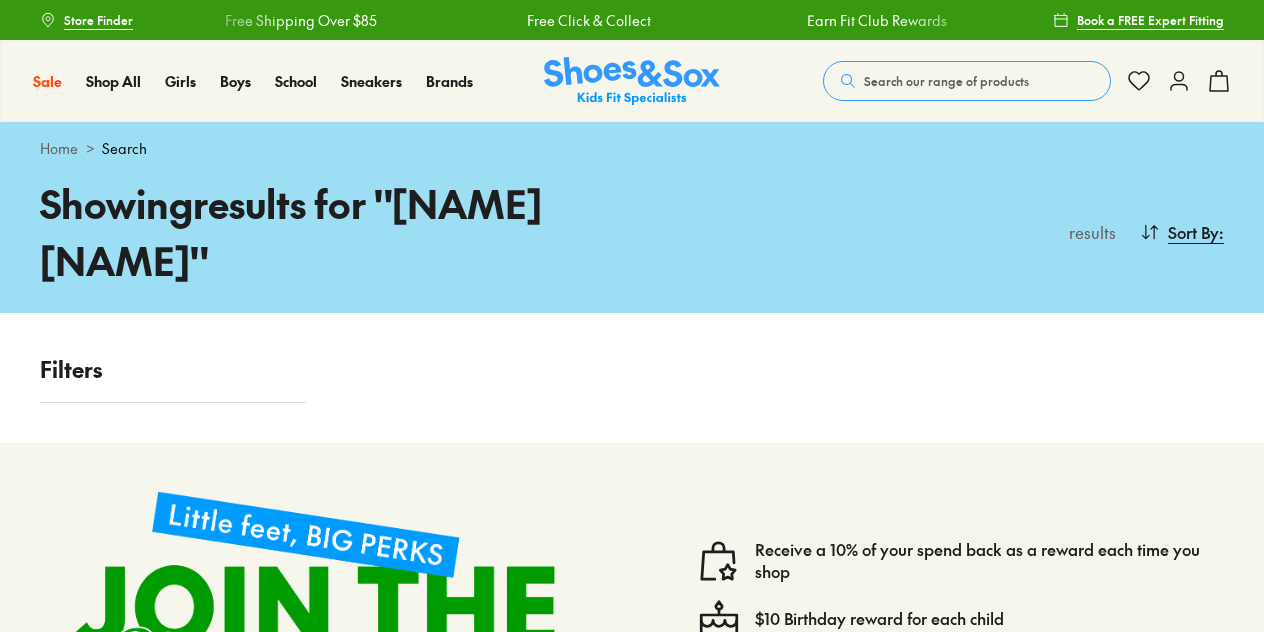 scroll, scrollTop: 0, scrollLeft: 0, axis: both 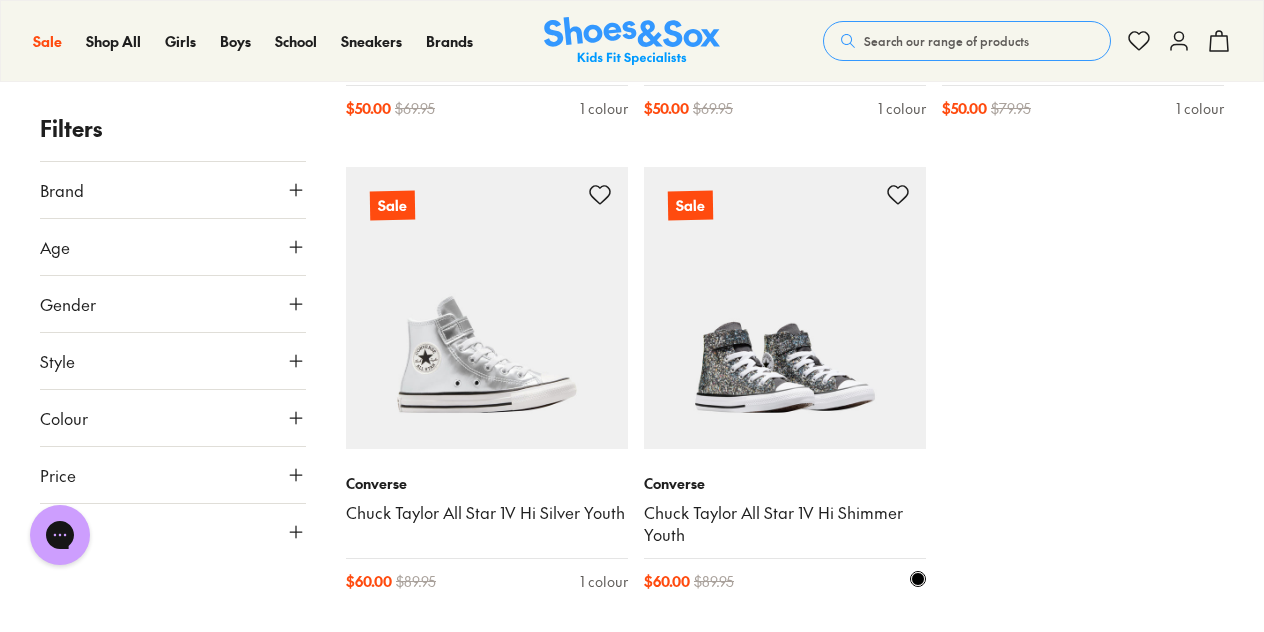 click at bounding box center (785, 308) 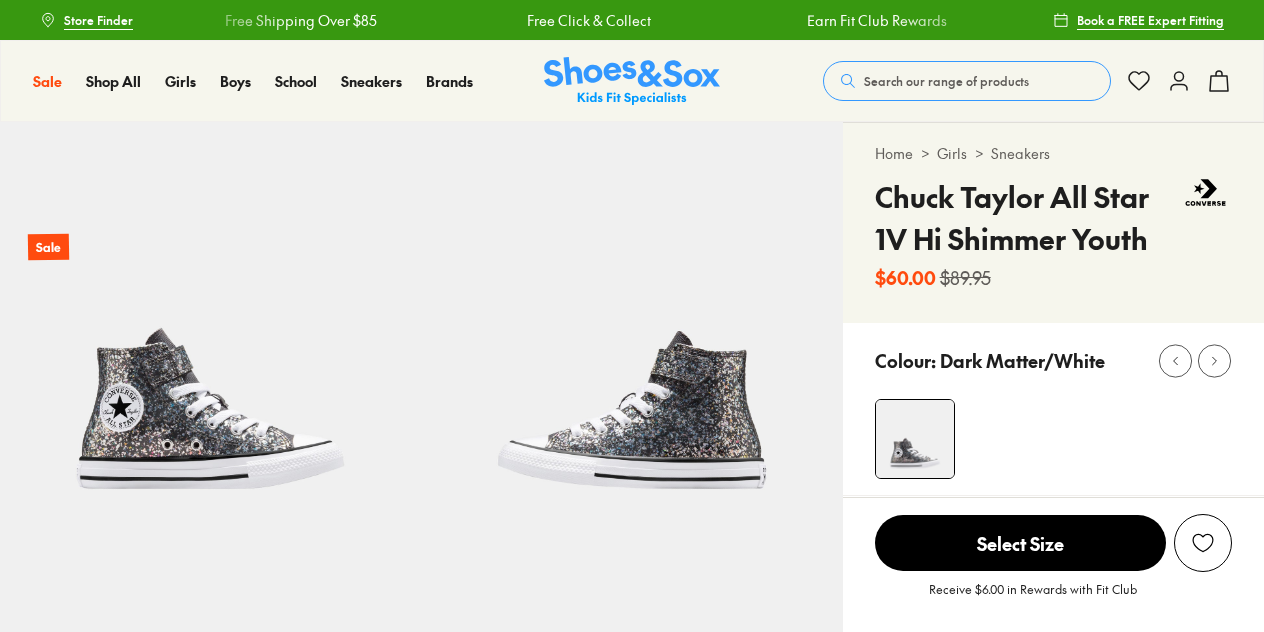 scroll, scrollTop: 0, scrollLeft: 0, axis: both 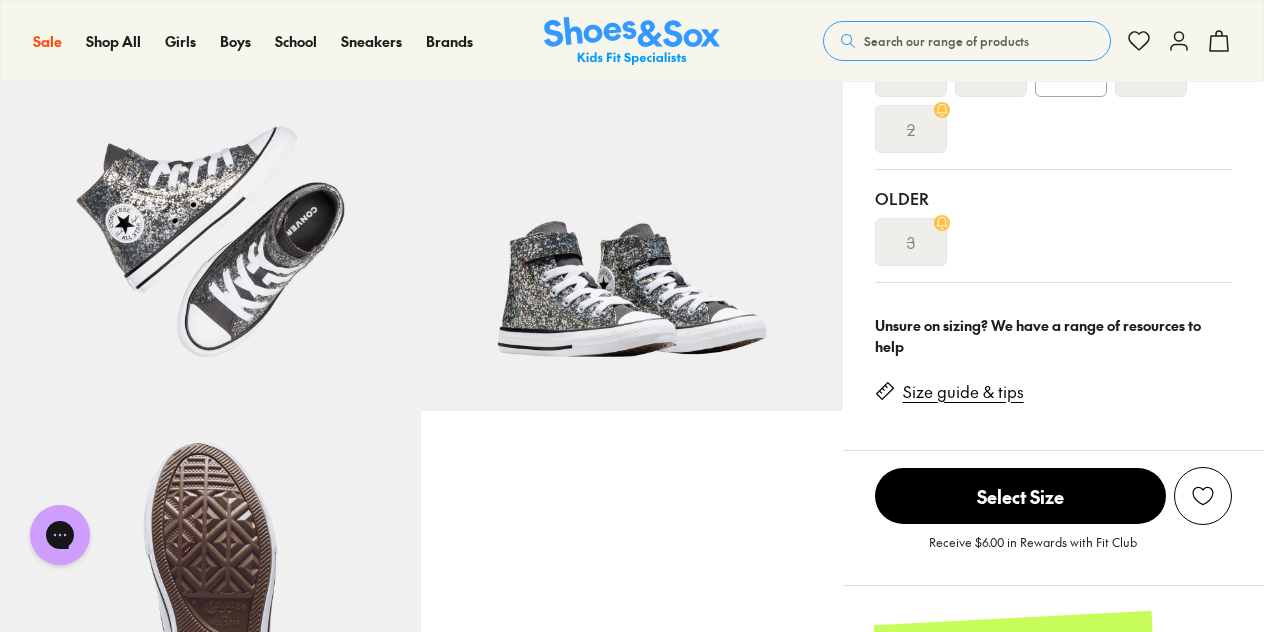 click on "Size guide & tips" at bounding box center (963, 392) 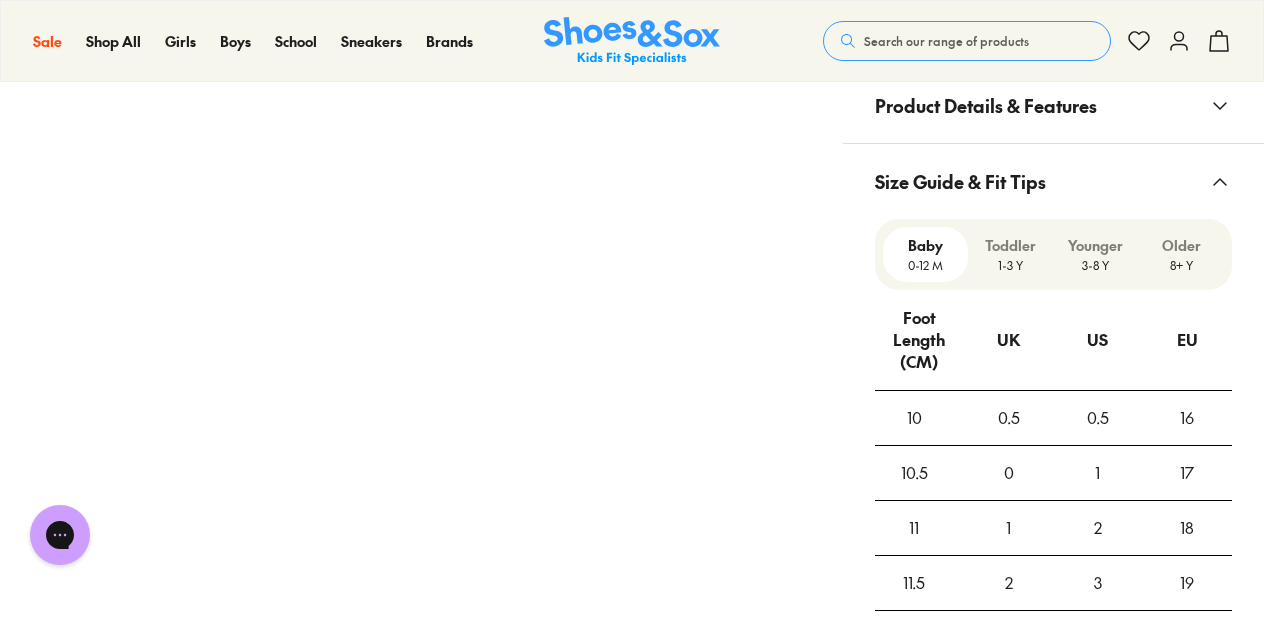 scroll, scrollTop: 1486, scrollLeft: 0, axis: vertical 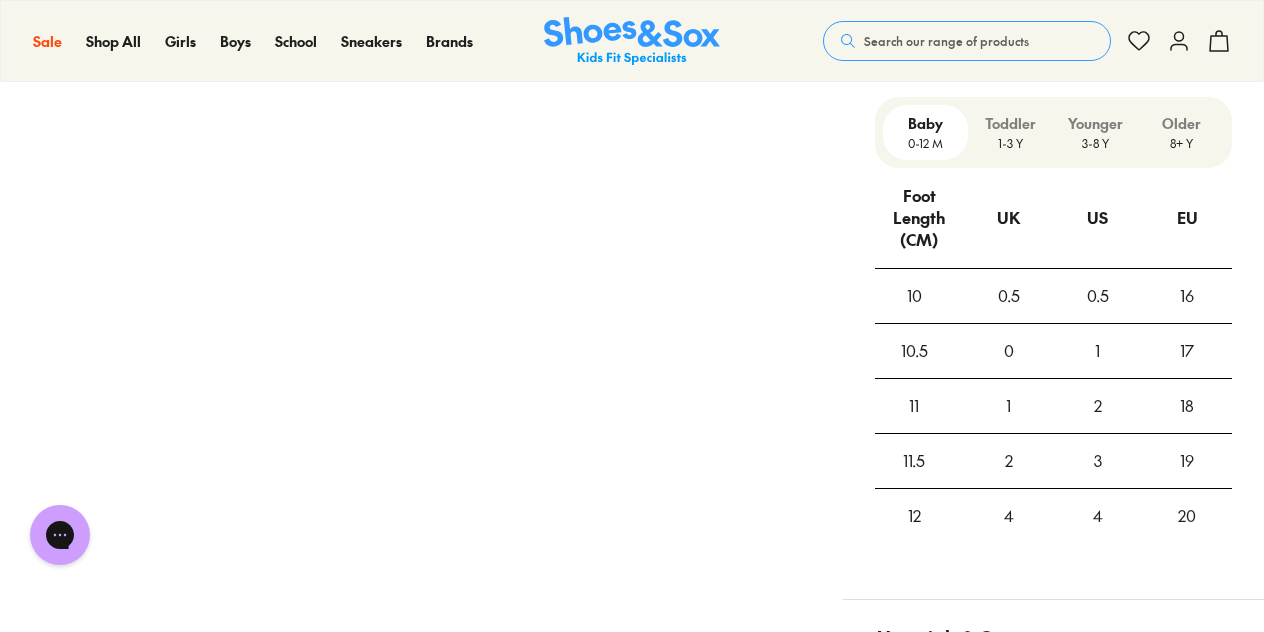 click on "Younger" at bounding box center (1095, 123) 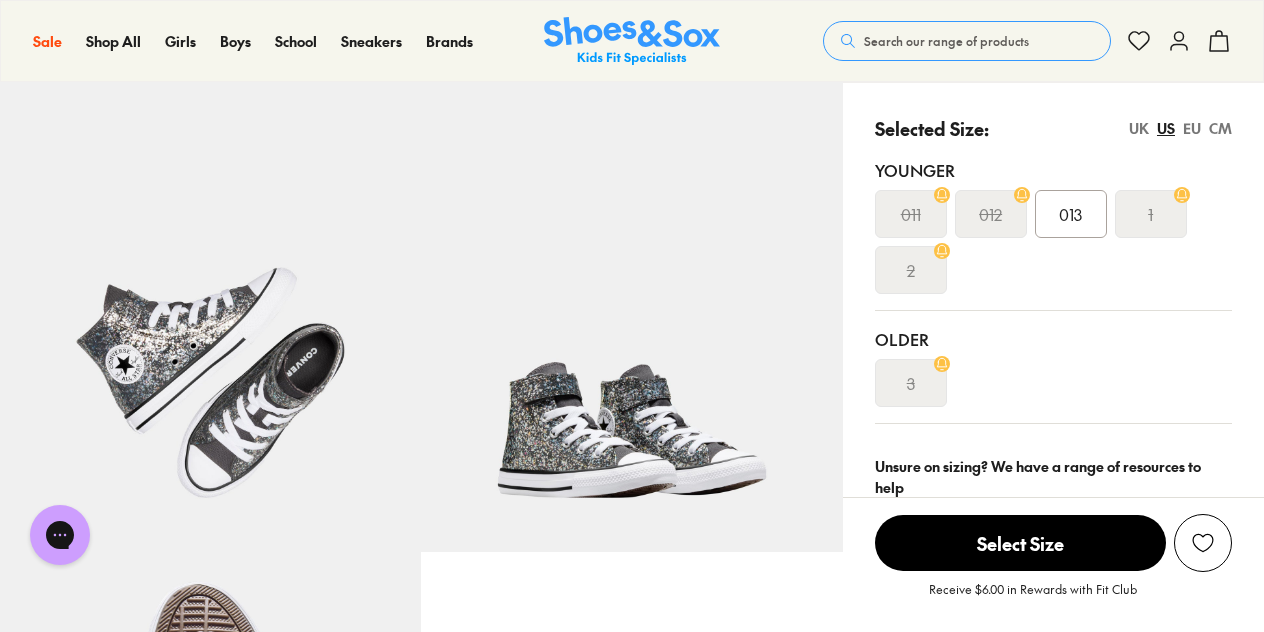 scroll, scrollTop: 412, scrollLeft: 0, axis: vertical 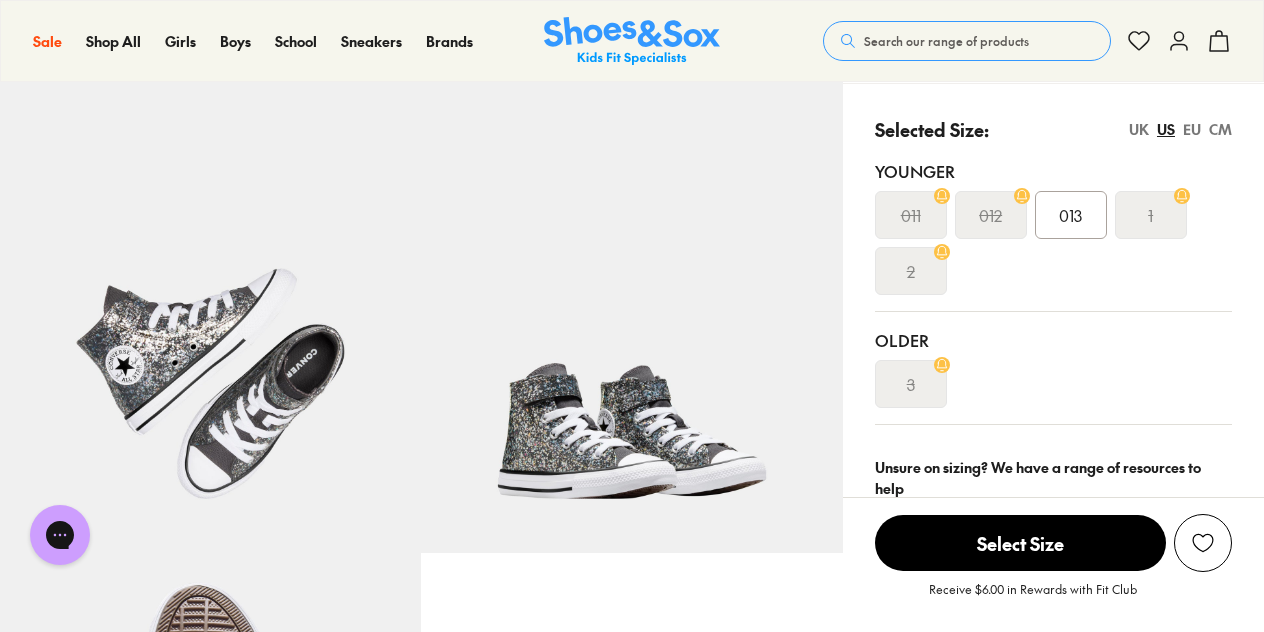 click on "013" at bounding box center (1071, 215) 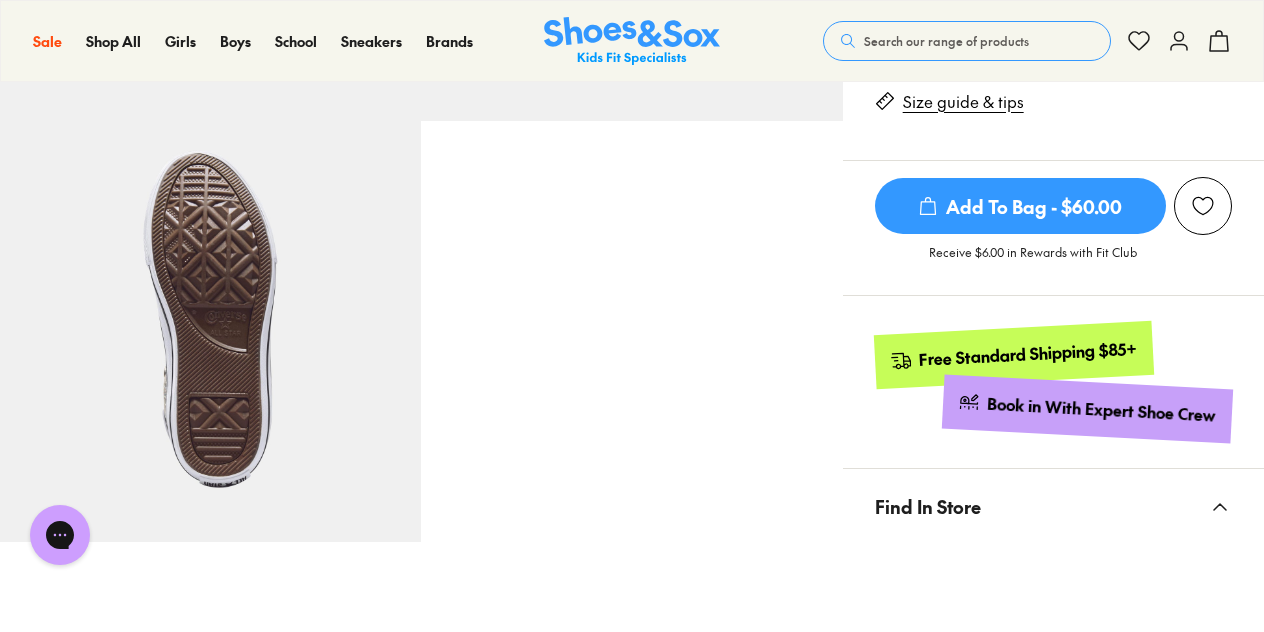scroll, scrollTop: 840, scrollLeft: 0, axis: vertical 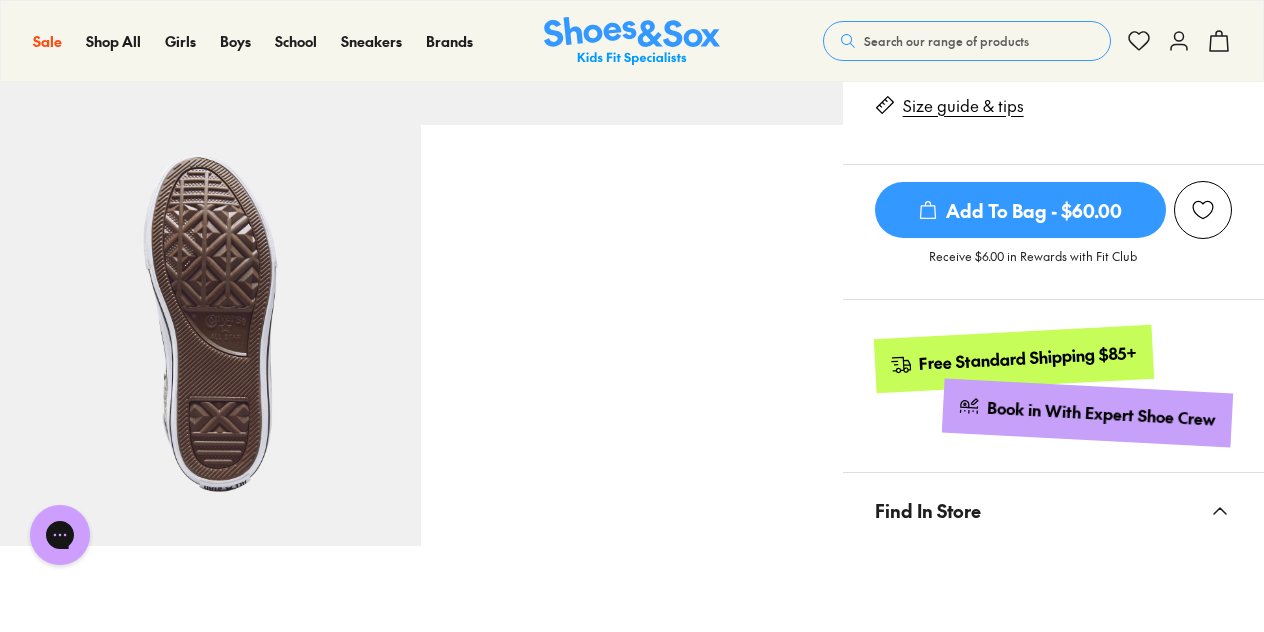 click on "Add To Bag - $60.00" at bounding box center [1020, 210] 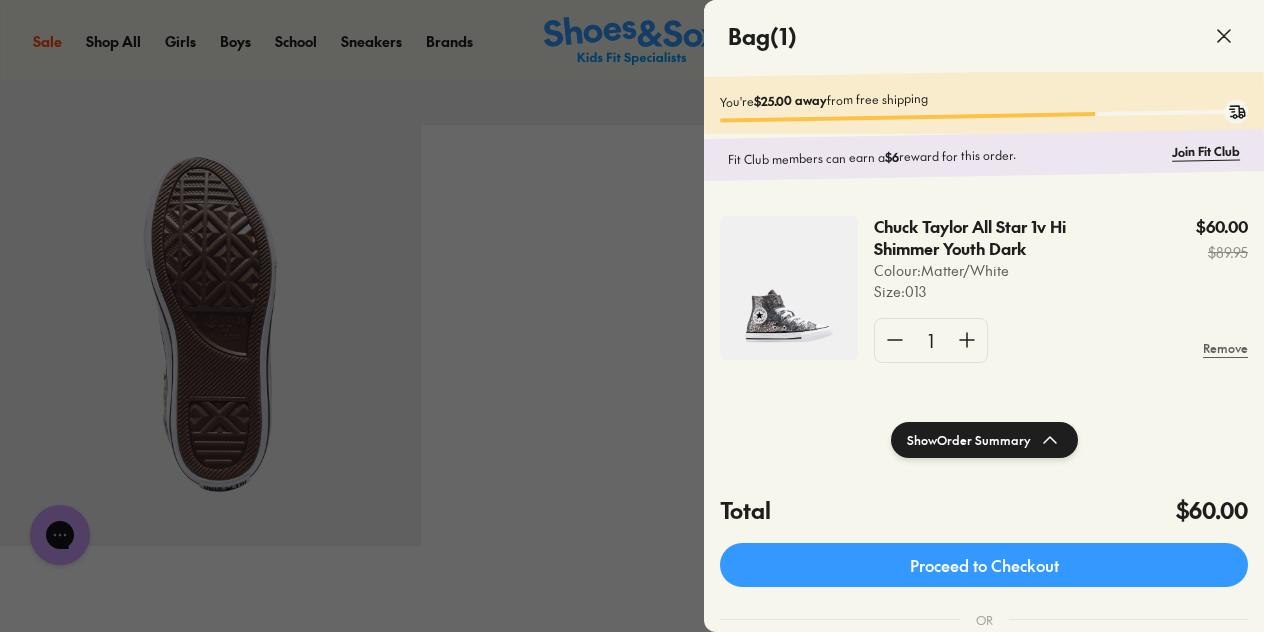 click 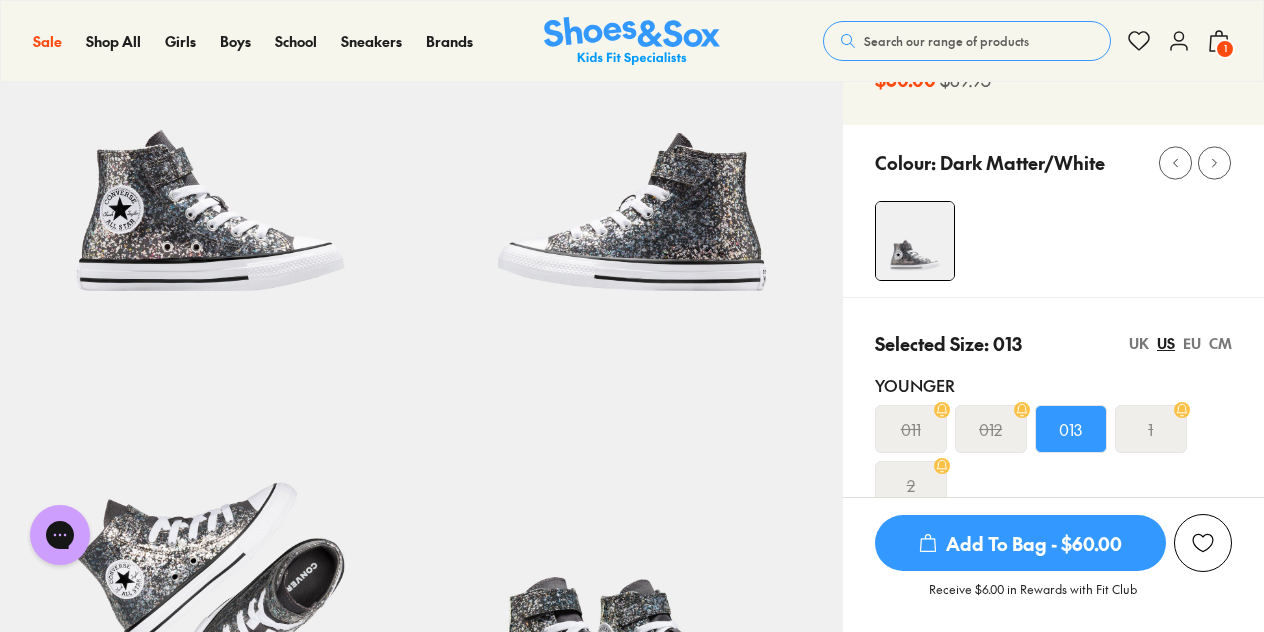scroll, scrollTop: 0, scrollLeft: 0, axis: both 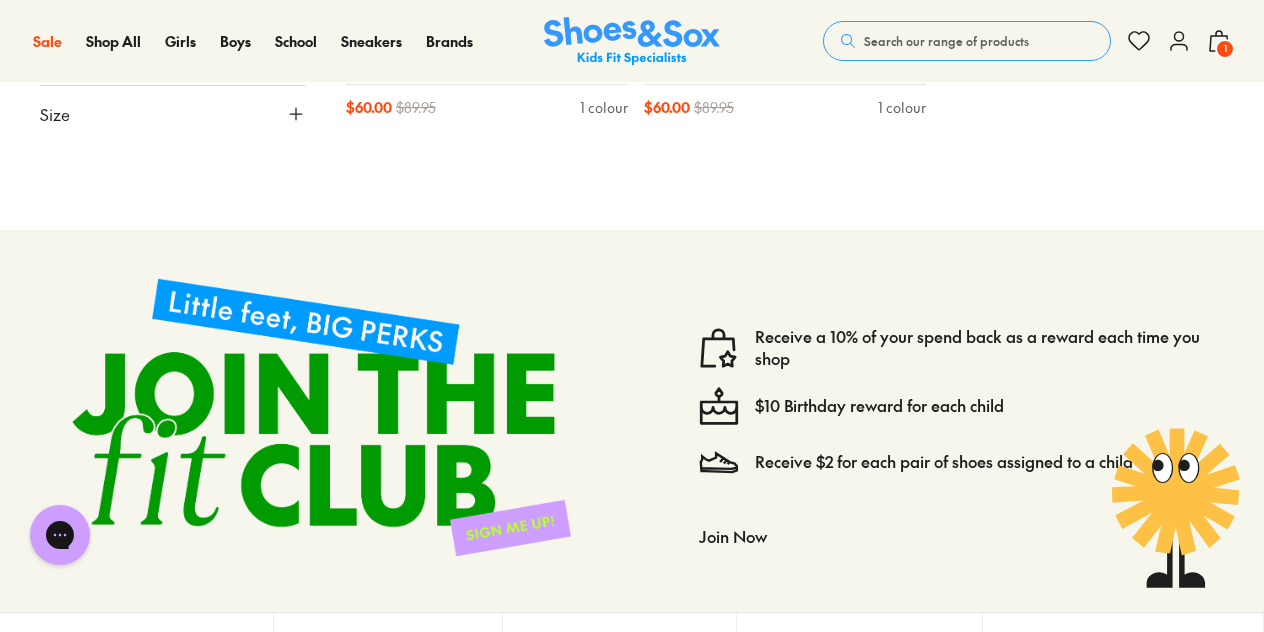 click on "Search our range of products" at bounding box center (946, 41) 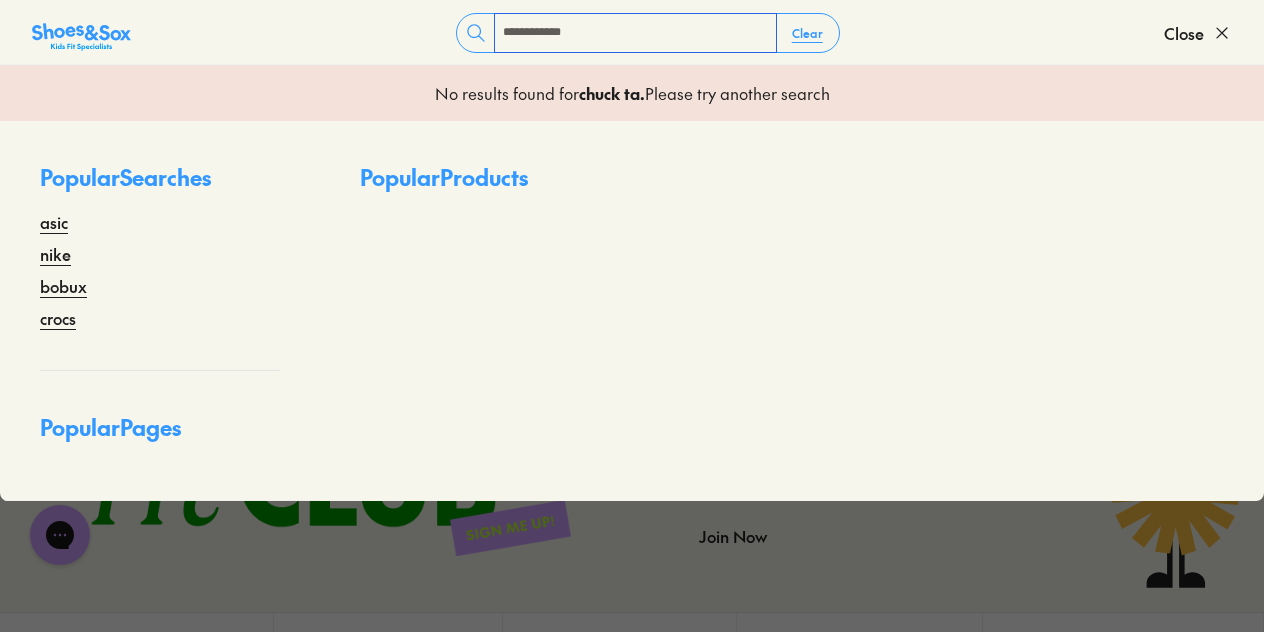 type on "**********" 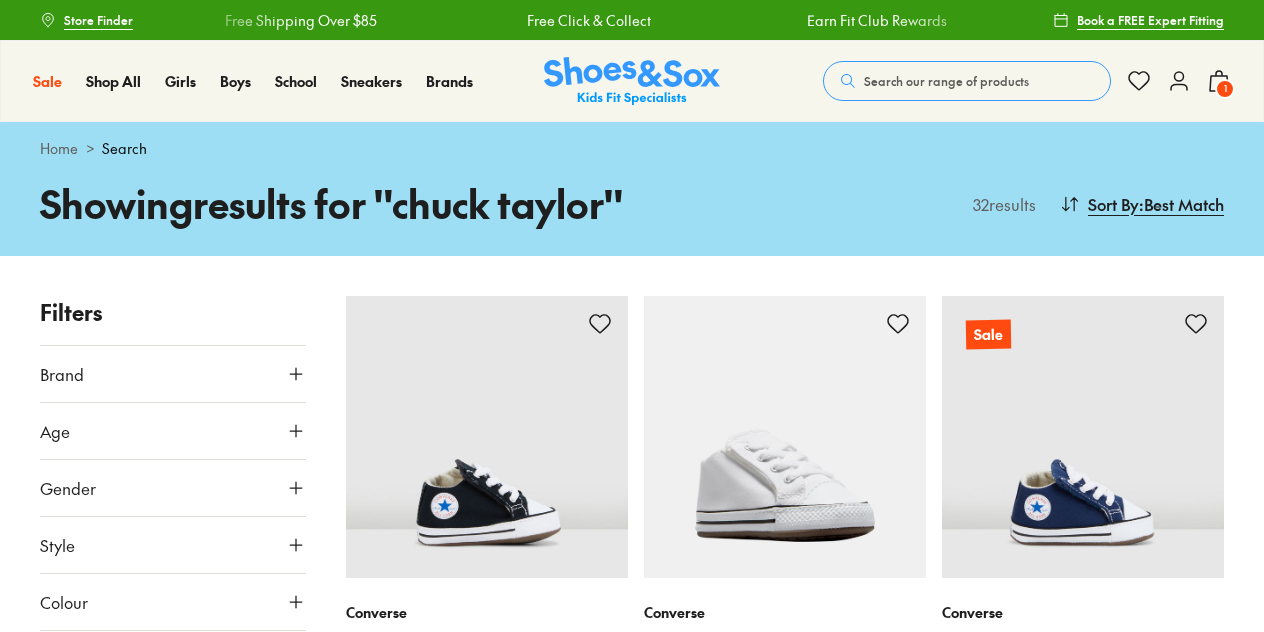 scroll, scrollTop: 0, scrollLeft: 0, axis: both 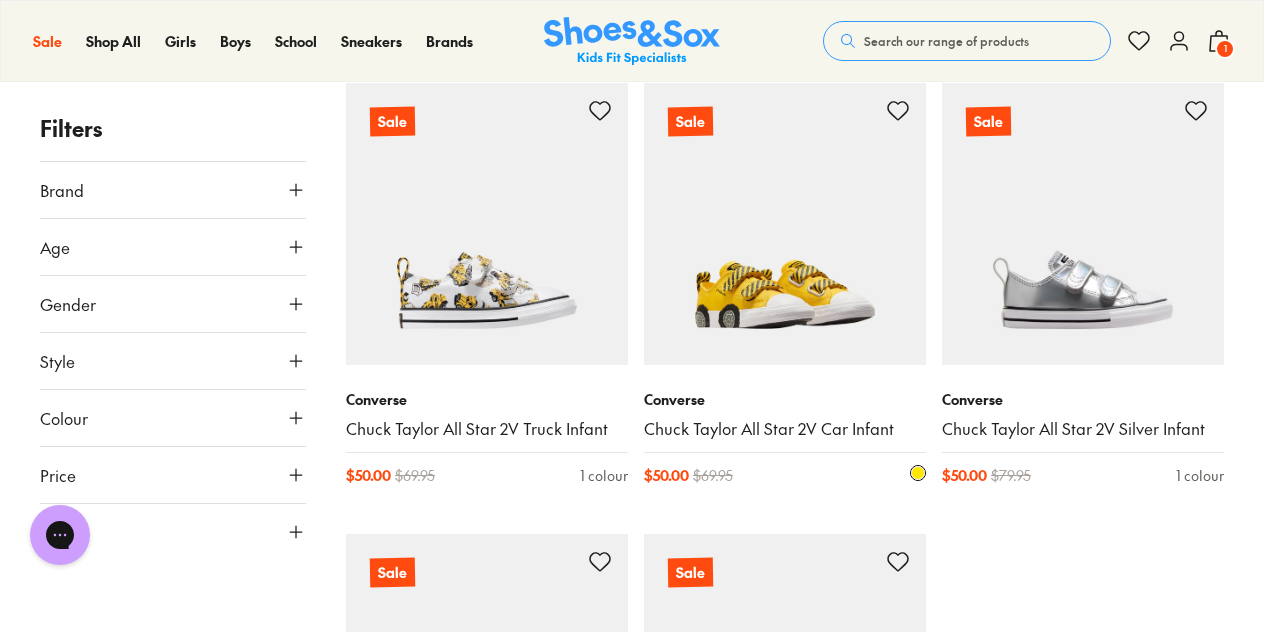 click at bounding box center [785, 224] 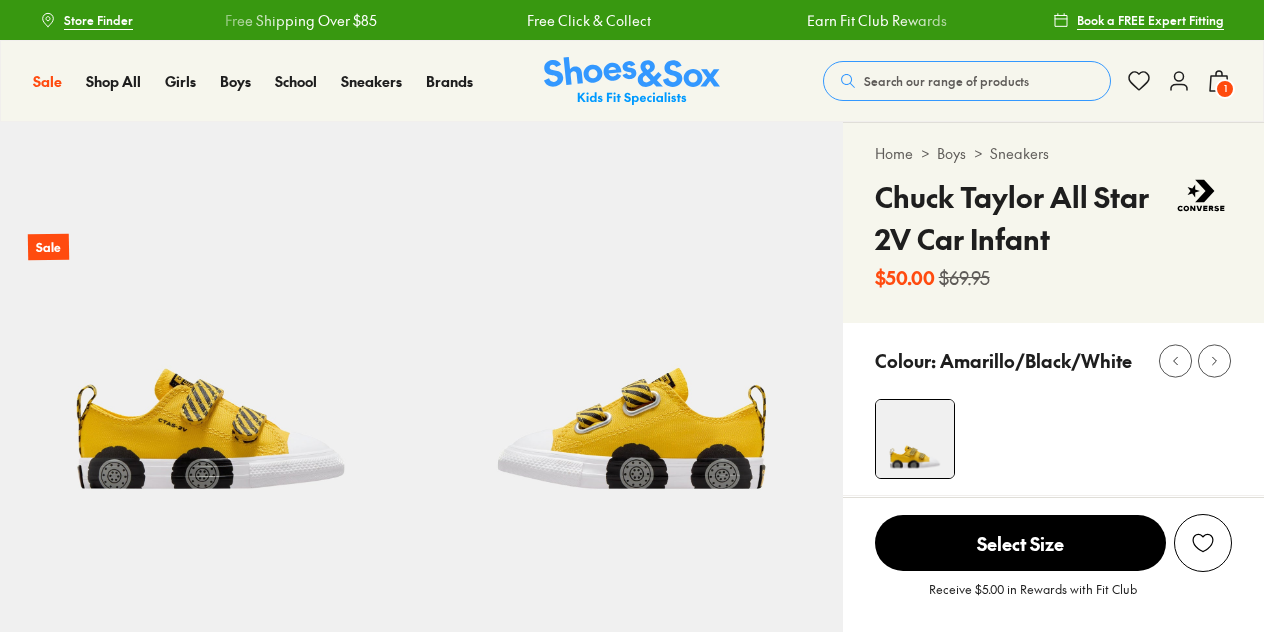 scroll, scrollTop: 0, scrollLeft: 0, axis: both 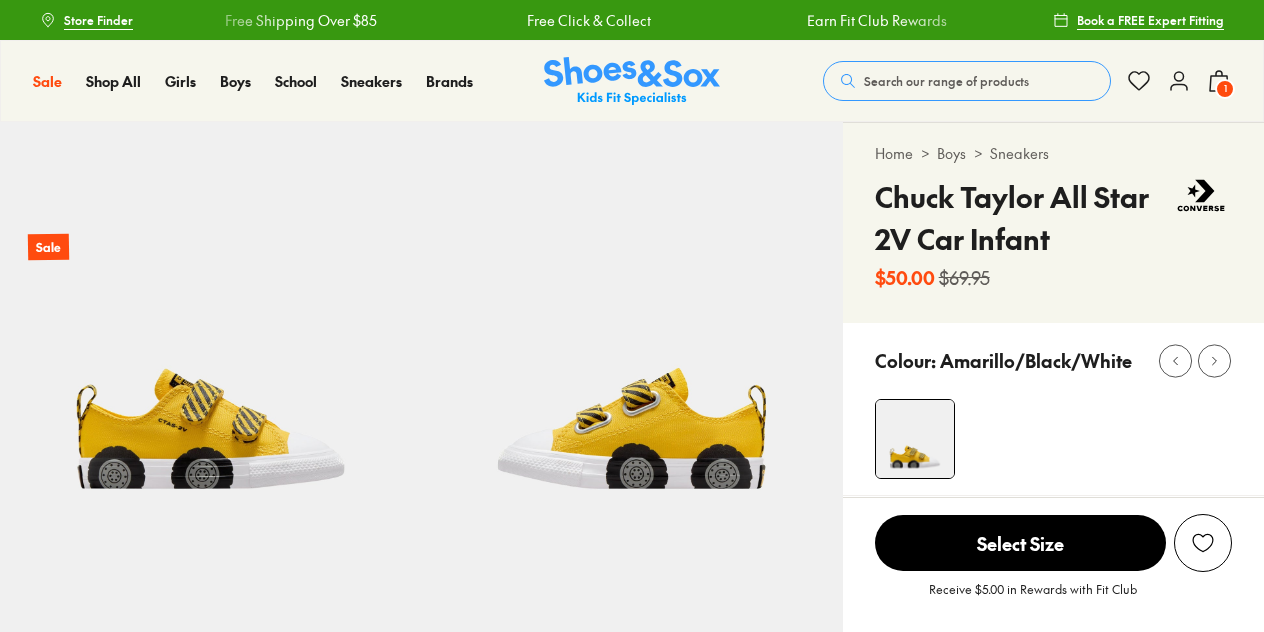 select on "*" 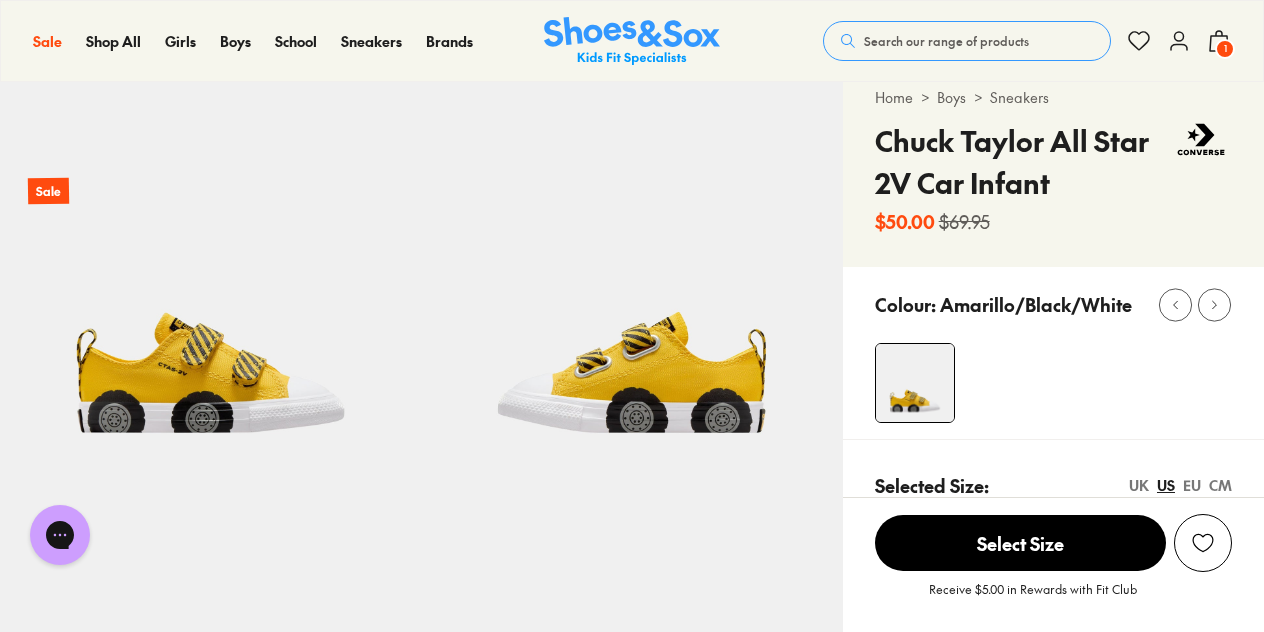 scroll, scrollTop: 46, scrollLeft: 0, axis: vertical 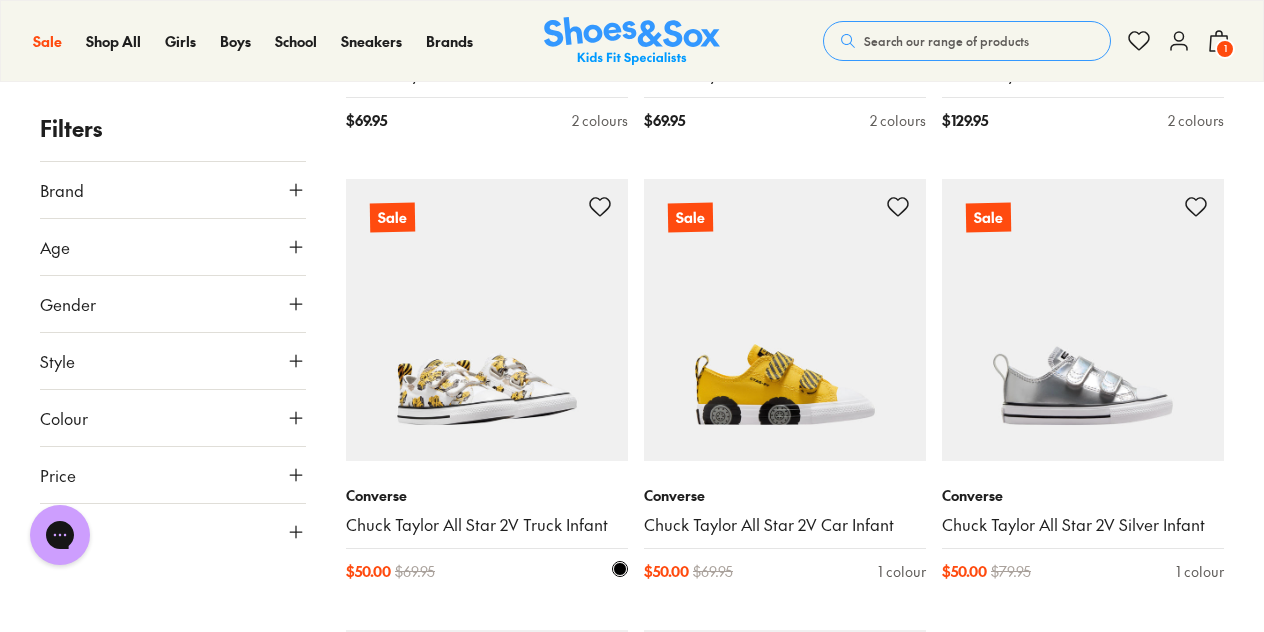 click at bounding box center [487, 320] 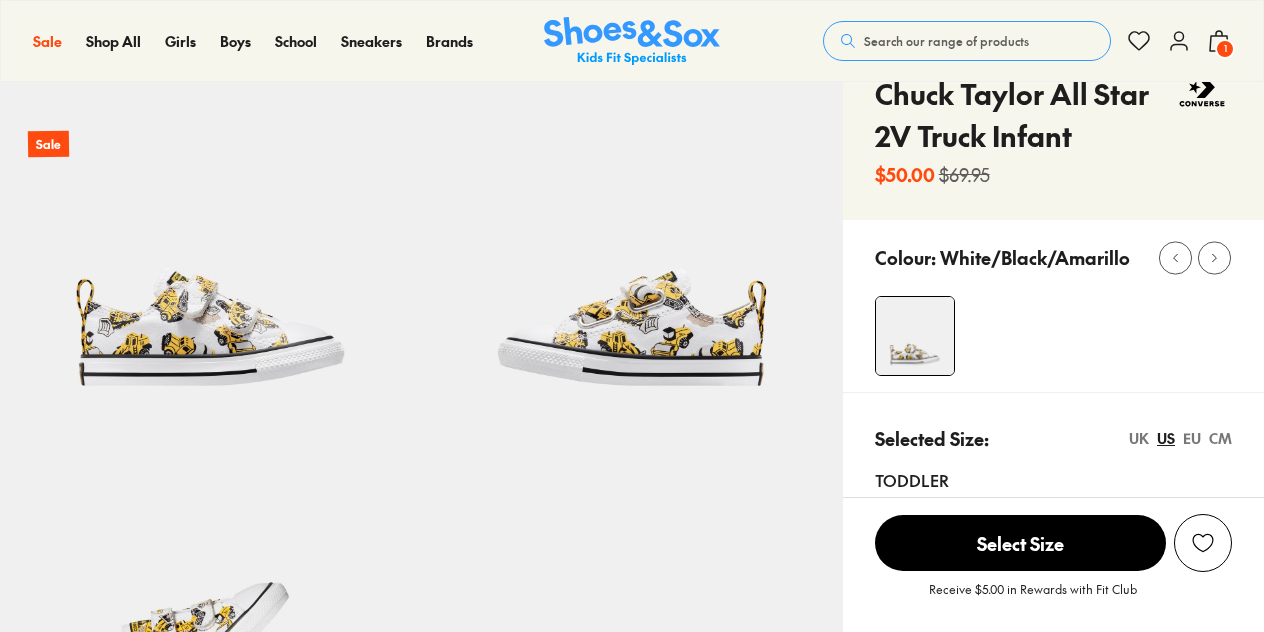 scroll, scrollTop: 167, scrollLeft: 0, axis: vertical 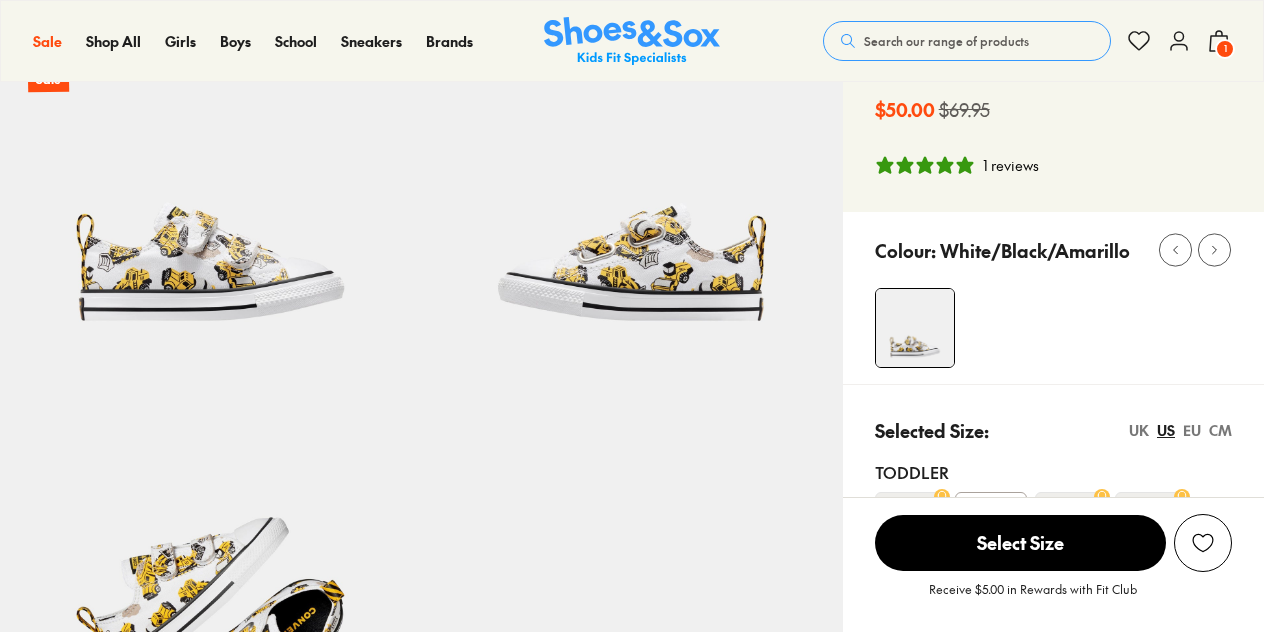 select on "*" 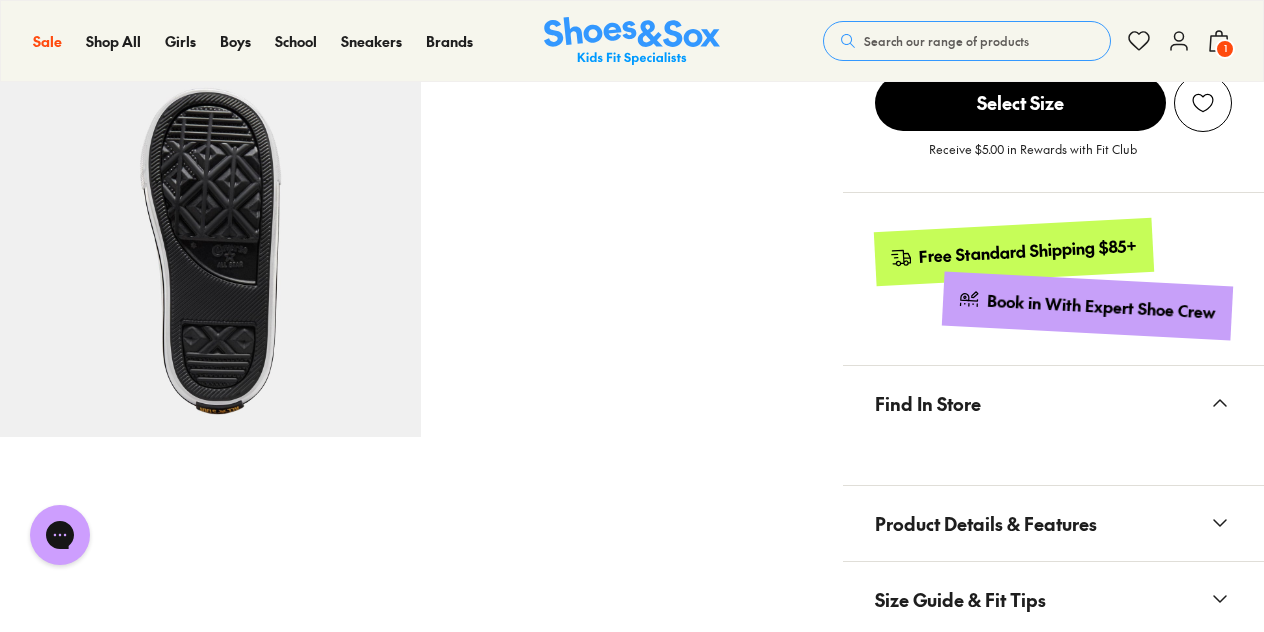 scroll, scrollTop: 919, scrollLeft: 0, axis: vertical 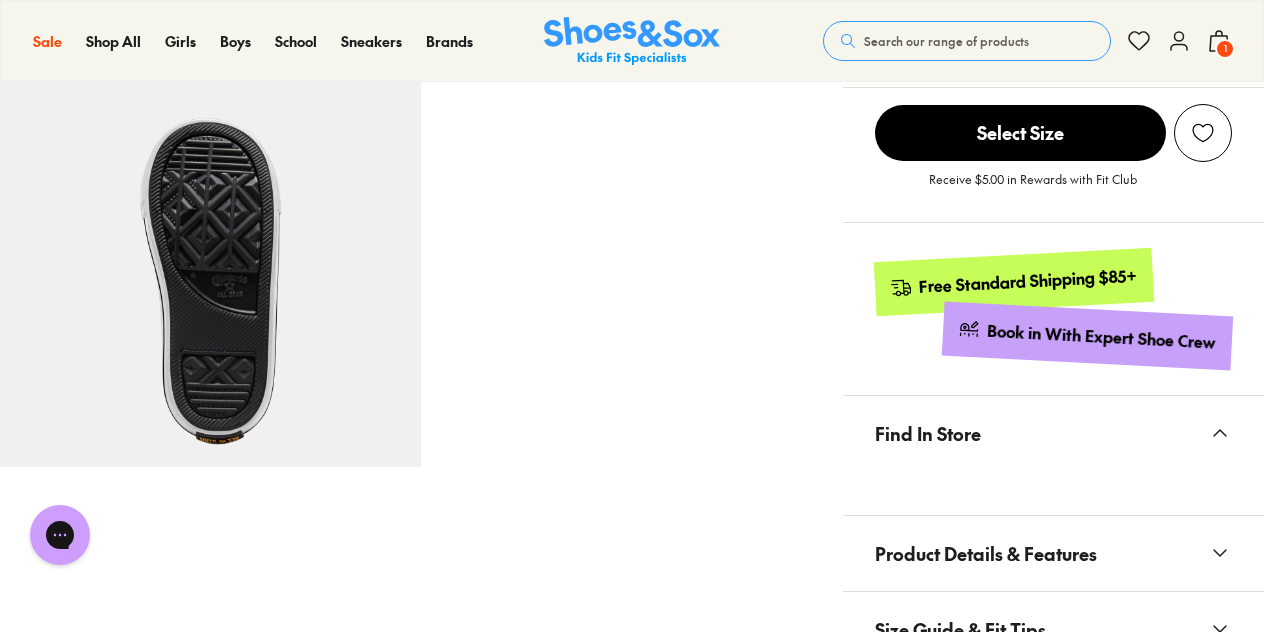 click on "Find In Store" at bounding box center (1053, 433) 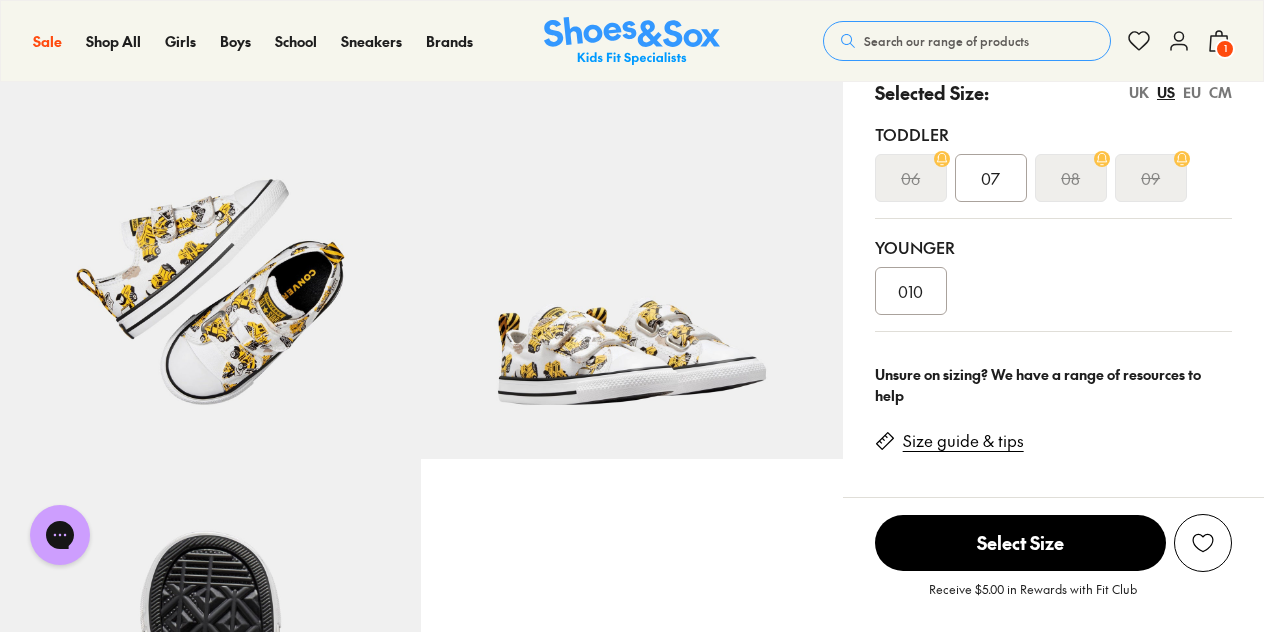 scroll, scrollTop: 510, scrollLeft: 0, axis: vertical 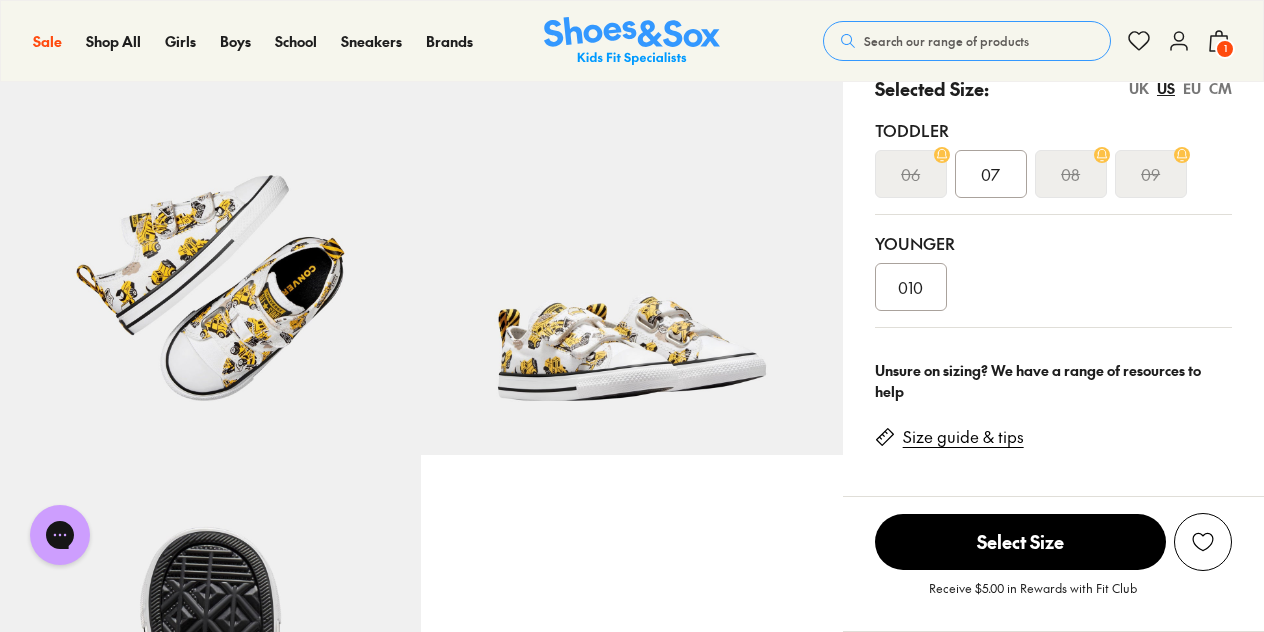click on "Size guide & tips" at bounding box center [963, 437] 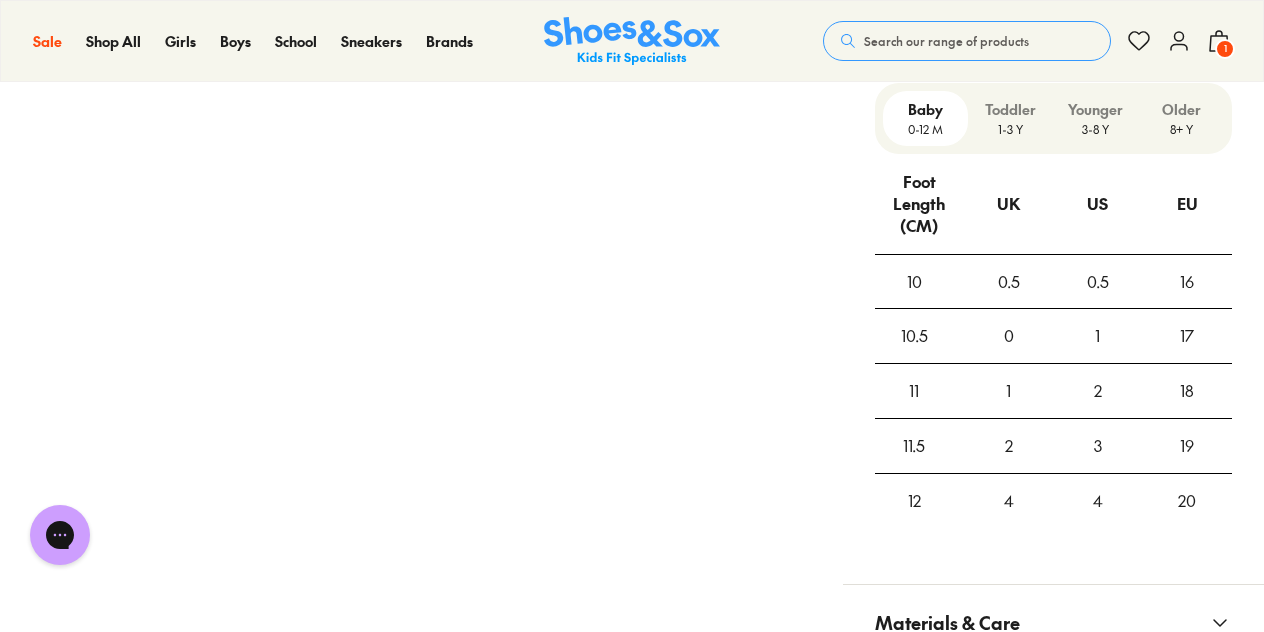 scroll, scrollTop: 1463, scrollLeft: 0, axis: vertical 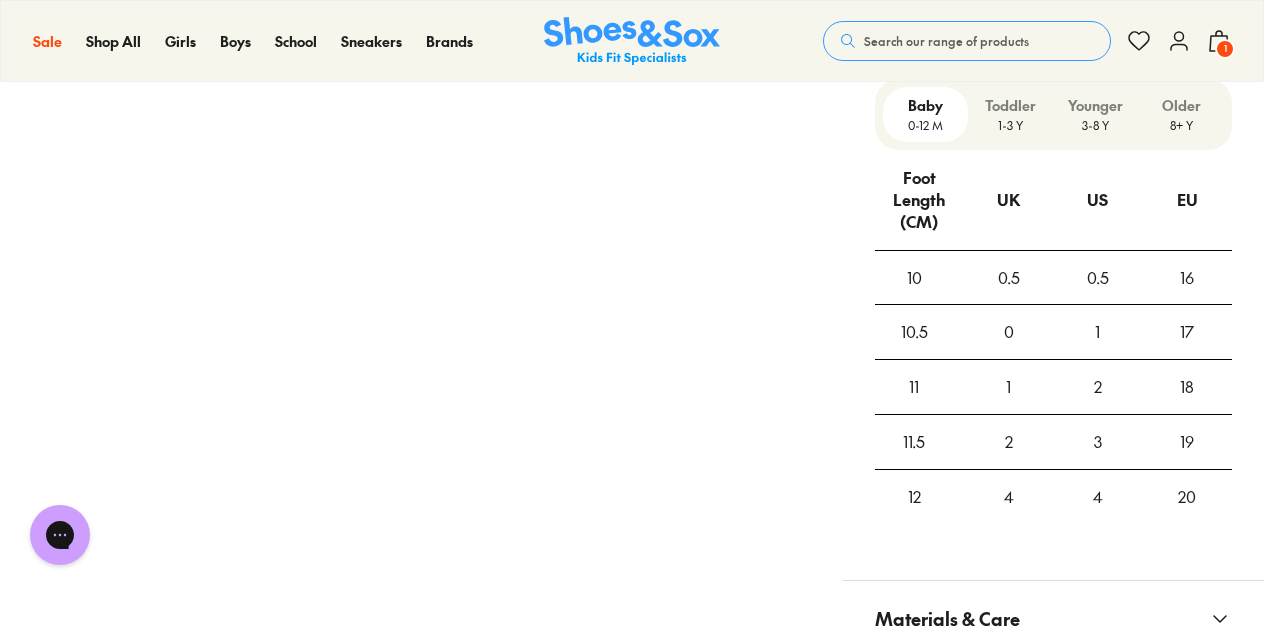 click on "Toddler 1-3 Y" at bounding box center (1010, 114) 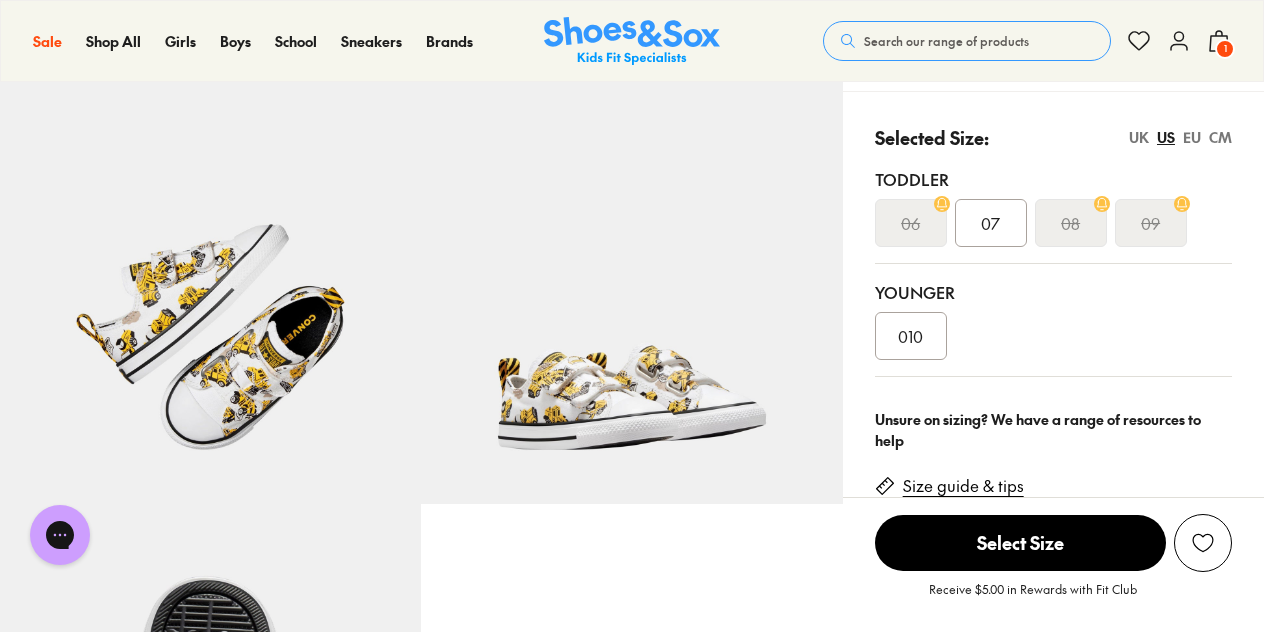 scroll, scrollTop: 460, scrollLeft: 0, axis: vertical 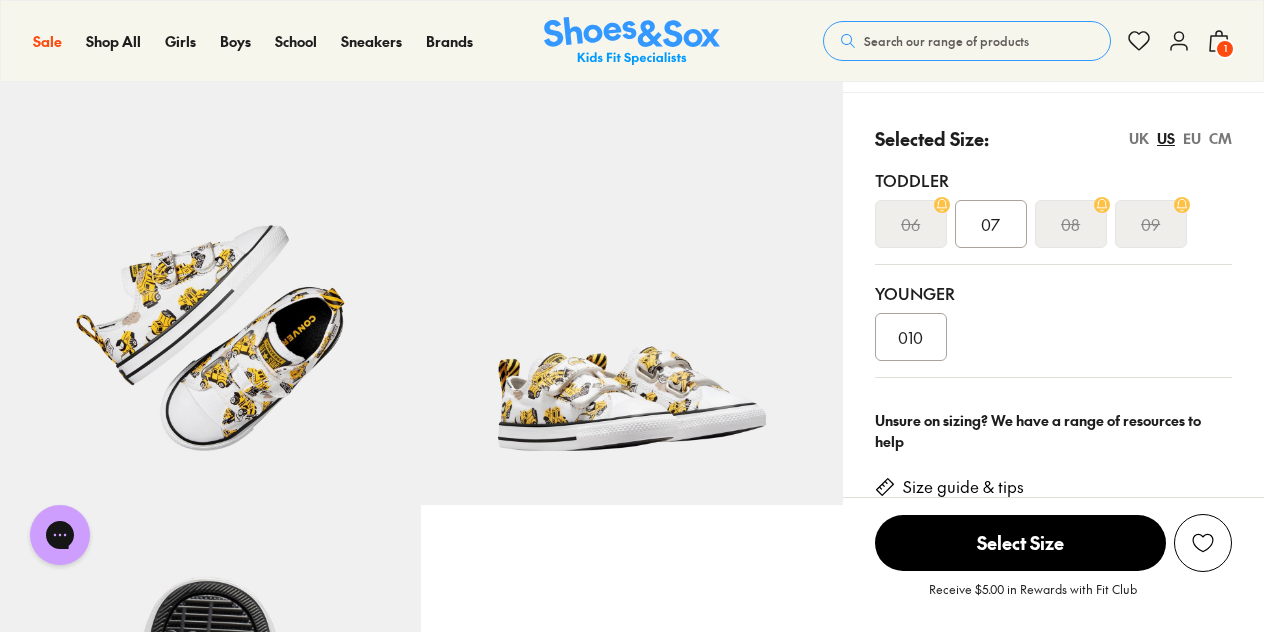 click 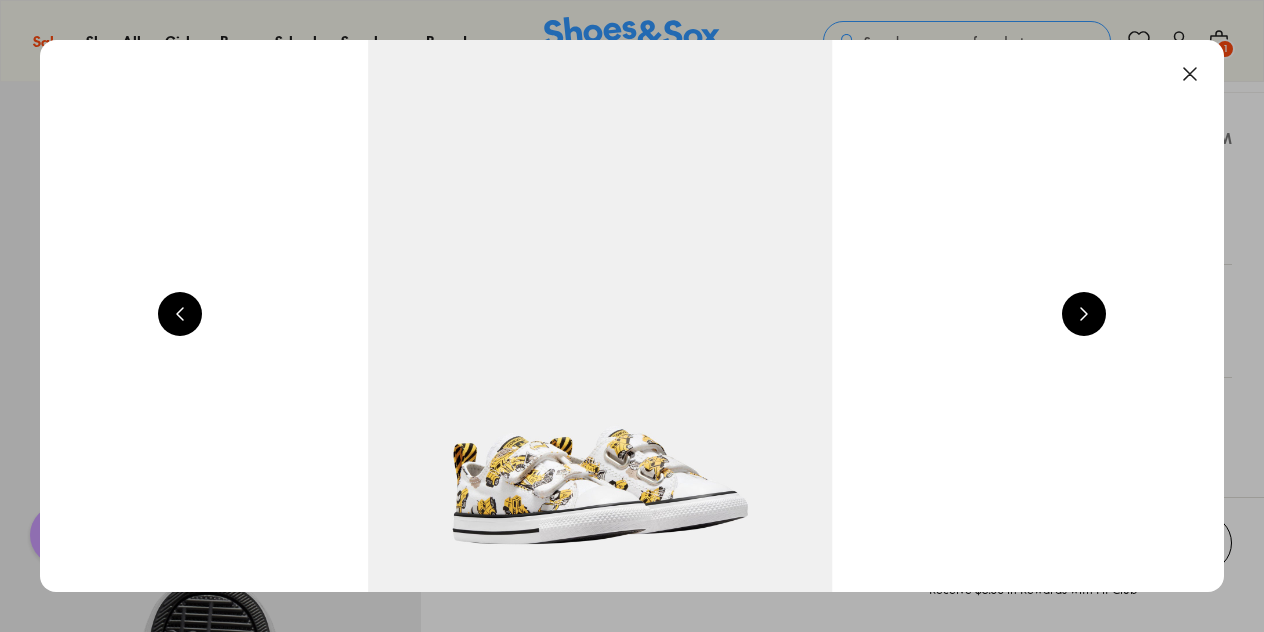 click at bounding box center (180, 314) 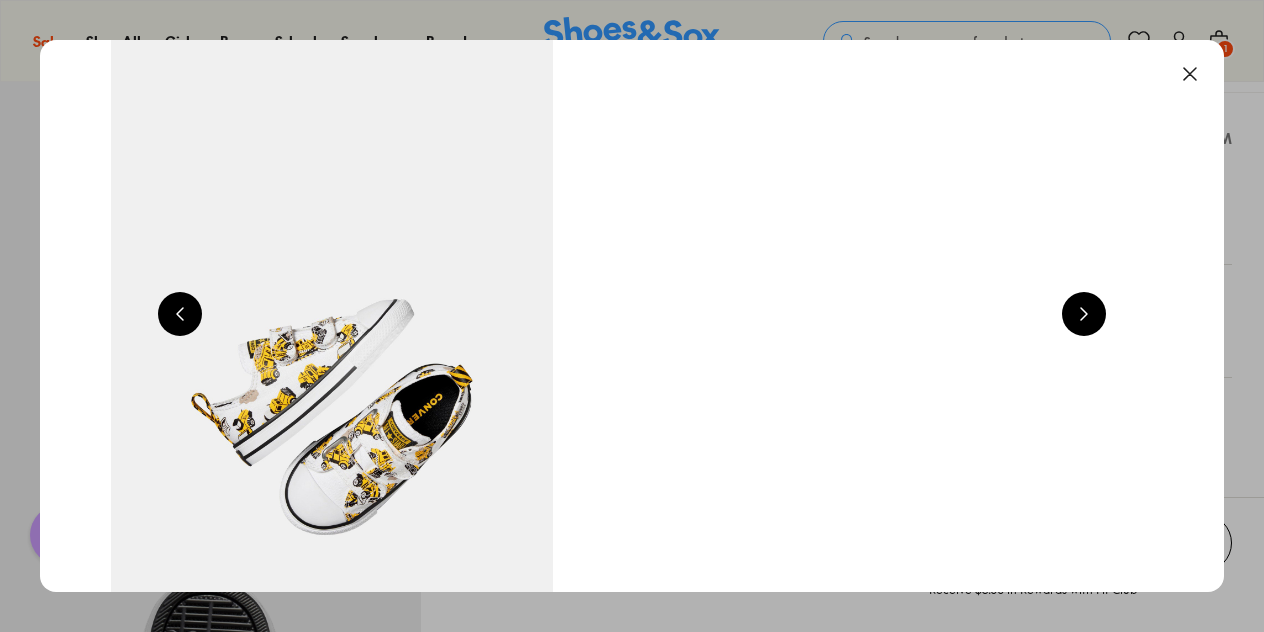 scroll, scrollTop: 0, scrollLeft: 3576, axis: horizontal 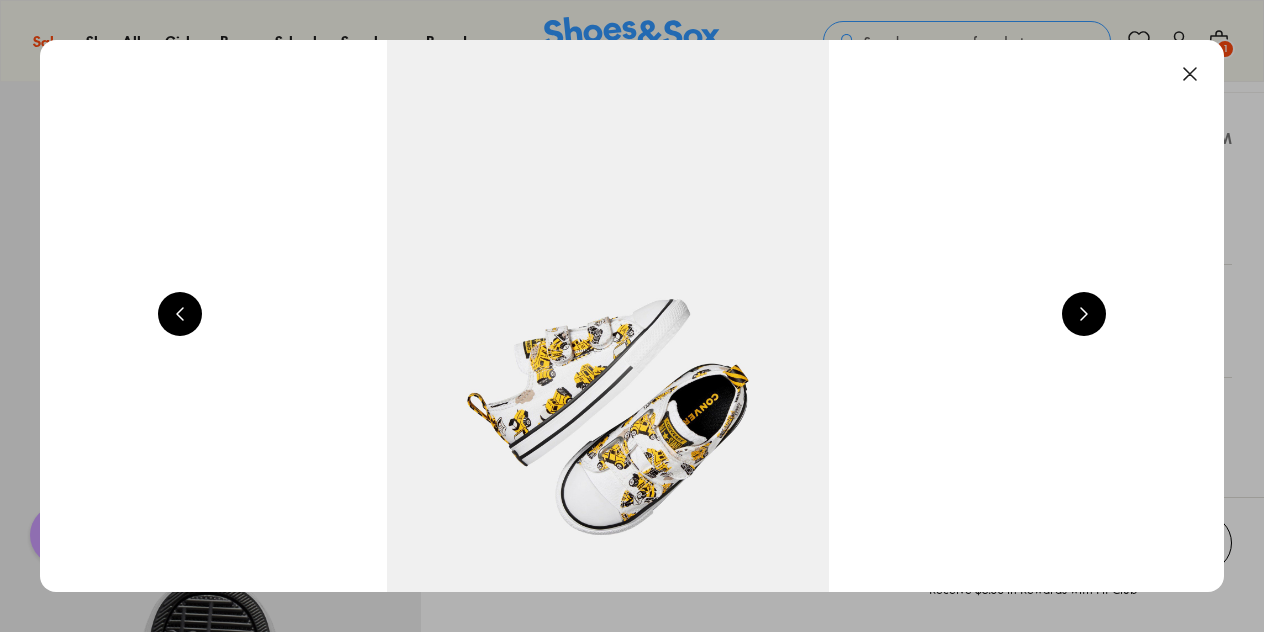 click at bounding box center [1190, 74] 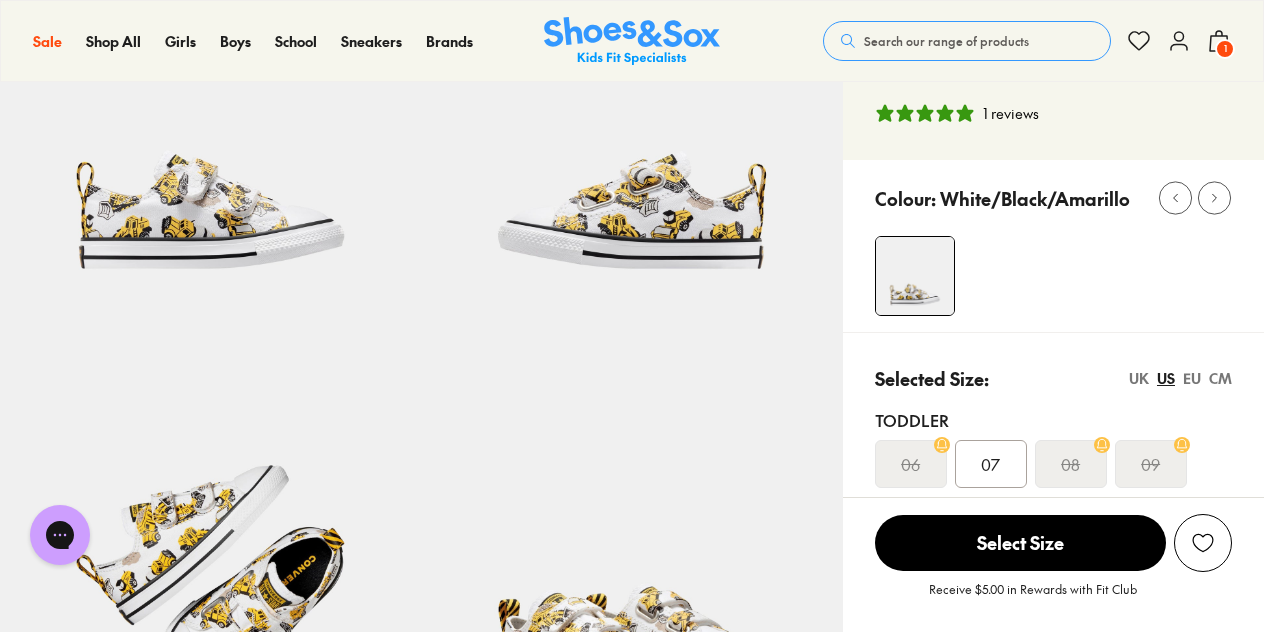 scroll, scrollTop: 218, scrollLeft: 0, axis: vertical 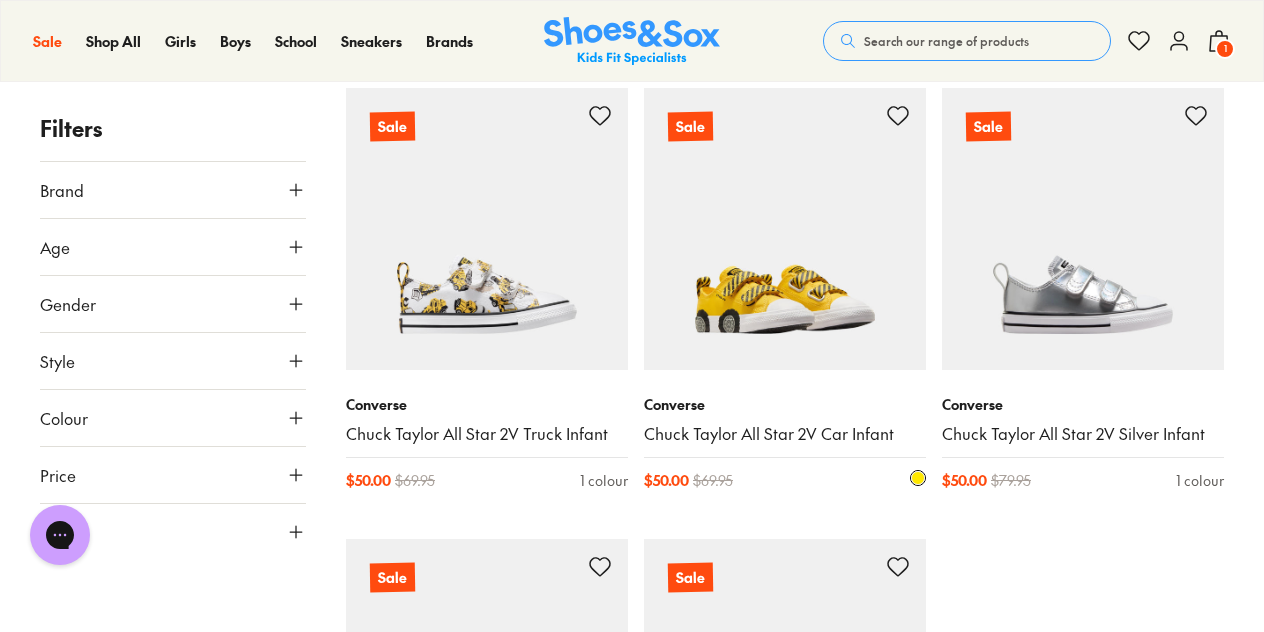 click at bounding box center [785, 229] 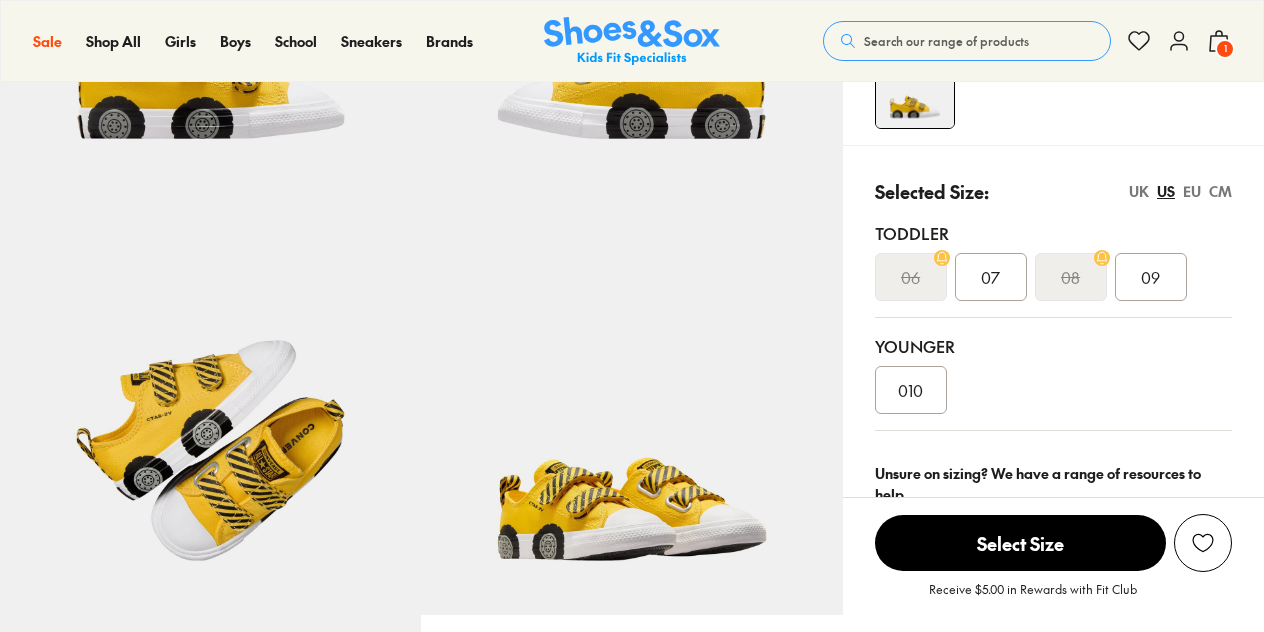 scroll, scrollTop: 0, scrollLeft: 0, axis: both 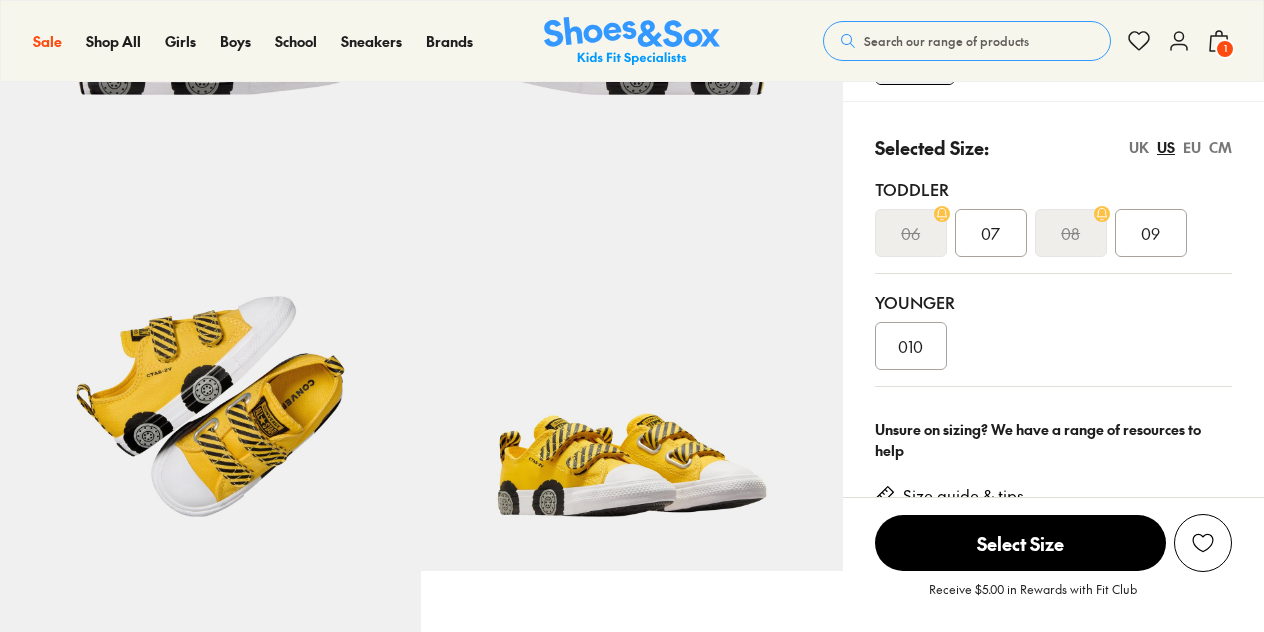 select on "*" 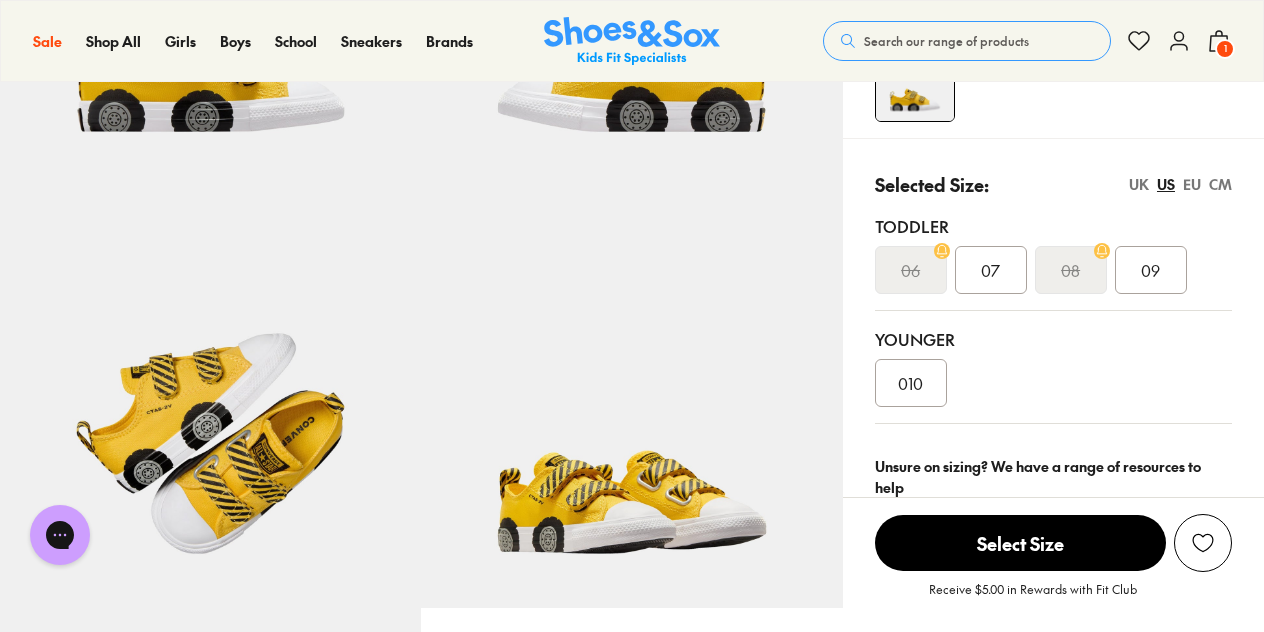 scroll, scrollTop: 0, scrollLeft: 0, axis: both 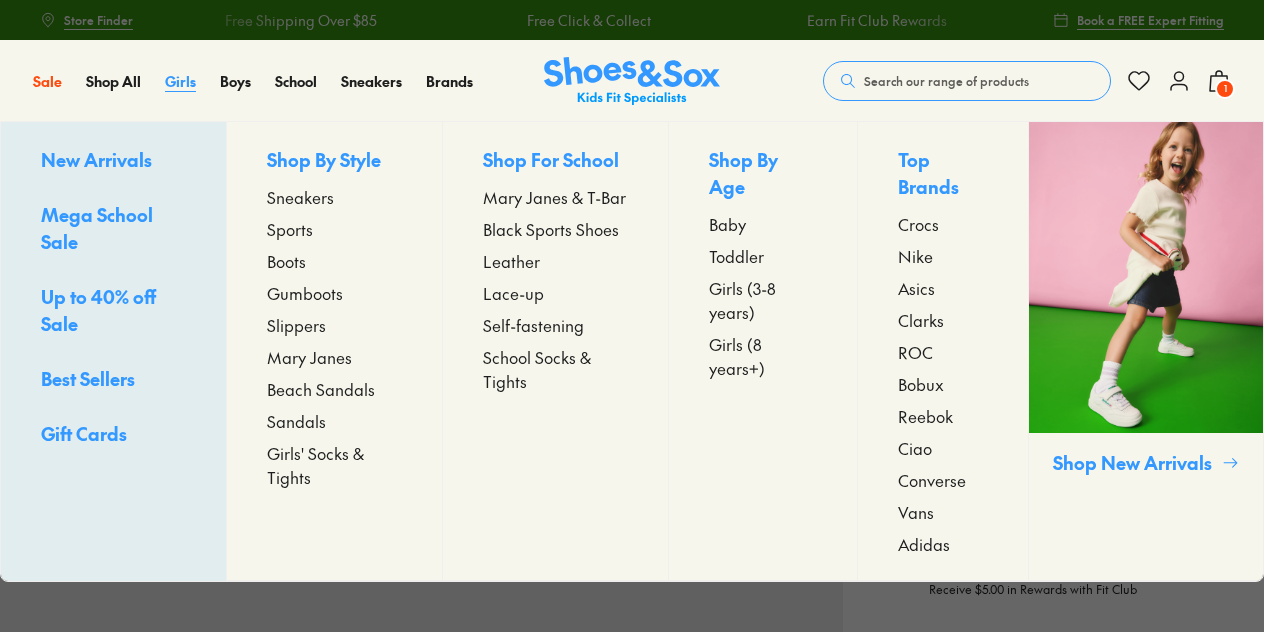 click on "Girls" at bounding box center (180, 81) 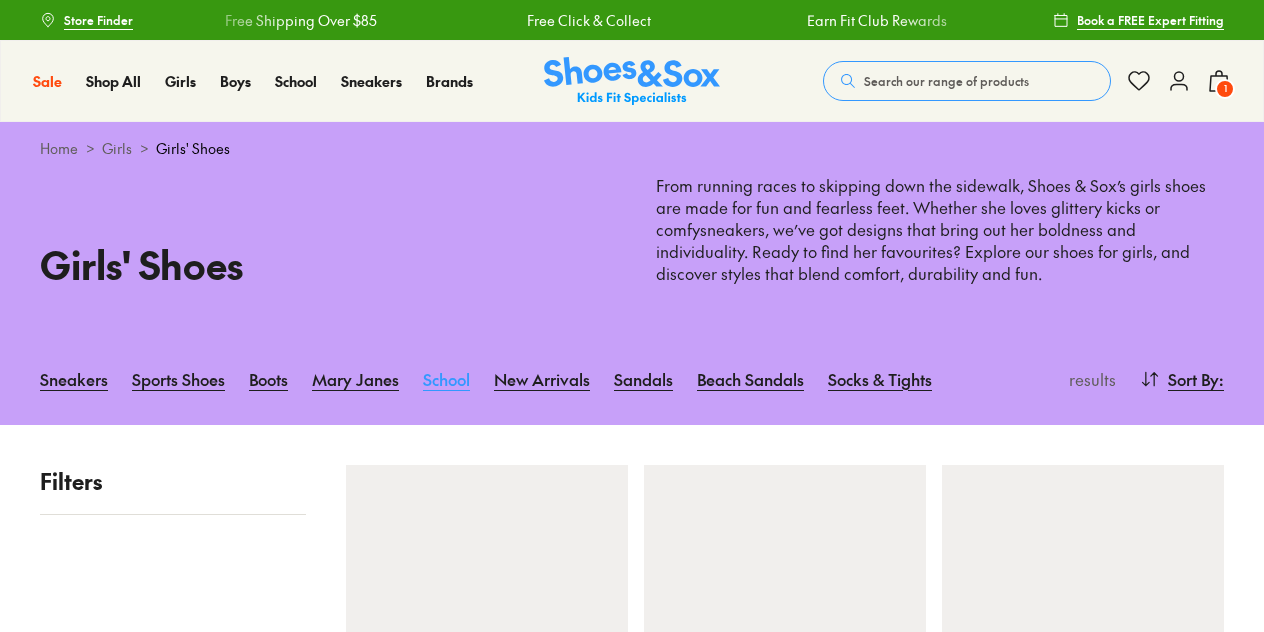 scroll, scrollTop: 0, scrollLeft: 0, axis: both 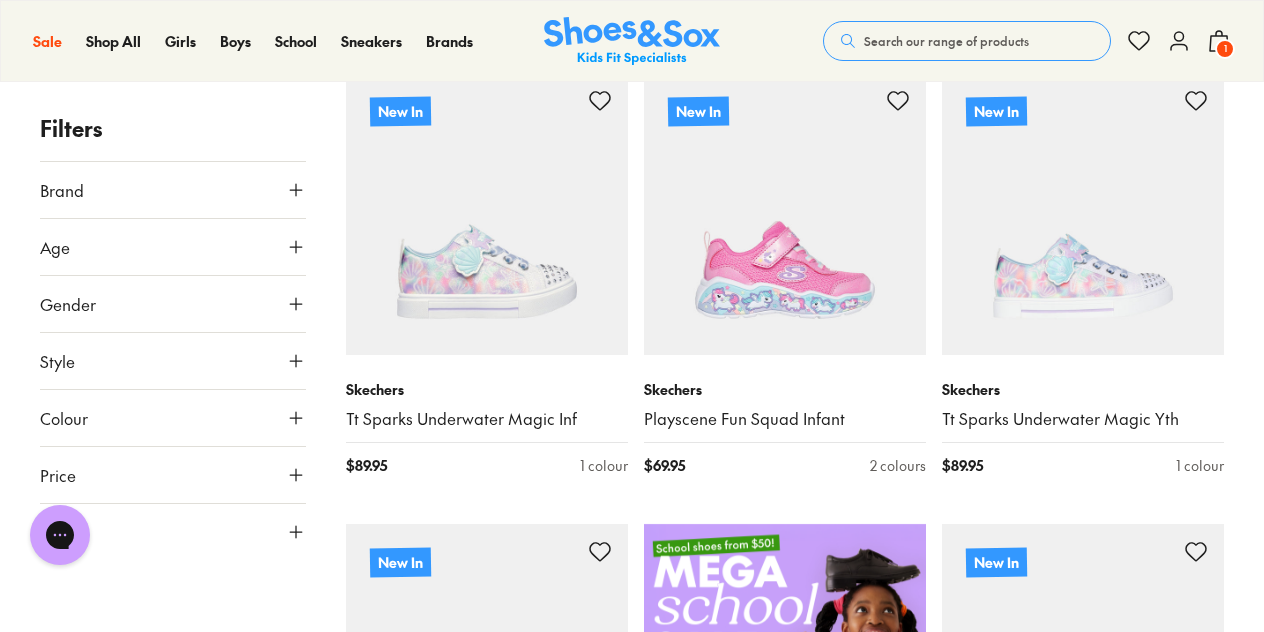 click on "Age" at bounding box center (173, 247) 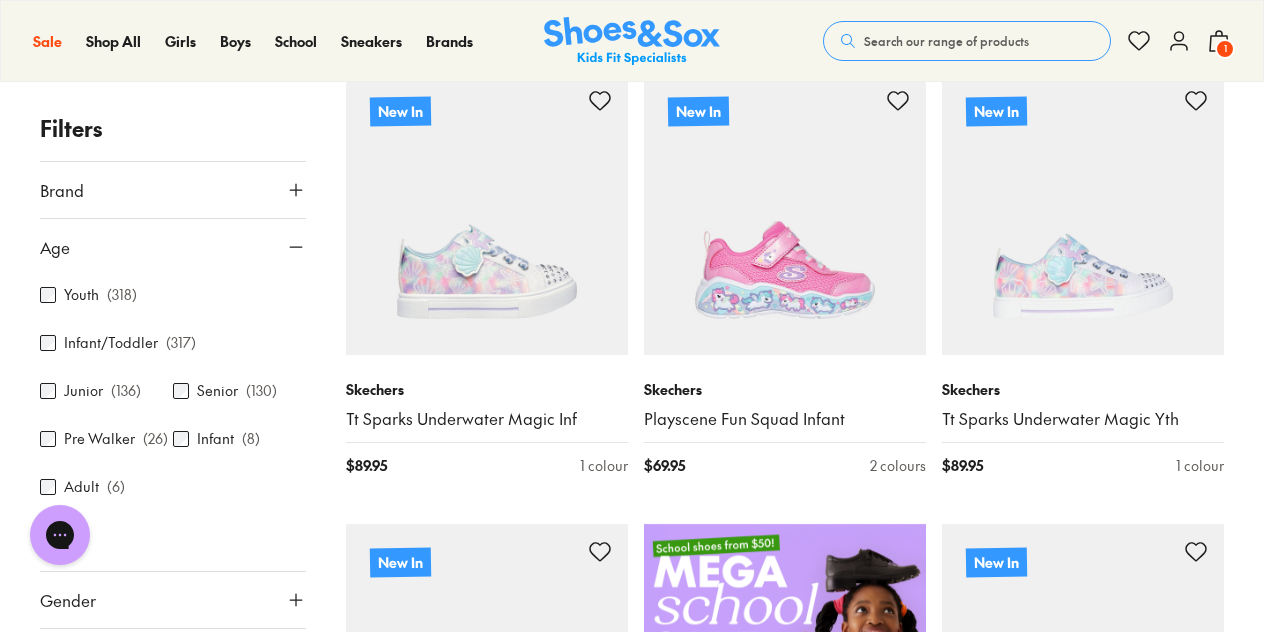 click on "Infant/Toddler" at bounding box center (111, 343) 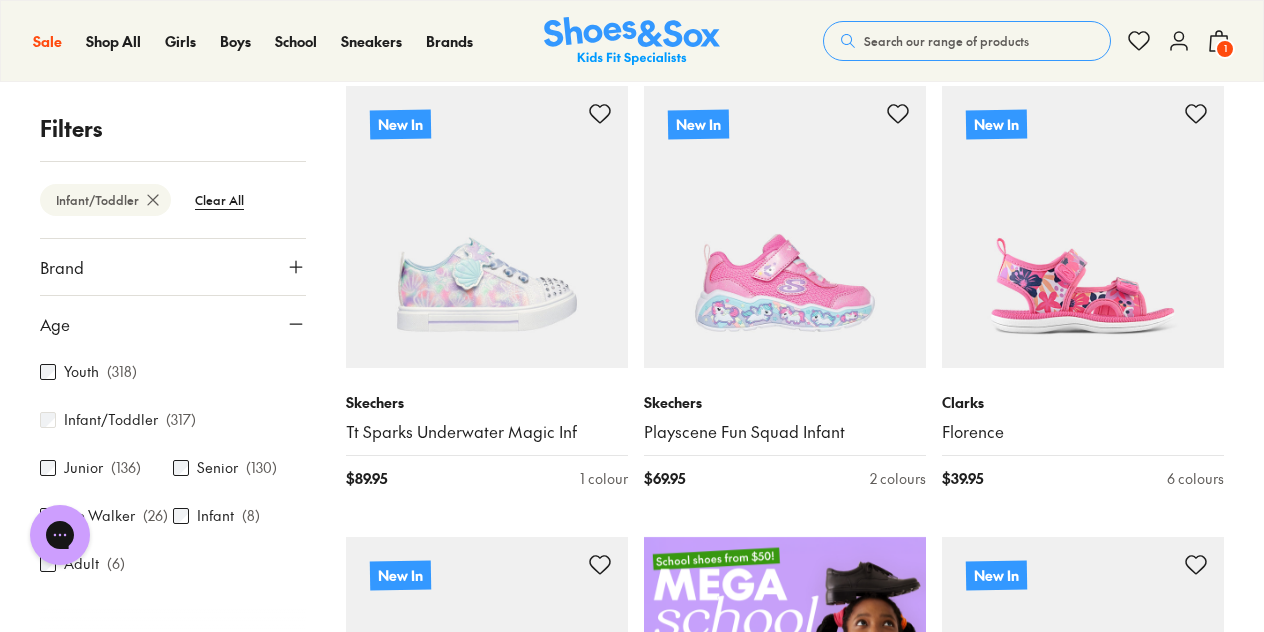 scroll, scrollTop: 380, scrollLeft: 0, axis: vertical 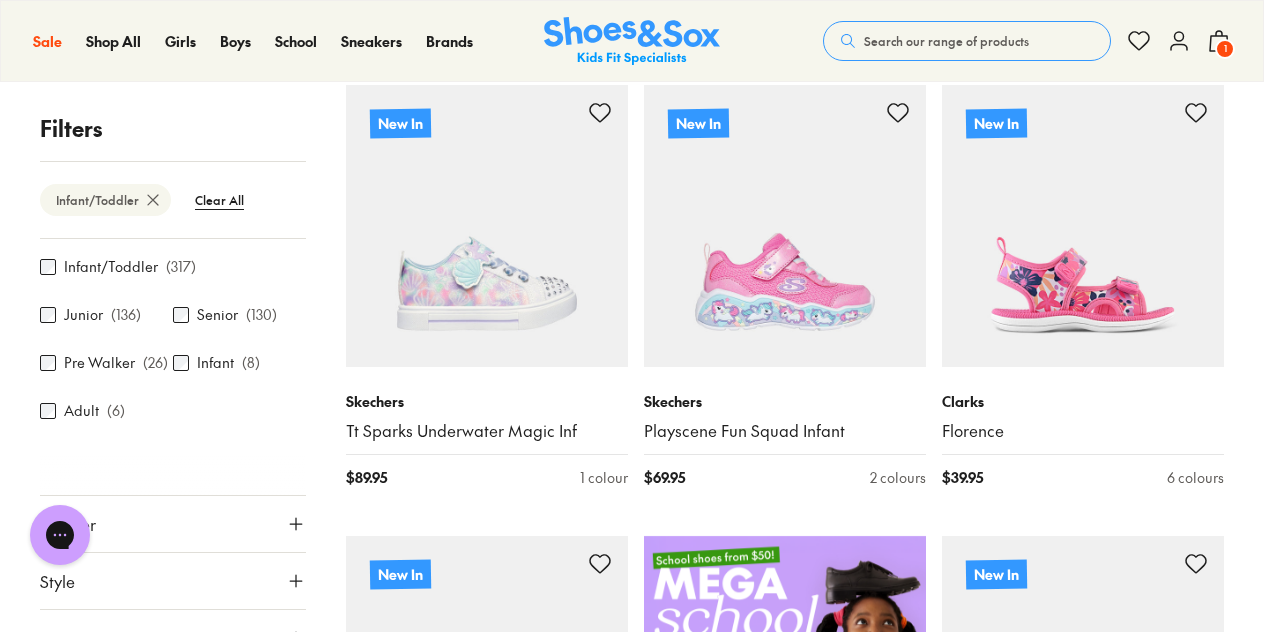 click on "Junior" at bounding box center (83, 315) 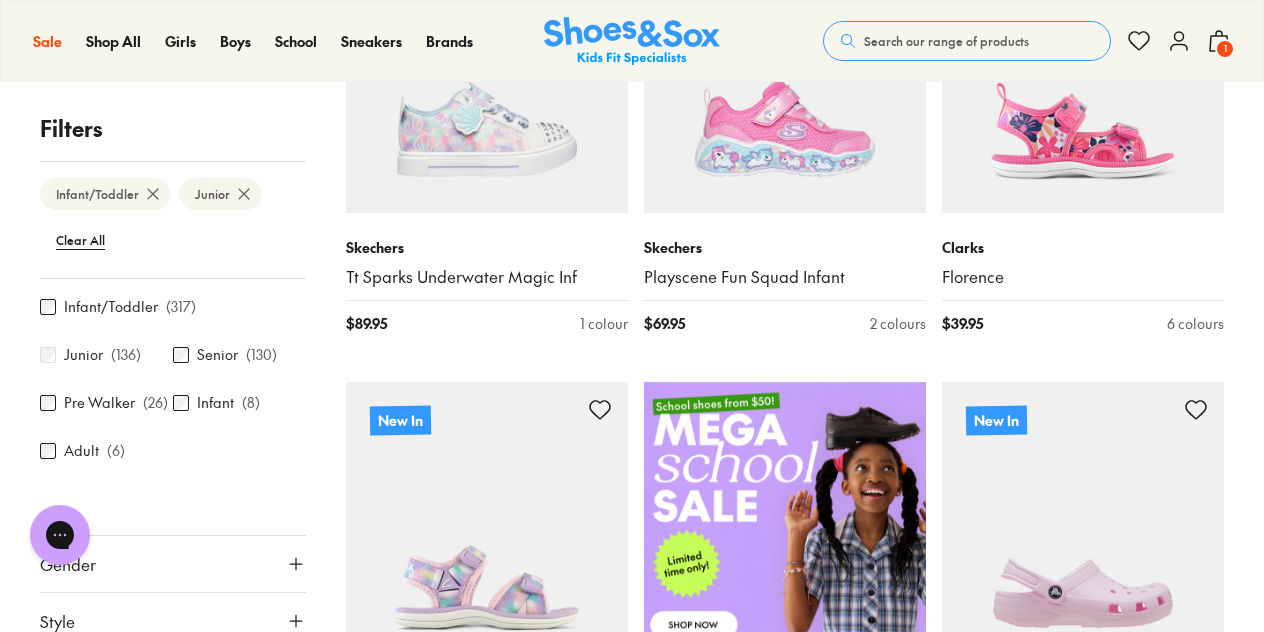 scroll, scrollTop: 533, scrollLeft: 0, axis: vertical 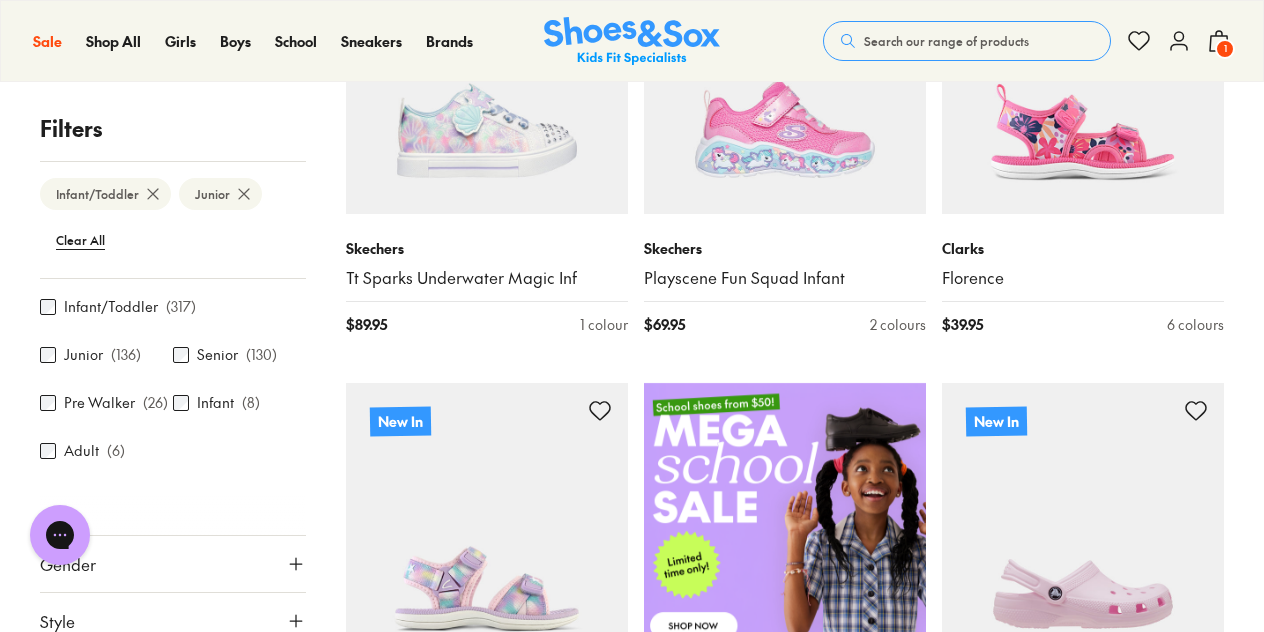 click on "Infant/Toddler" at bounding box center (111, 307) 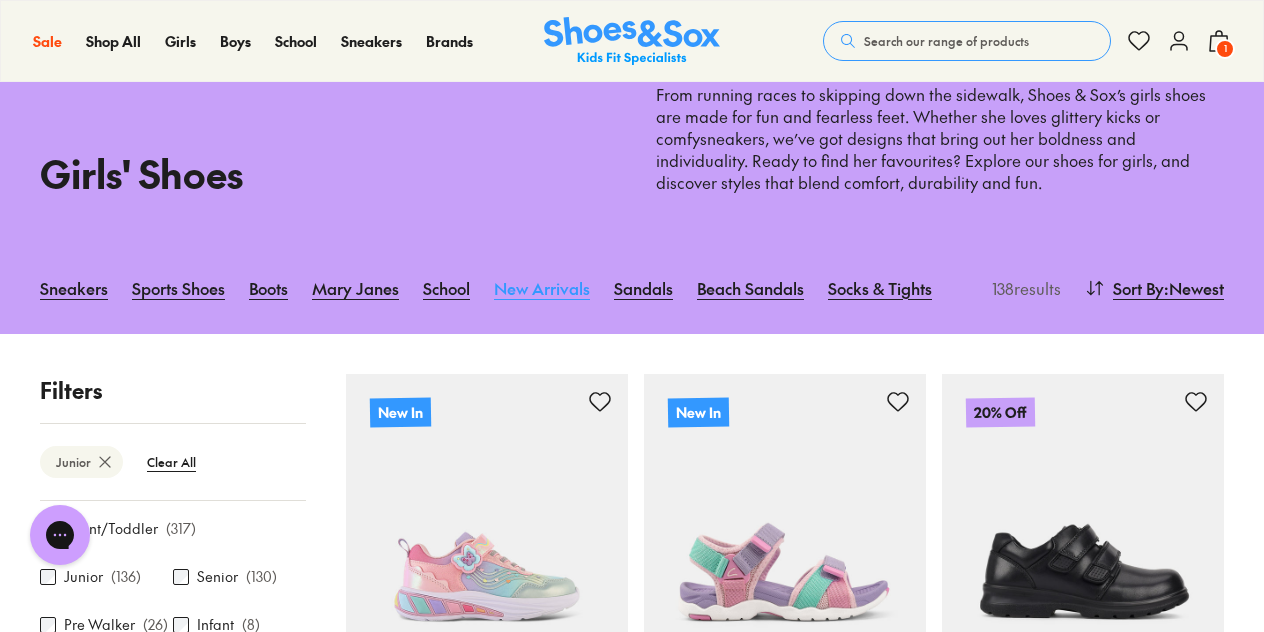 scroll, scrollTop: 0, scrollLeft: 0, axis: both 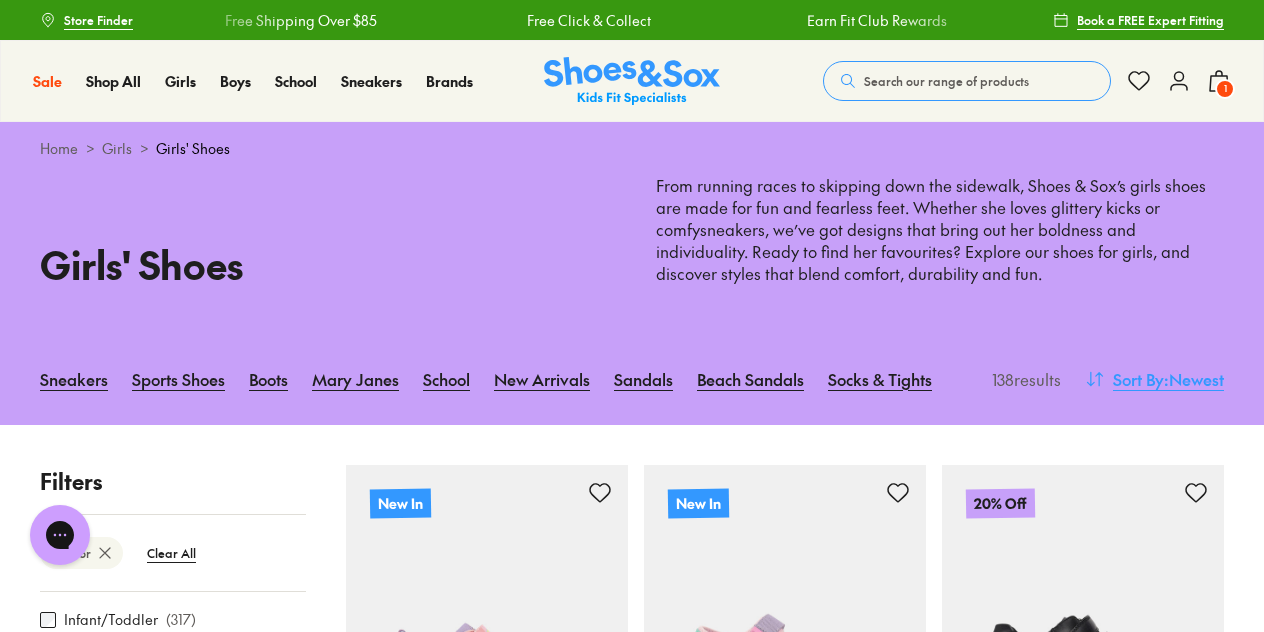 click on ":  Newest" at bounding box center (1194, 379) 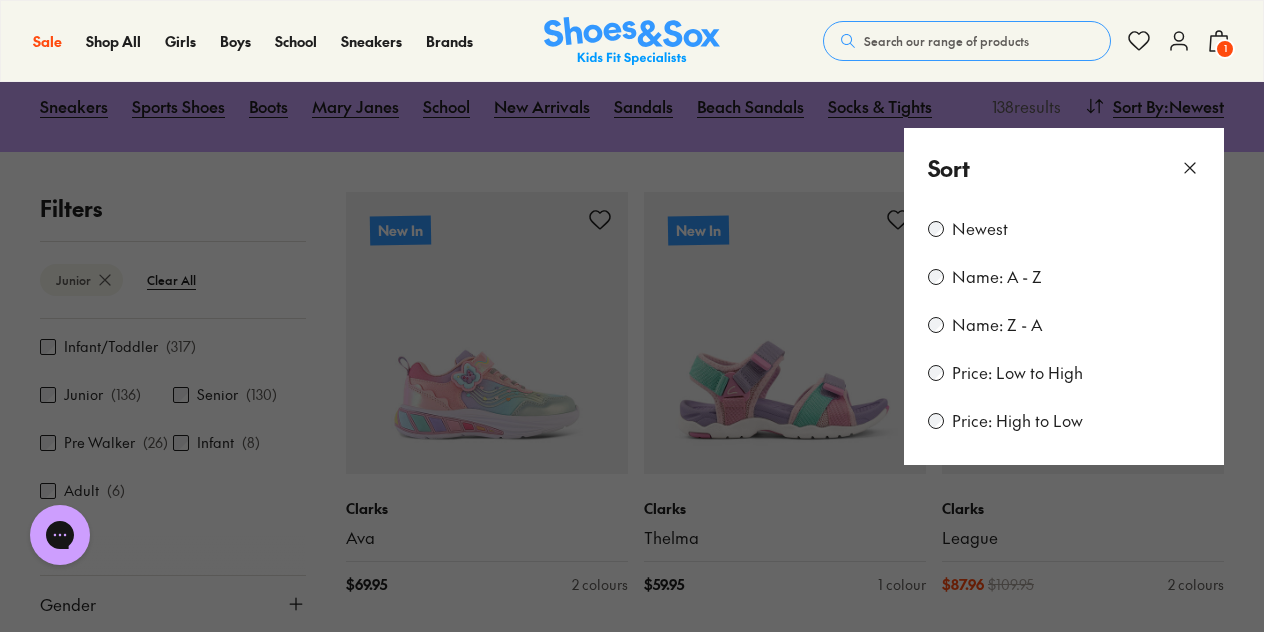 click on "Price: Low to High" at bounding box center (1017, 373) 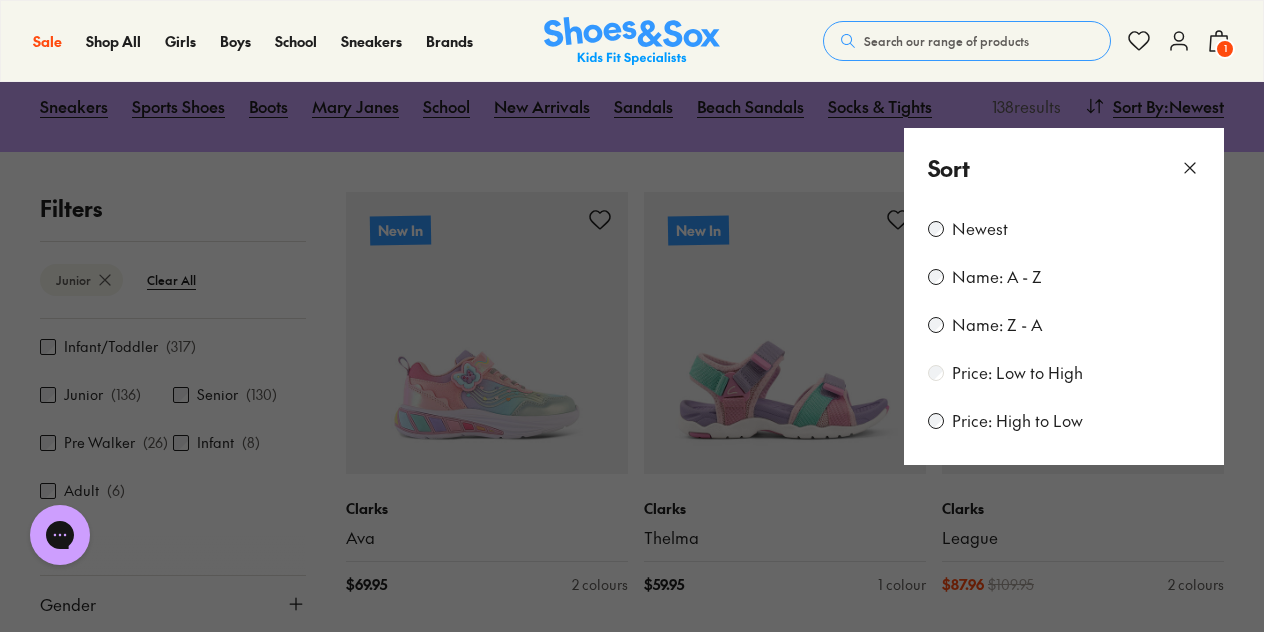 scroll, scrollTop: 75, scrollLeft: 0, axis: vertical 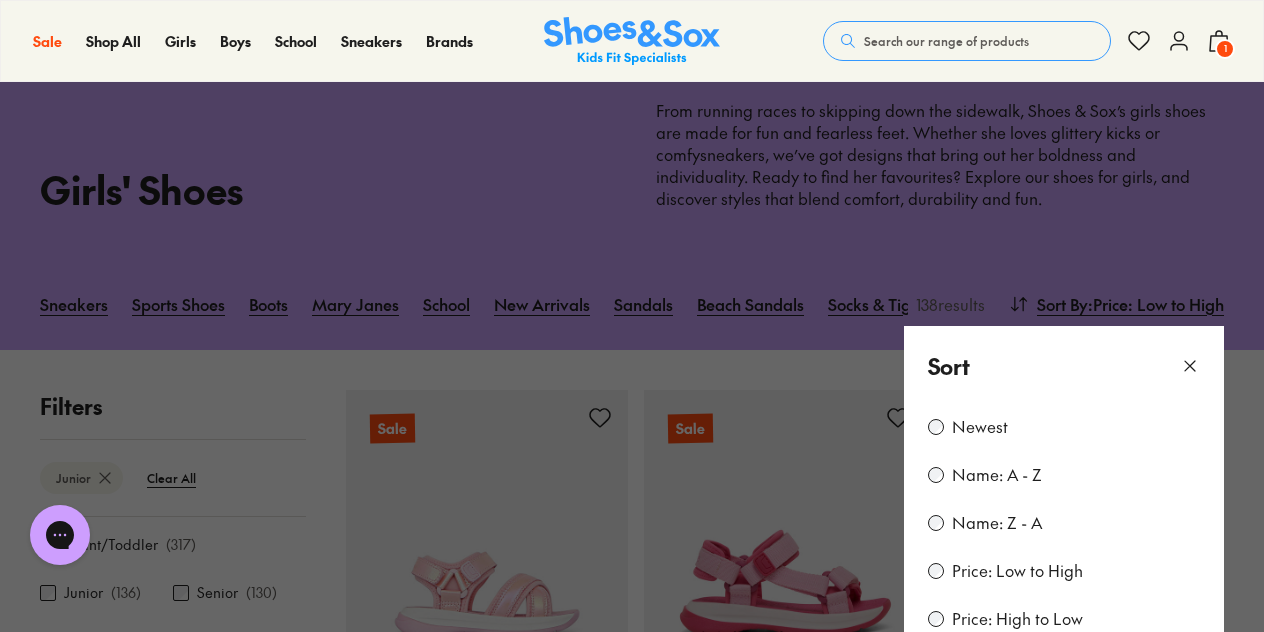 click at bounding box center [632, 316] 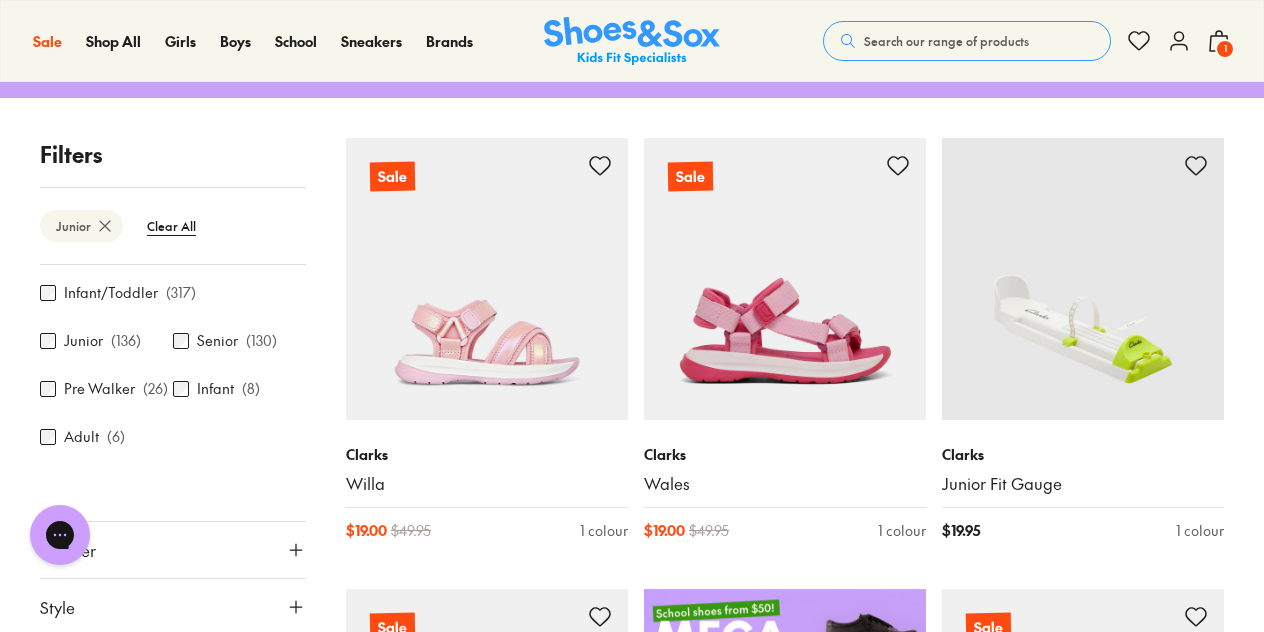 scroll, scrollTop: 394, scrollLeft: 0, axis: vertical 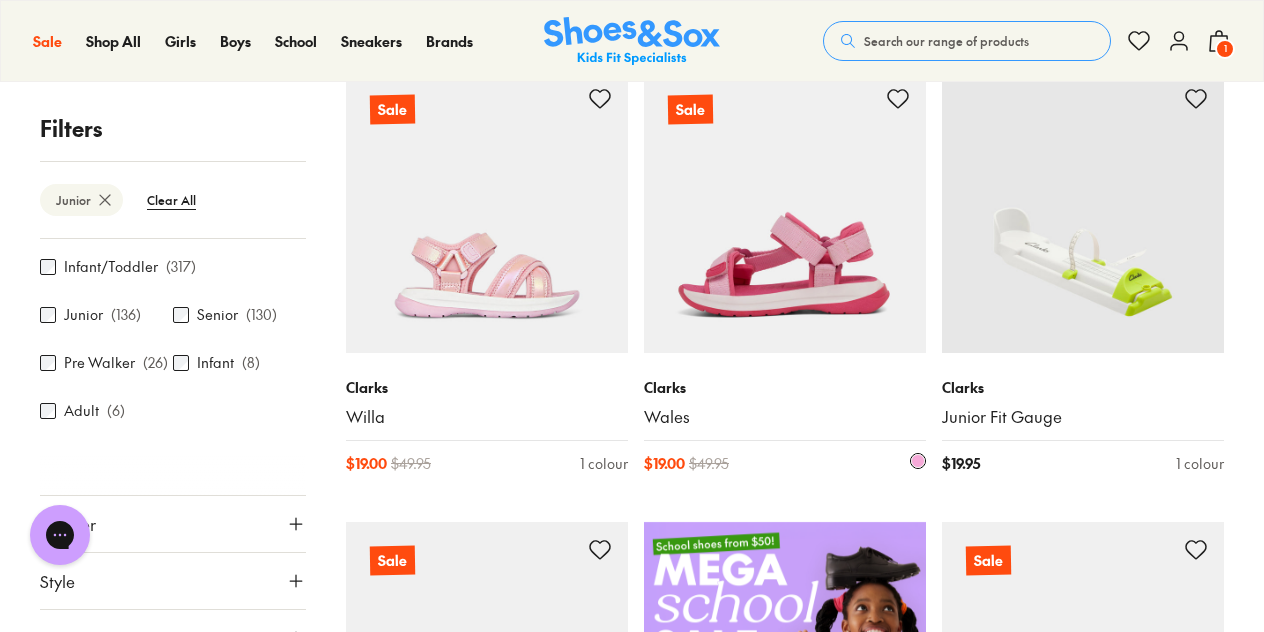 click at bounding box center [487, 212] 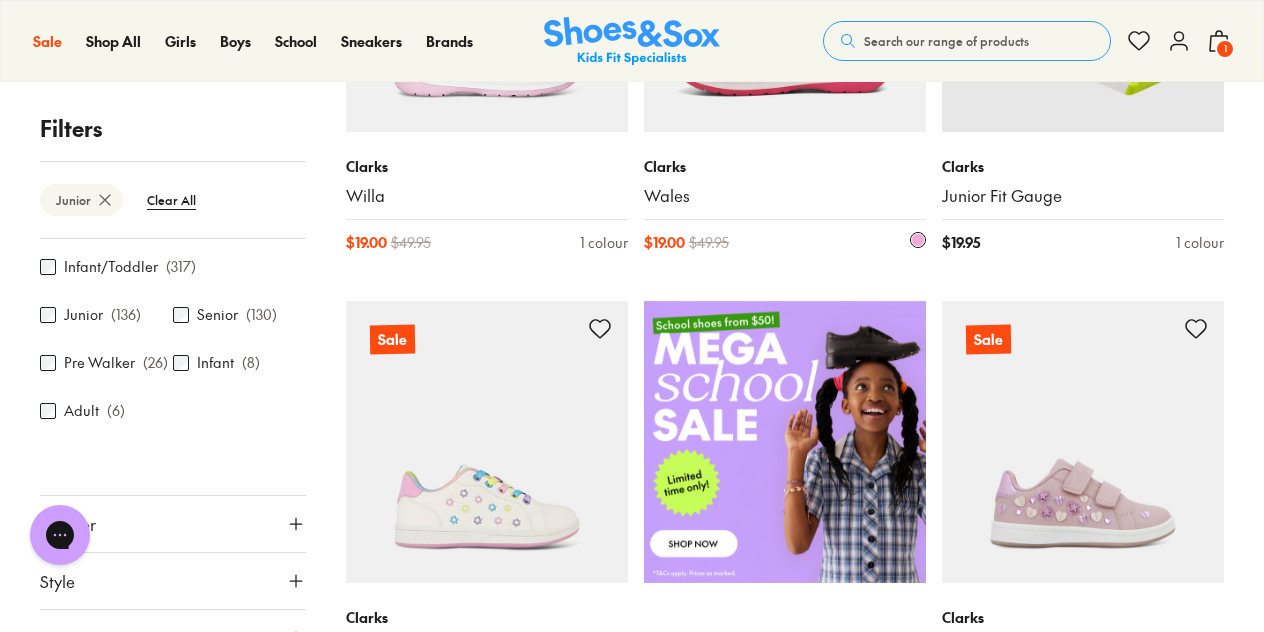 scroll, scrollTop: 670, scrollLeft: 0, axis: vertical 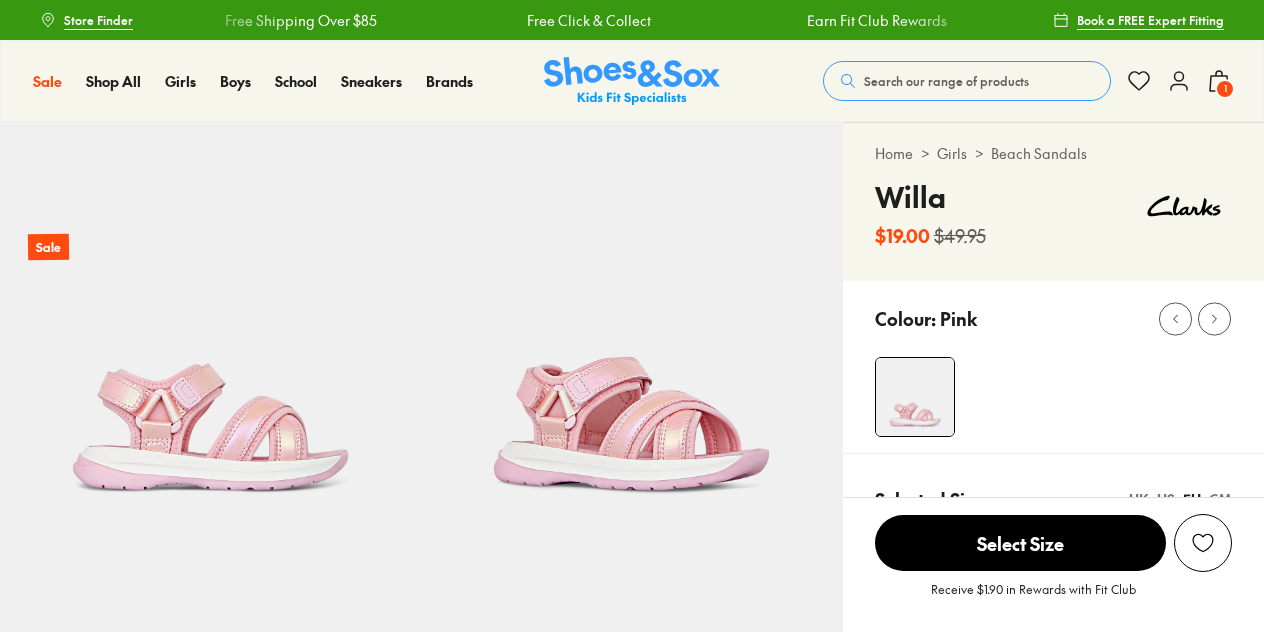 select on "*" 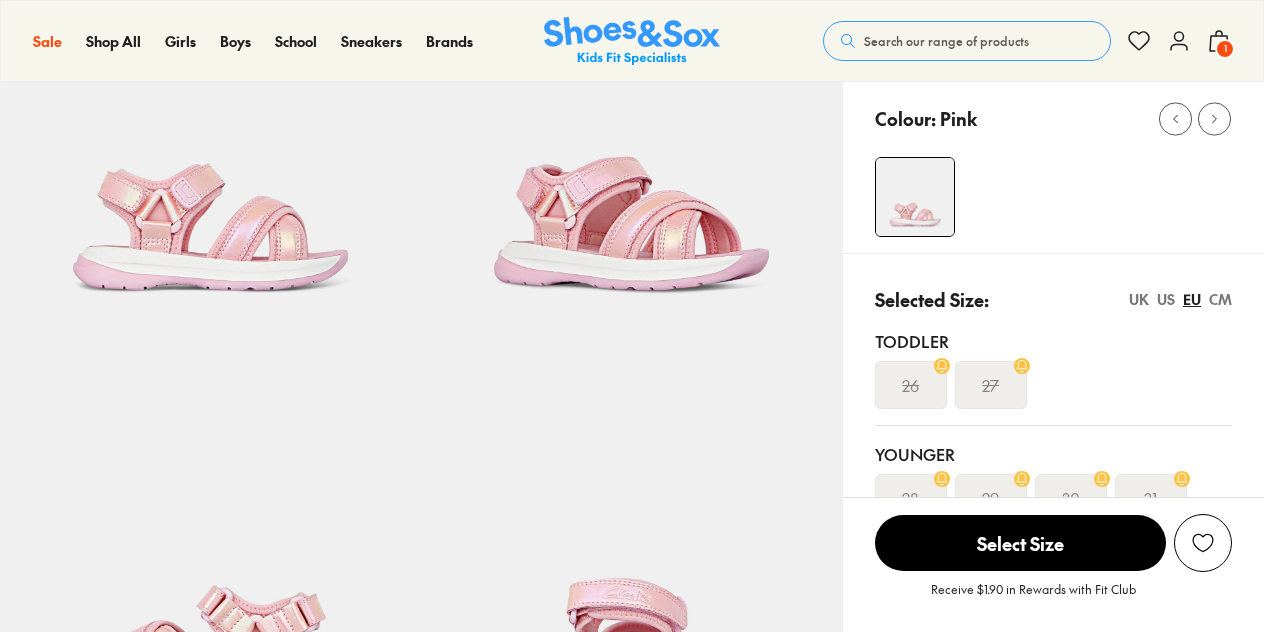 scroll, scrollTop: 202, scrollLeft: 0, axis: vertical 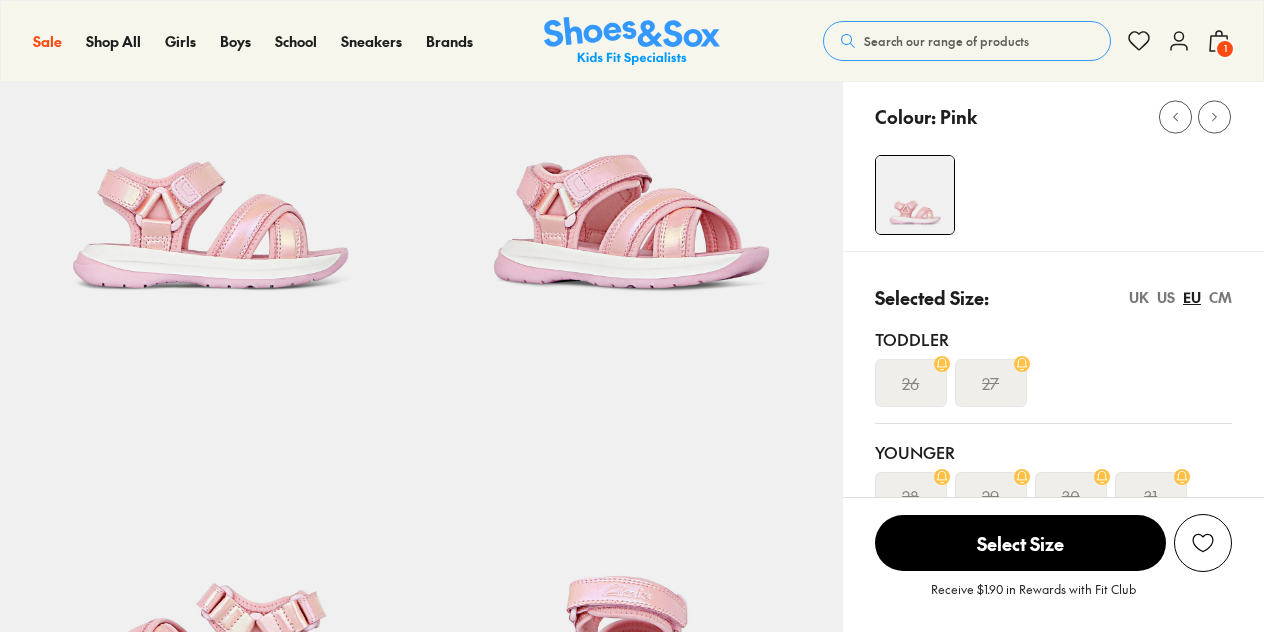 click on "US" at bounding box center [1166, 297] 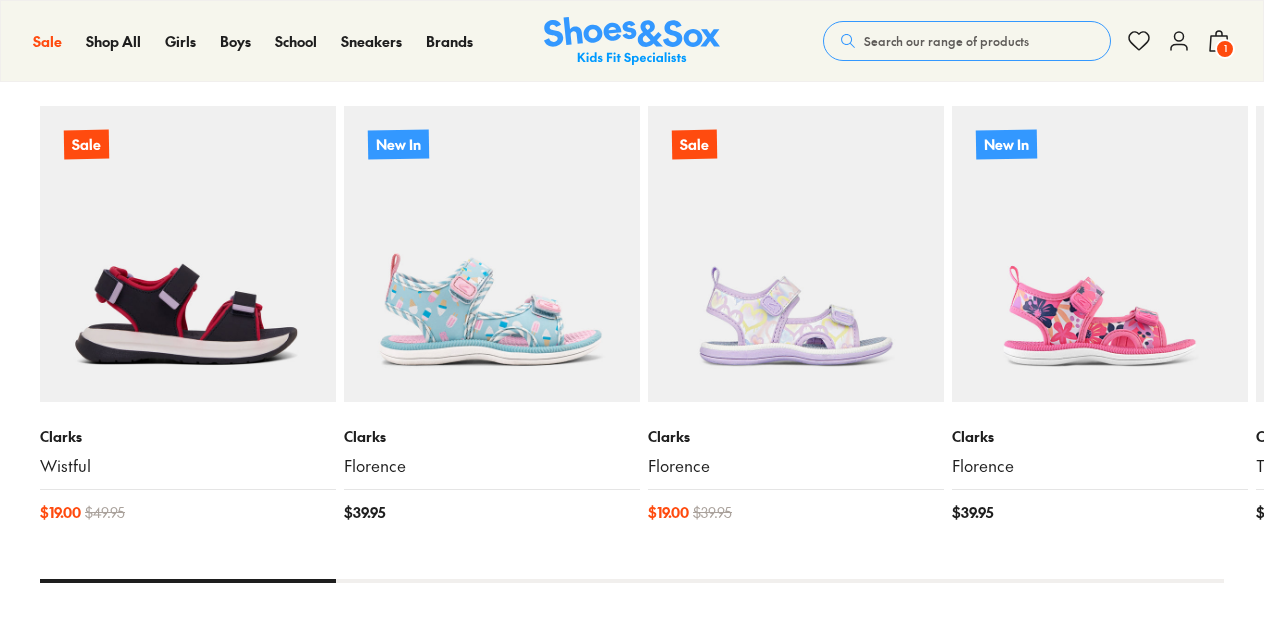 scroll, scrollTop: 1862, scrollLeft: 0, axis: vertical 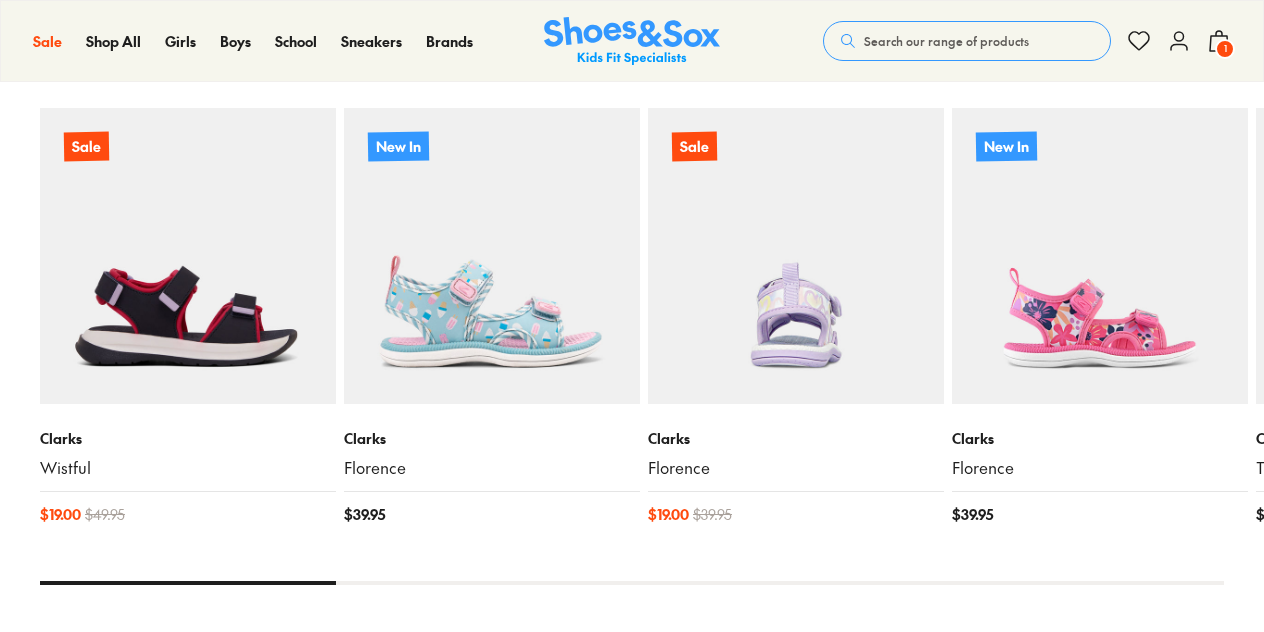 click at bounding box center [796, 256] 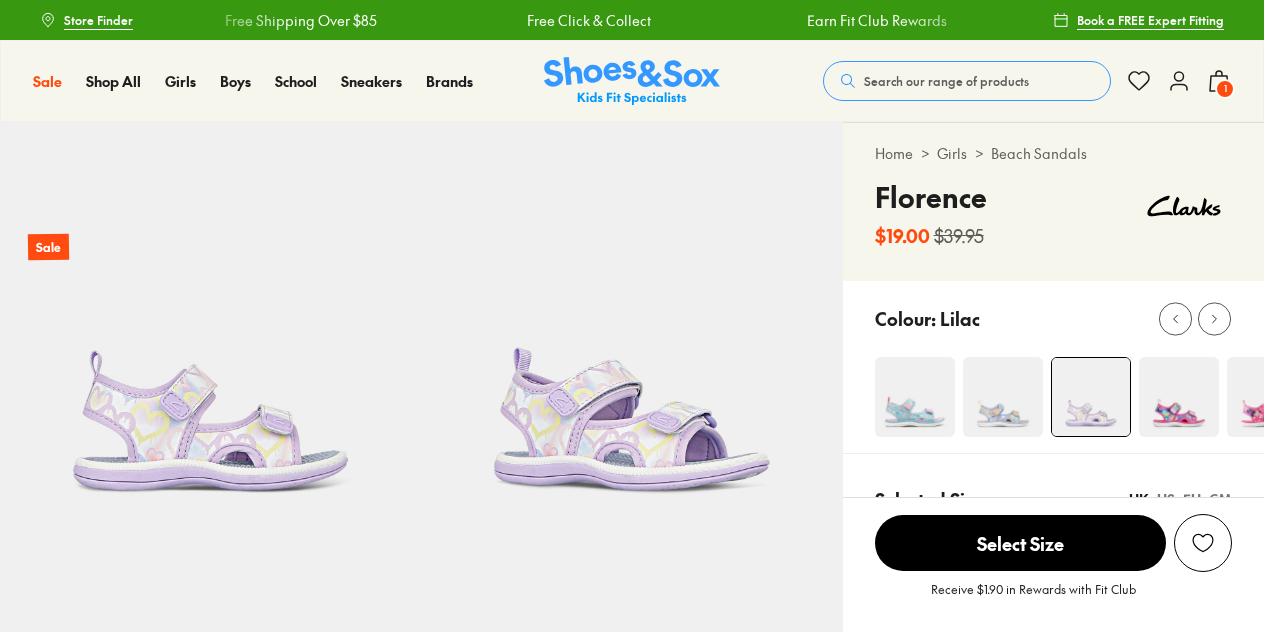 scroll, scrollTop: 0, scrollLeft: 0, axis: both 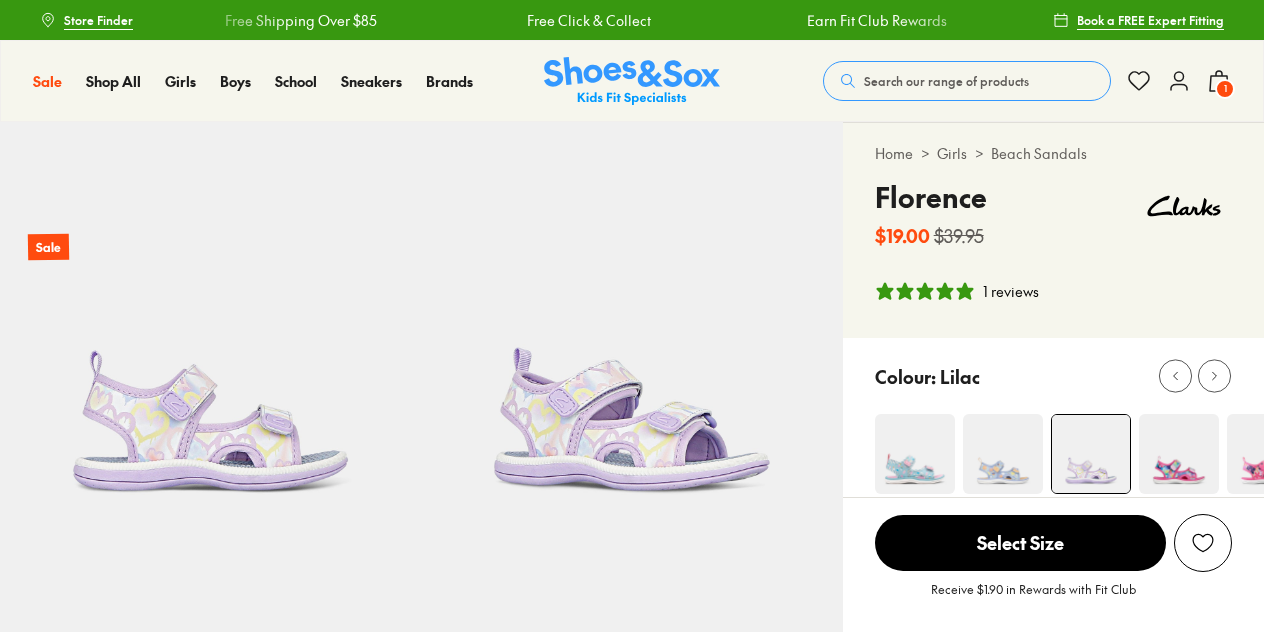 select on "*" 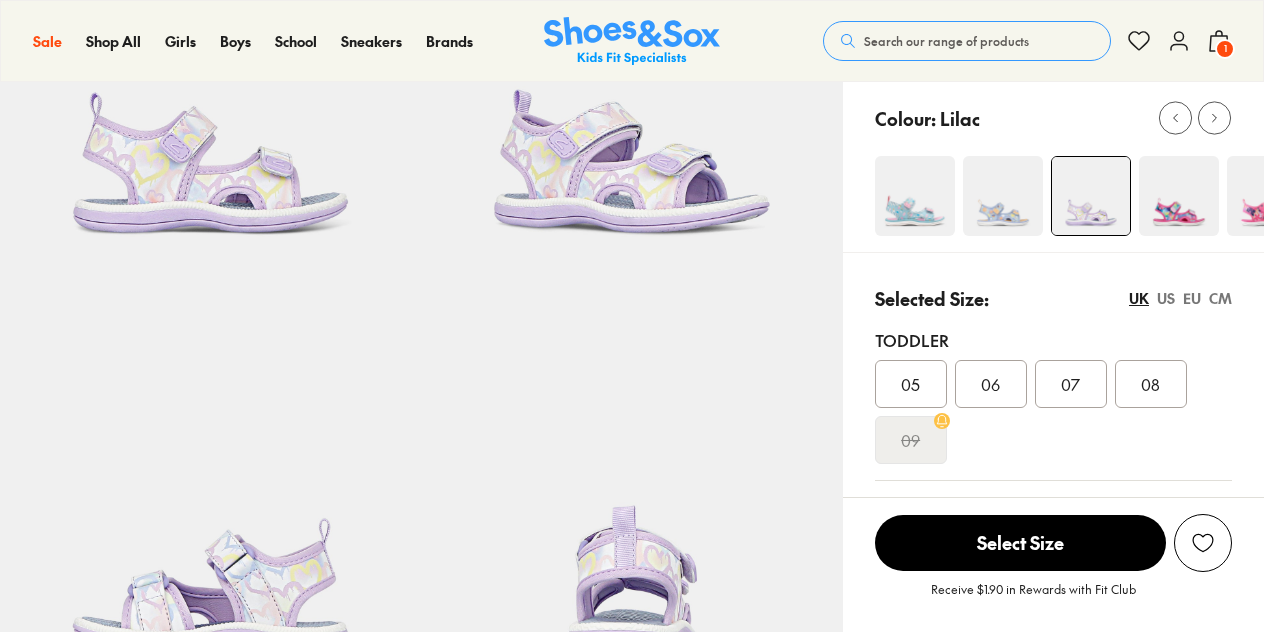 scroll, scrollTop: 292, scrollLeft: 0, axis: vertical 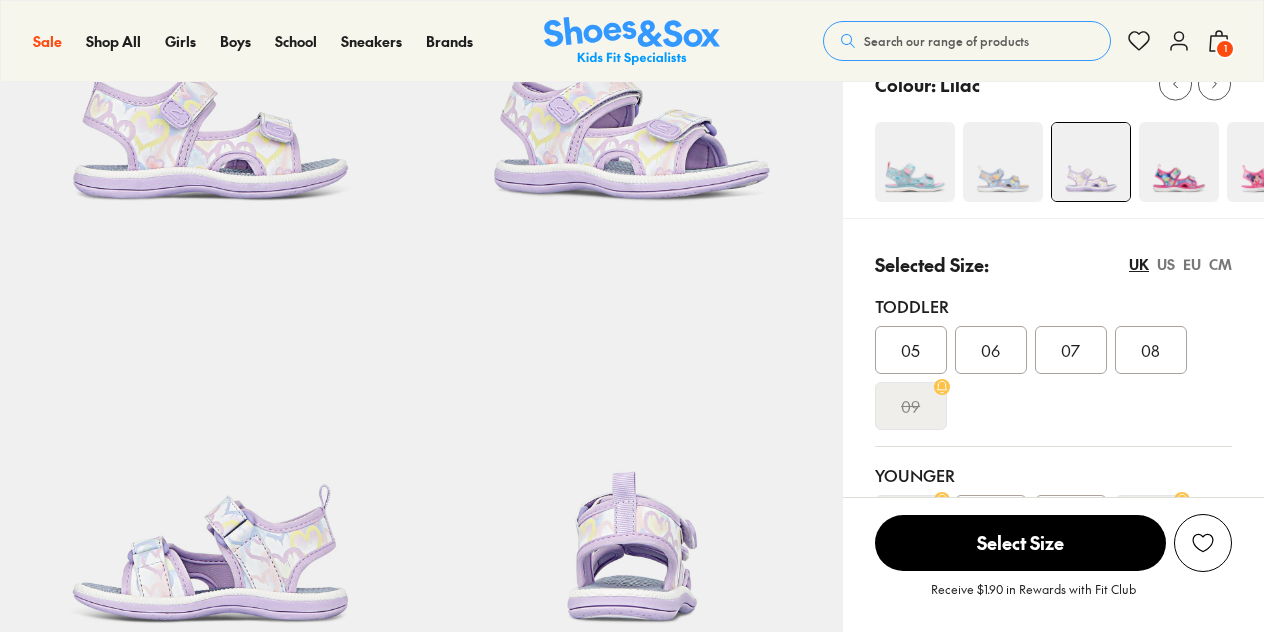 click on "US" at bounding box center (1166, 264) 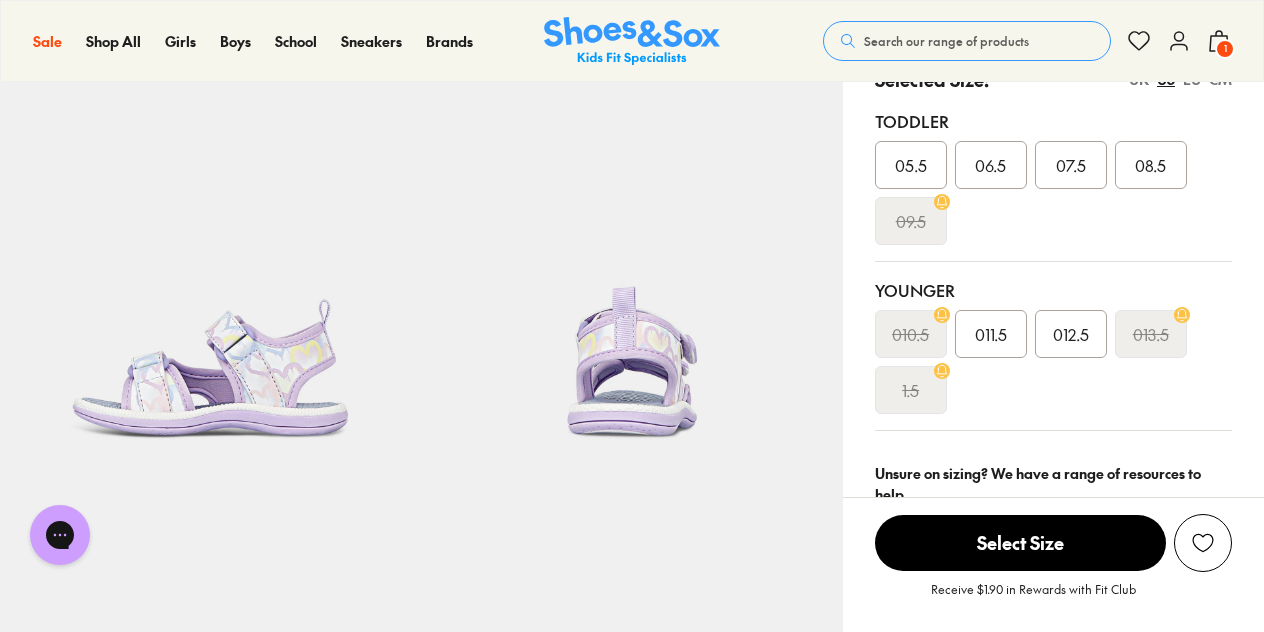 scroll, scrollTop: 323, scrollLeft: 0, axis: vertical 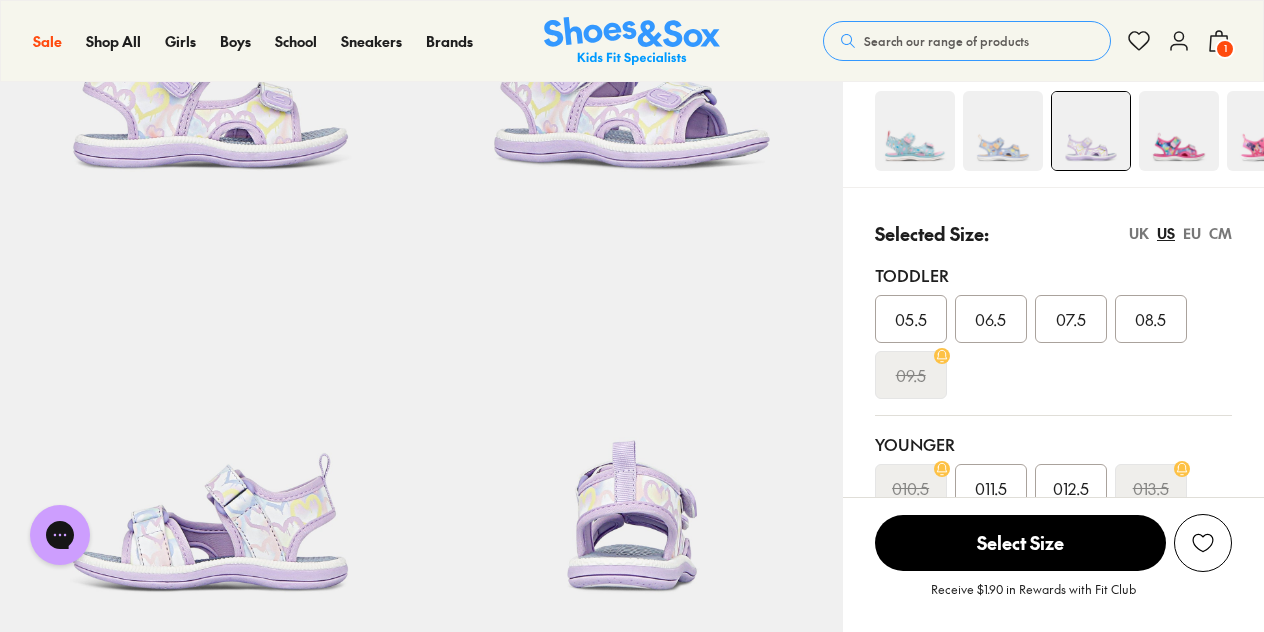 click at bounding box center [1003, 131] 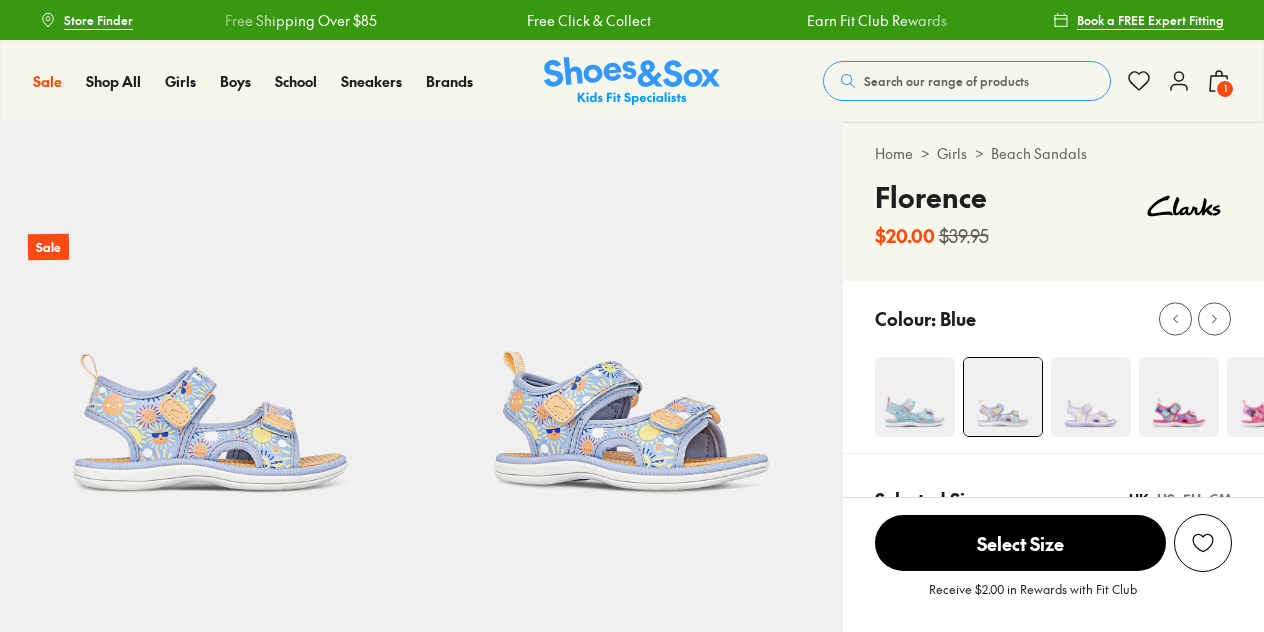 scroll, scrollTop: 0, scrollLeft: 0, axis: both 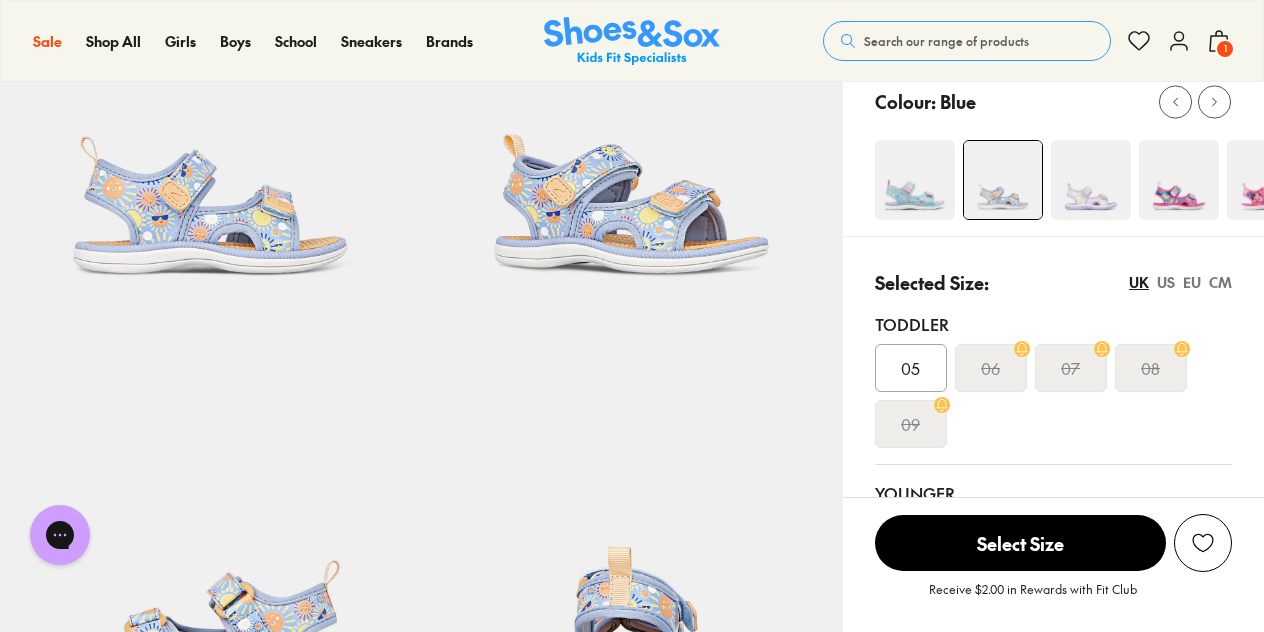 click at bounding box center [915, 180] 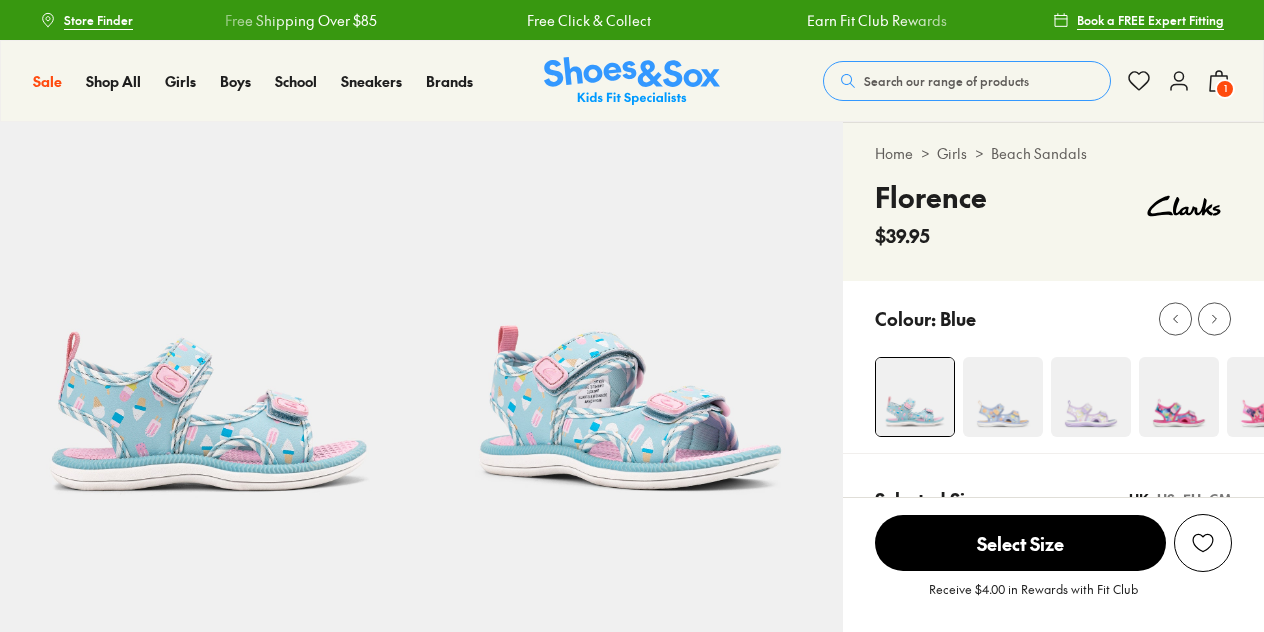 scroll, scrollTop: 0, scrollLeft: 0, axis: both 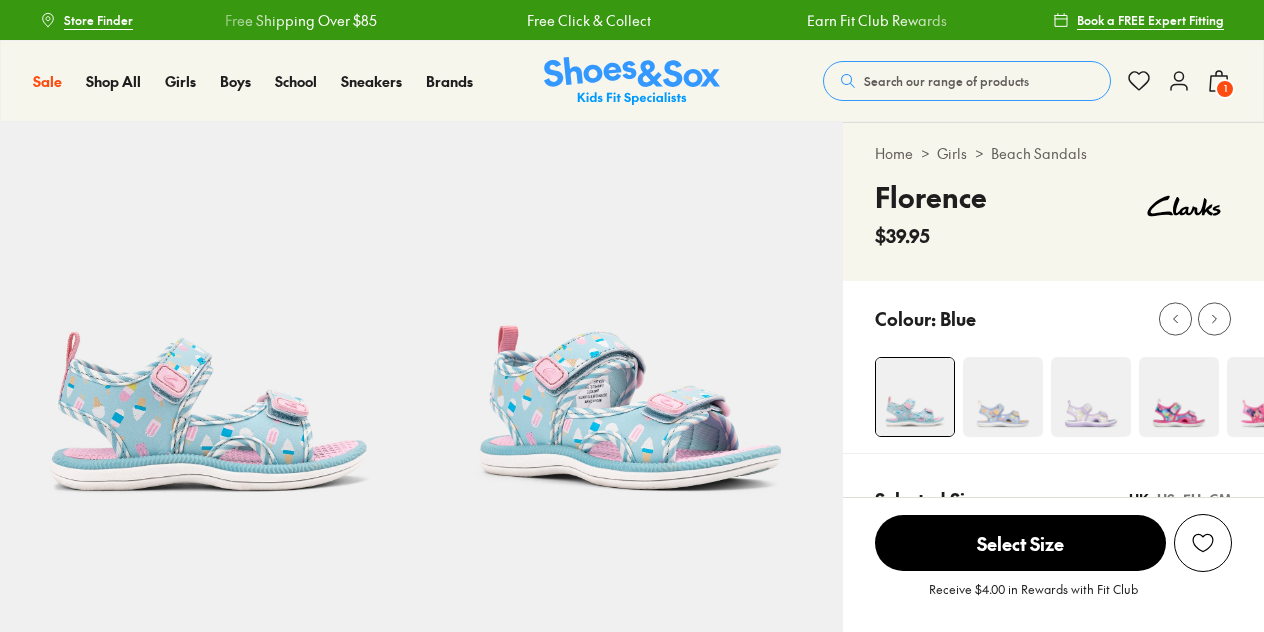 select on "*" 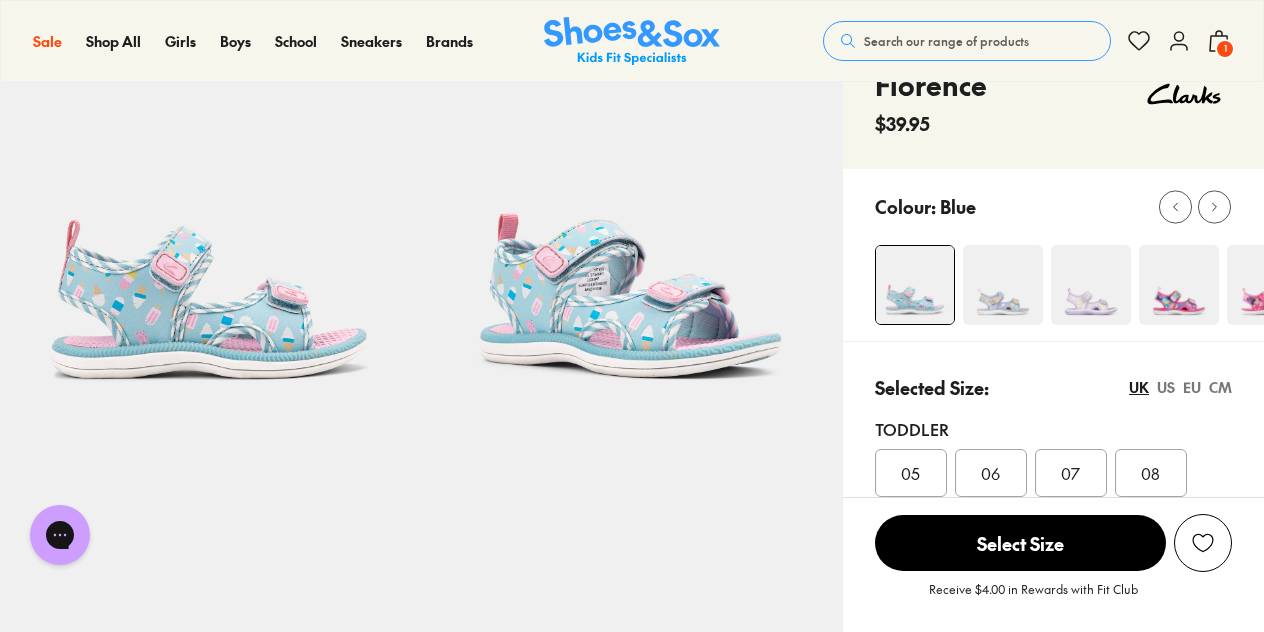 scroll, scrollTop: 107, scrollLeft: 0, axis: vertical 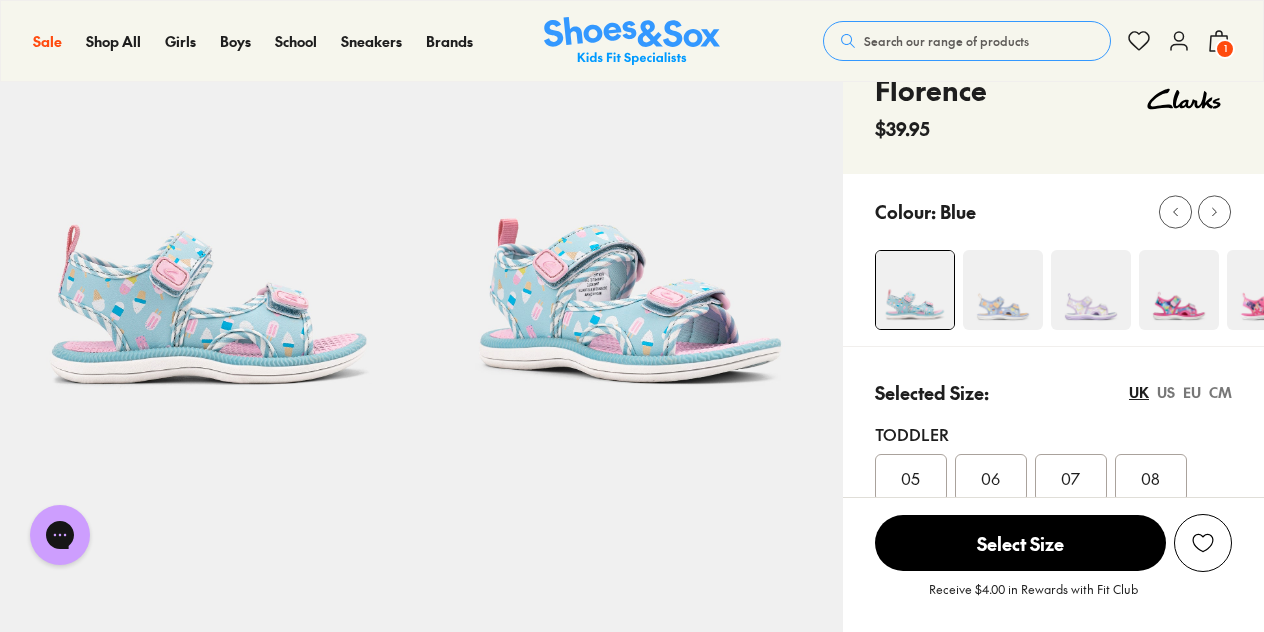 click at bounding box center [1179, 290] 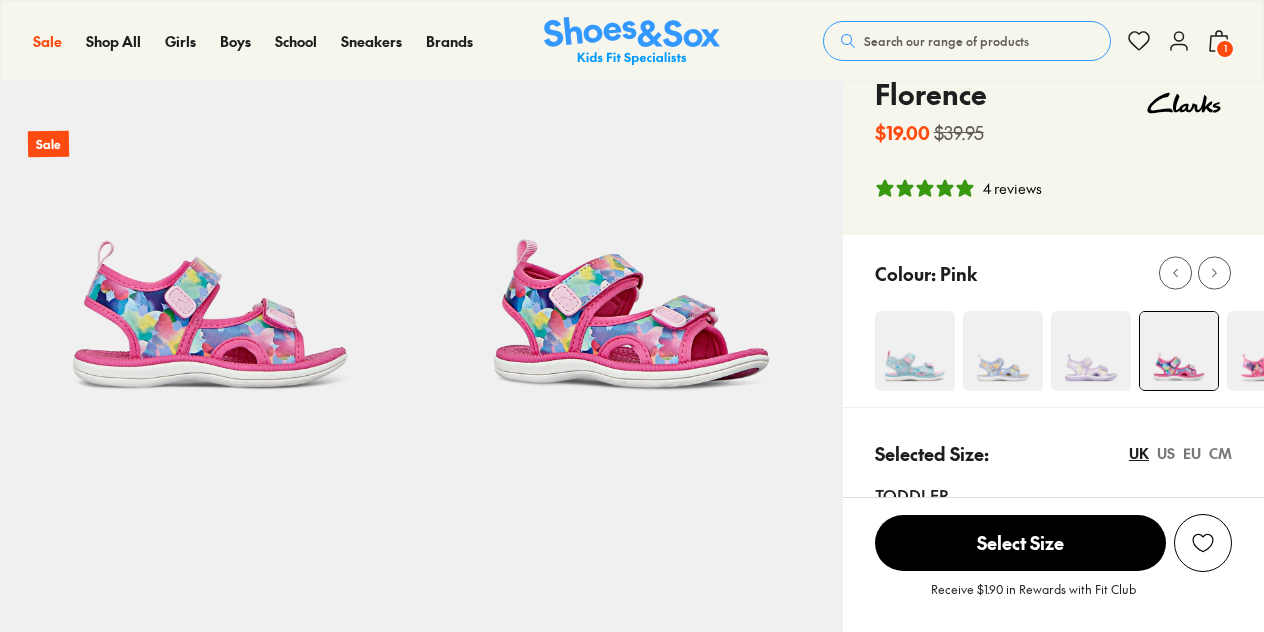 scroll, scrollTop: 0, scrollLeft: 0, axis: both 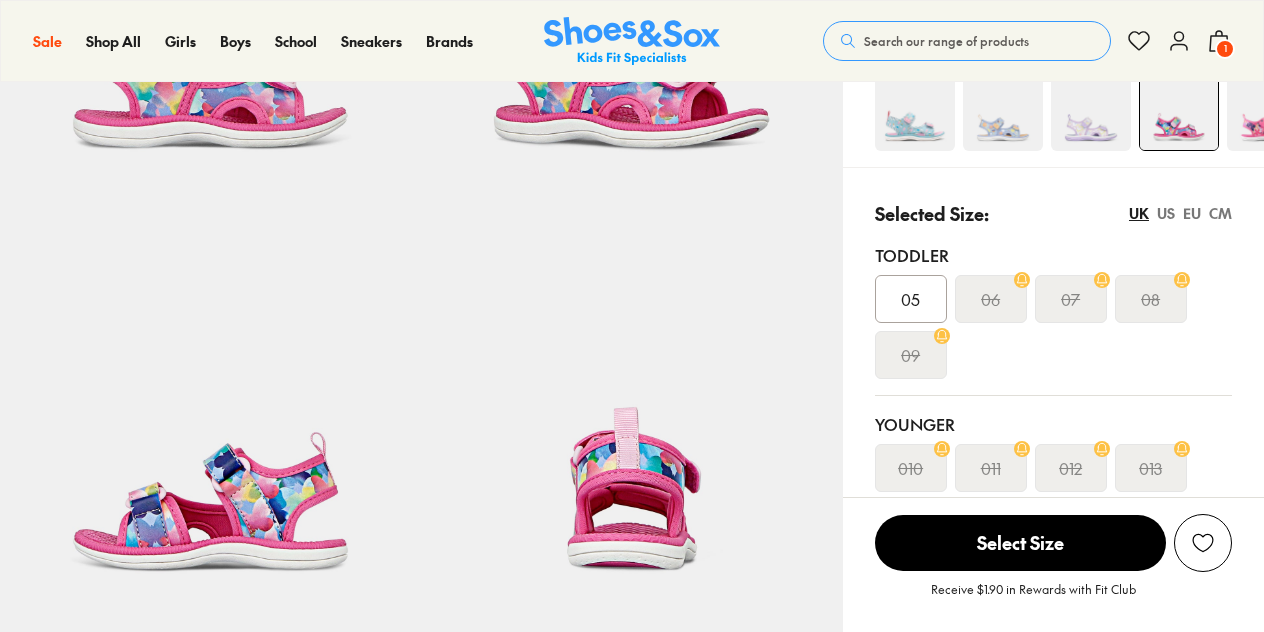 select on "*" 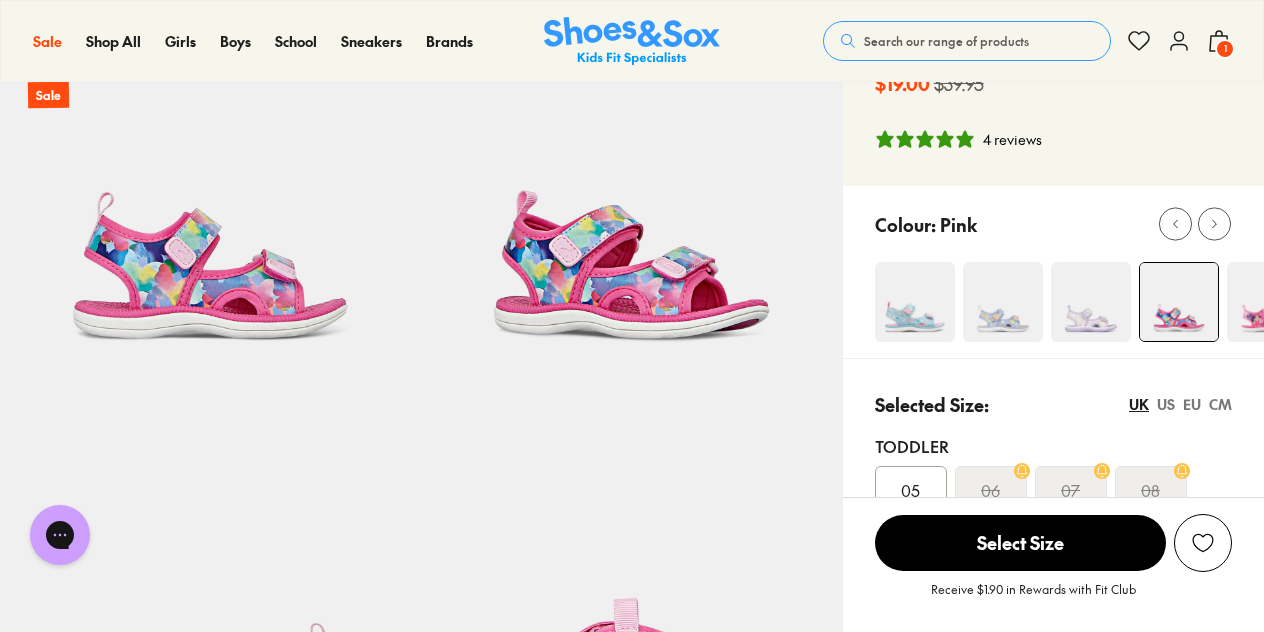 scroll, scrollTop: 121, scrollLeft: 0, axis: vertical 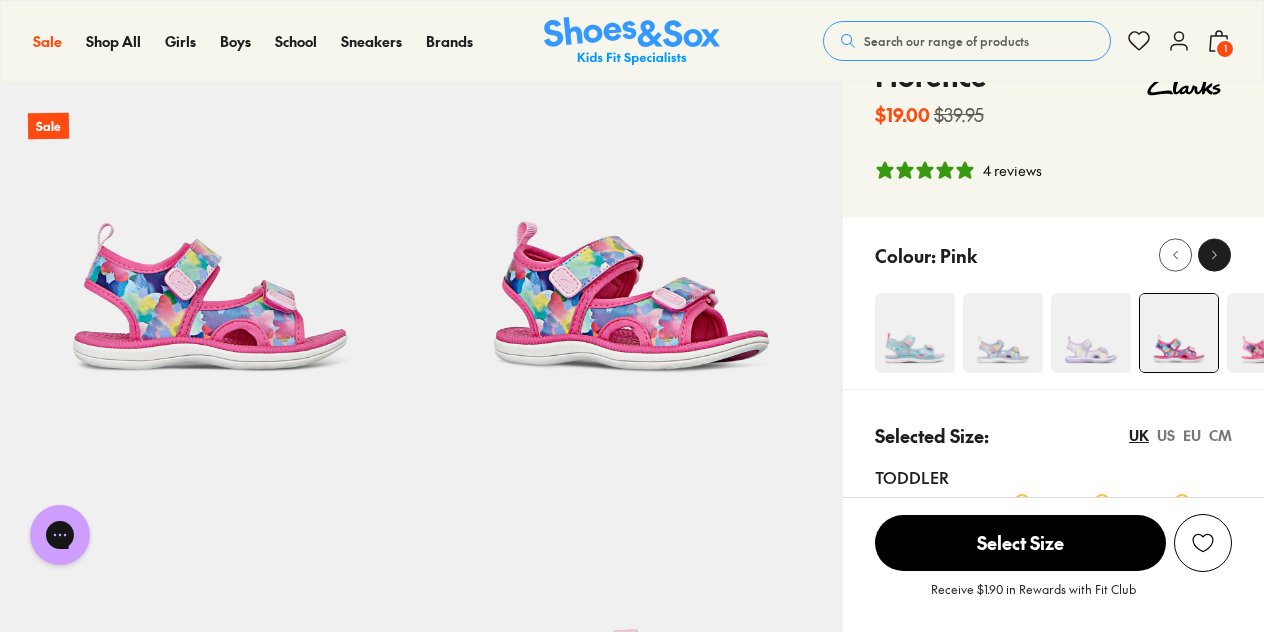 click at bounding box center [1214, 255] 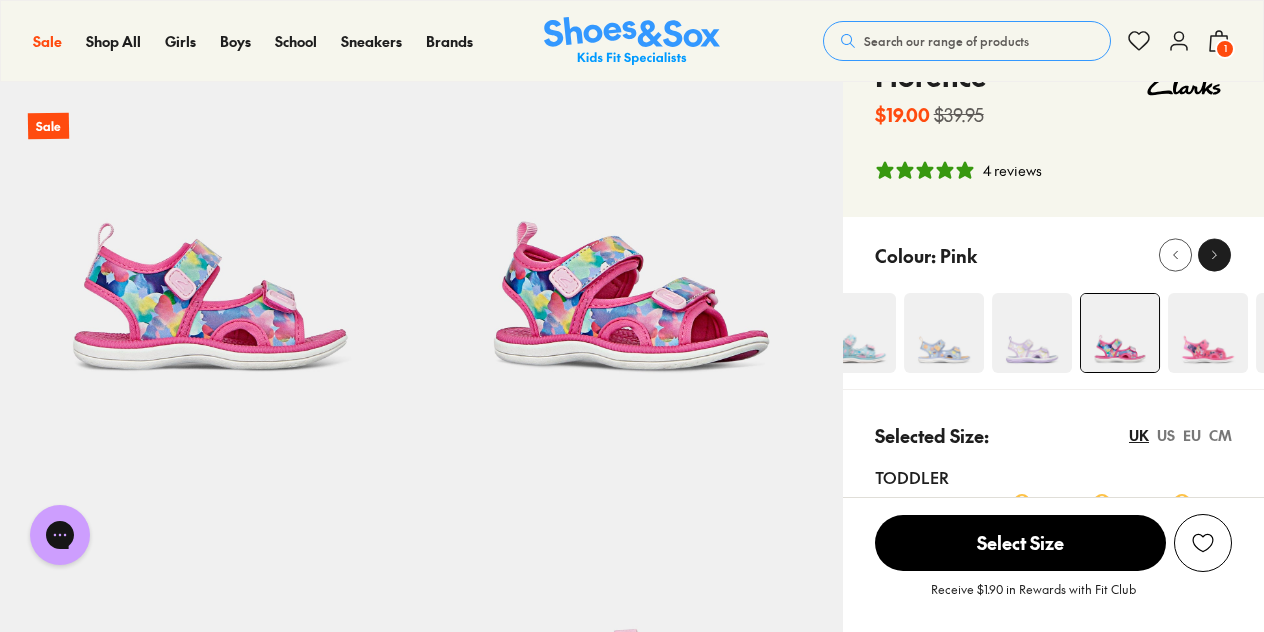 click at bounding box center [1214, 255] 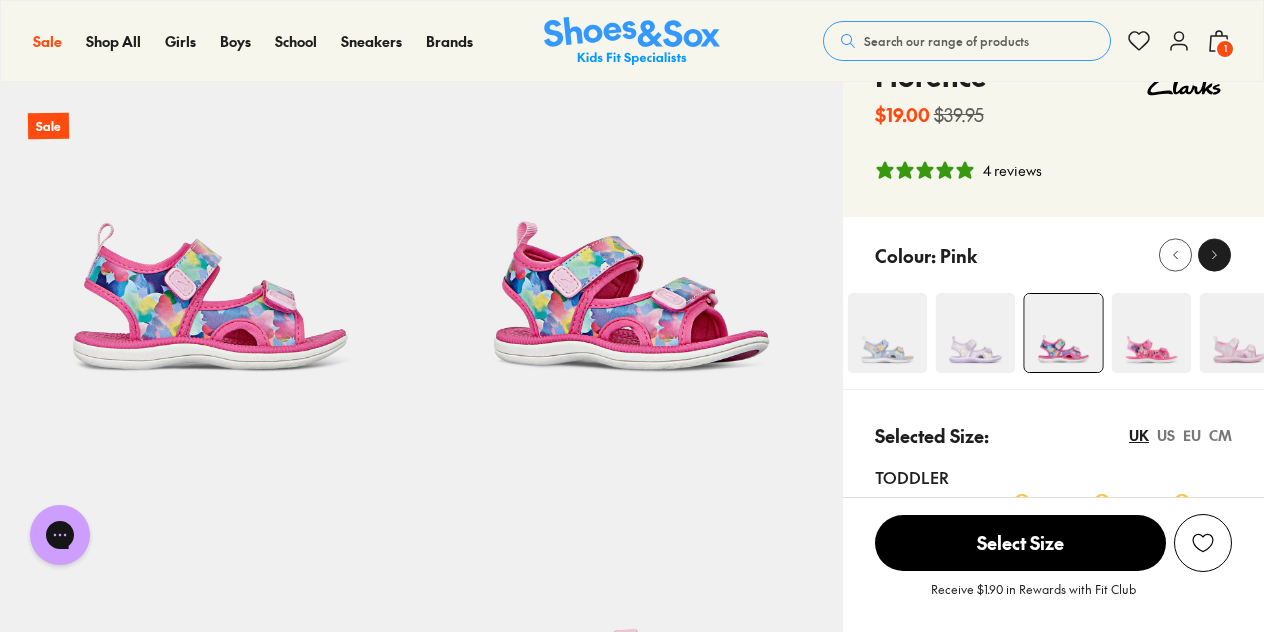 click at bounding box center [1214, 255] 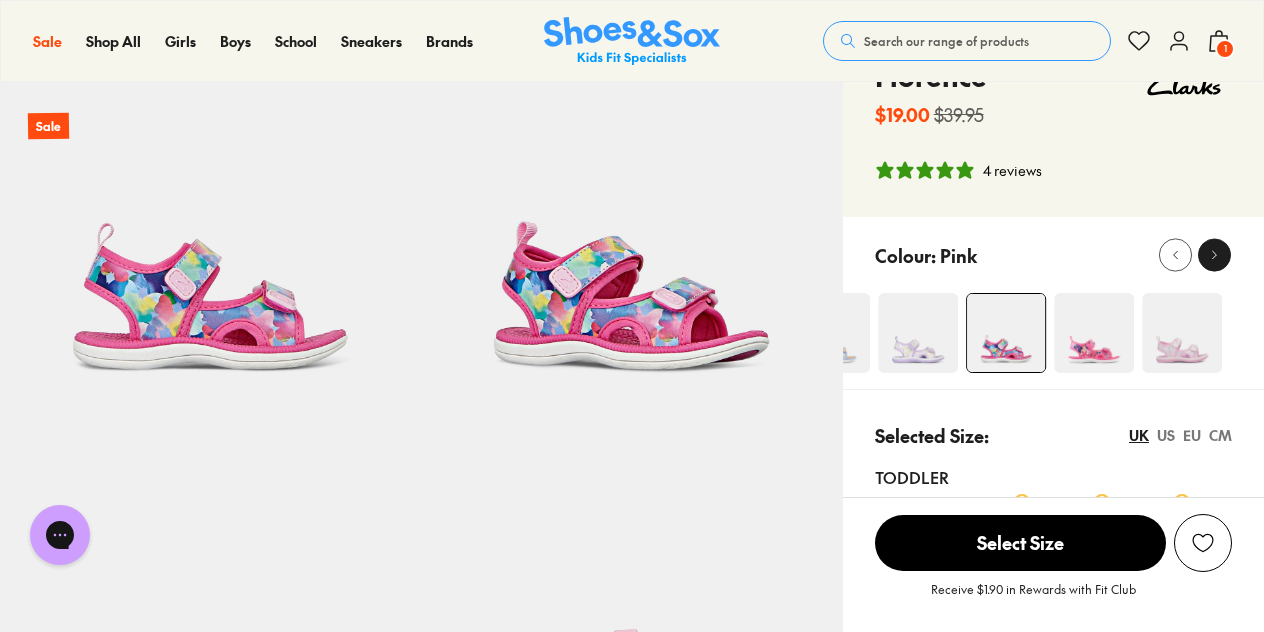 click at bounding box center (1214, 255) 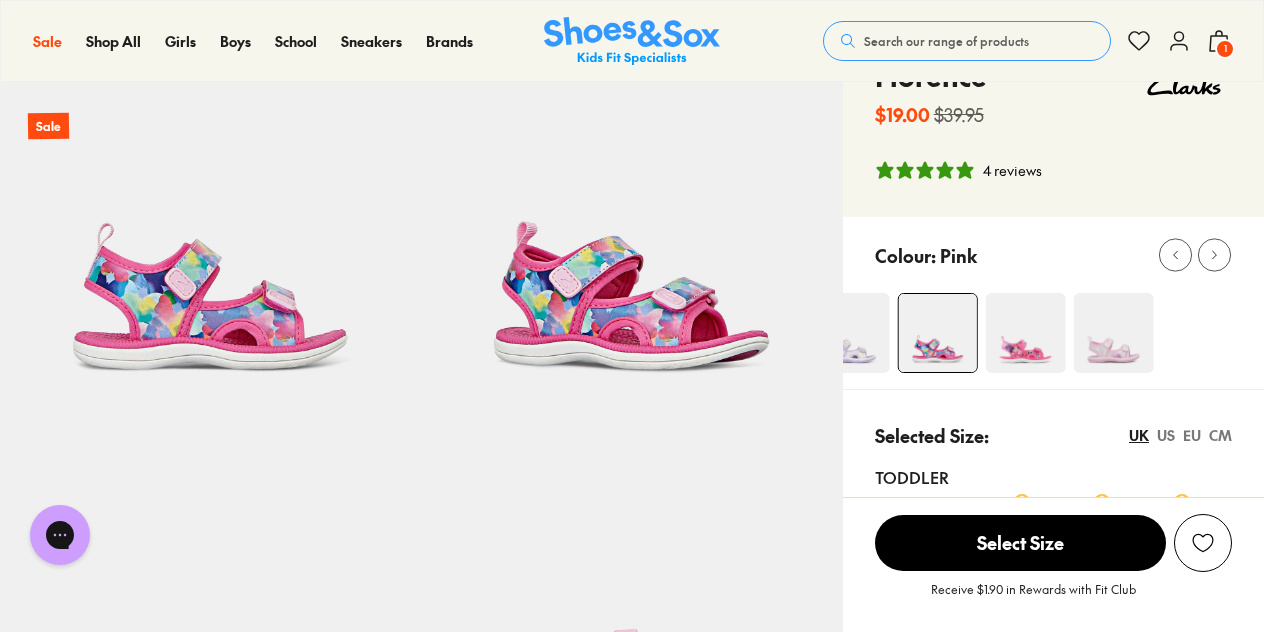 click at bounding box center (1025, 333) 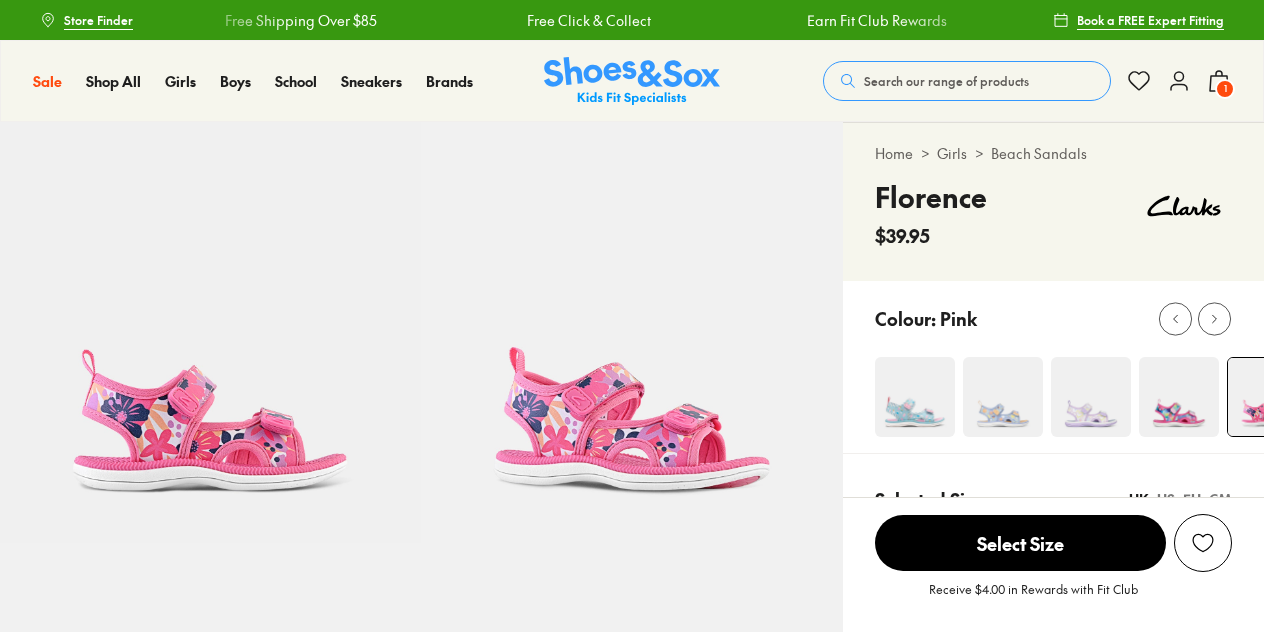 scroll, scrollTop: 0, scrollLeft: 0, axis: both 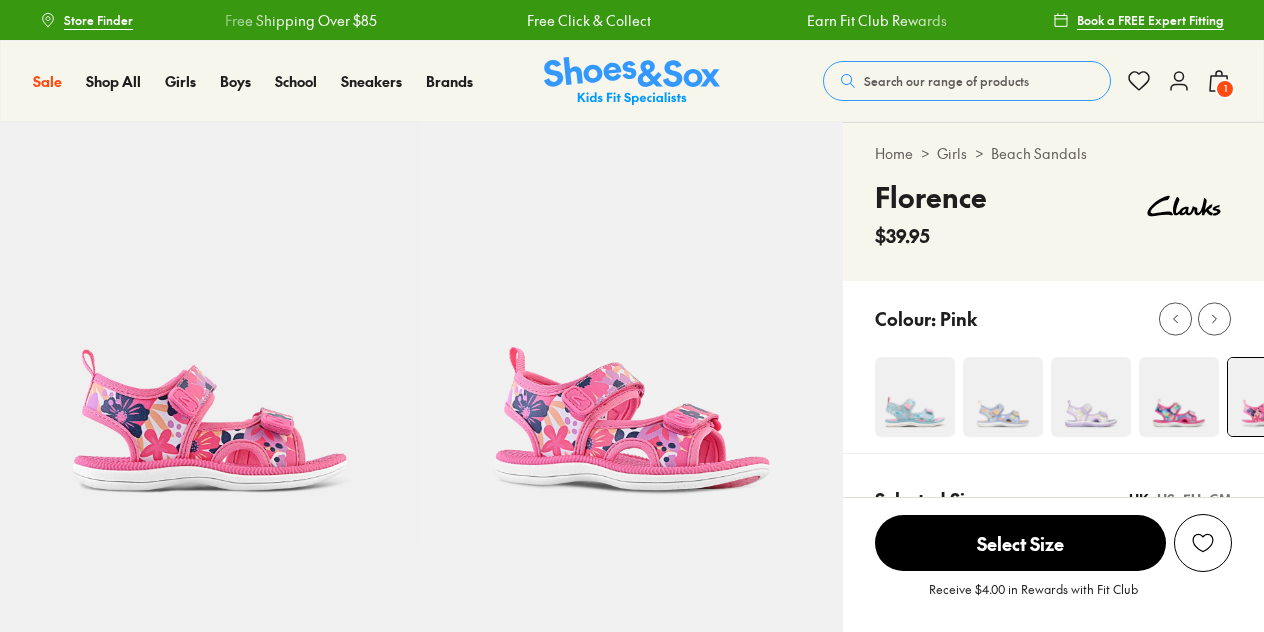 select on "*" 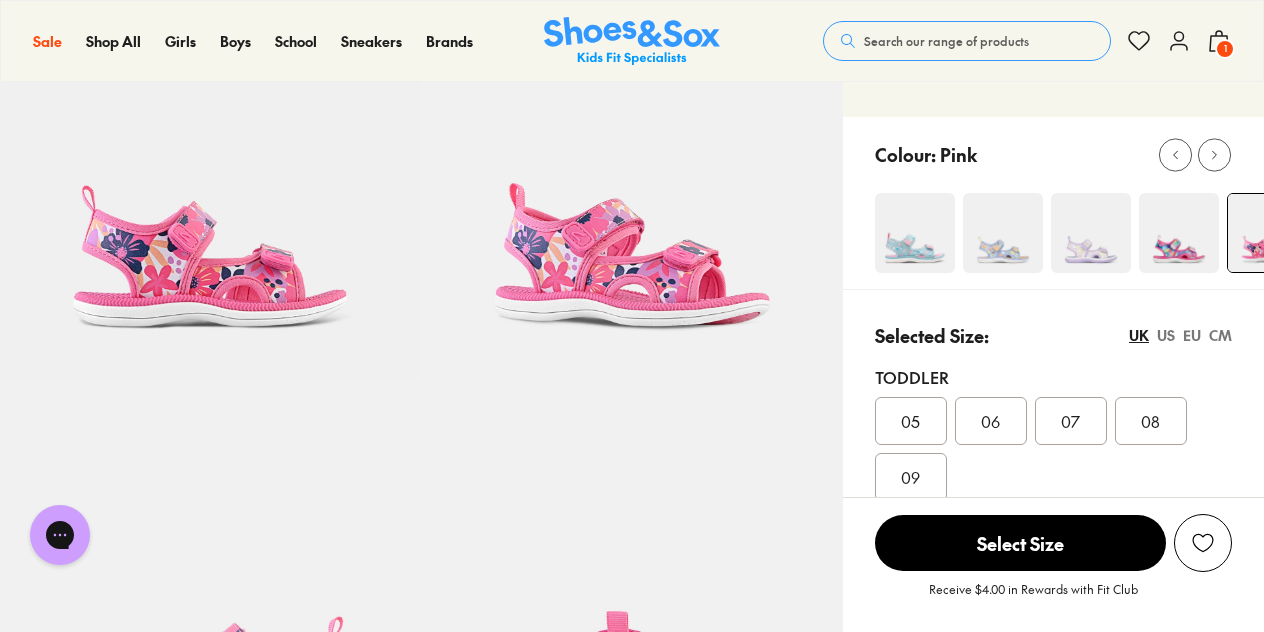 scroll, scrollTop: 162, scrollLeft: 0, axis: vertical 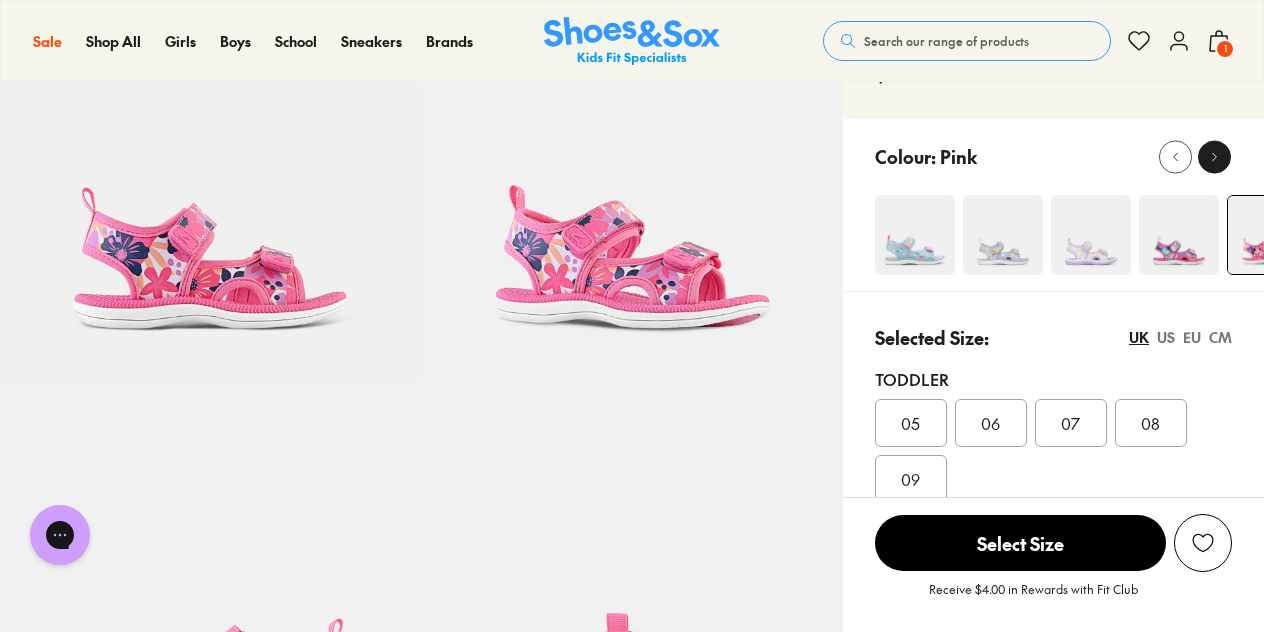 click 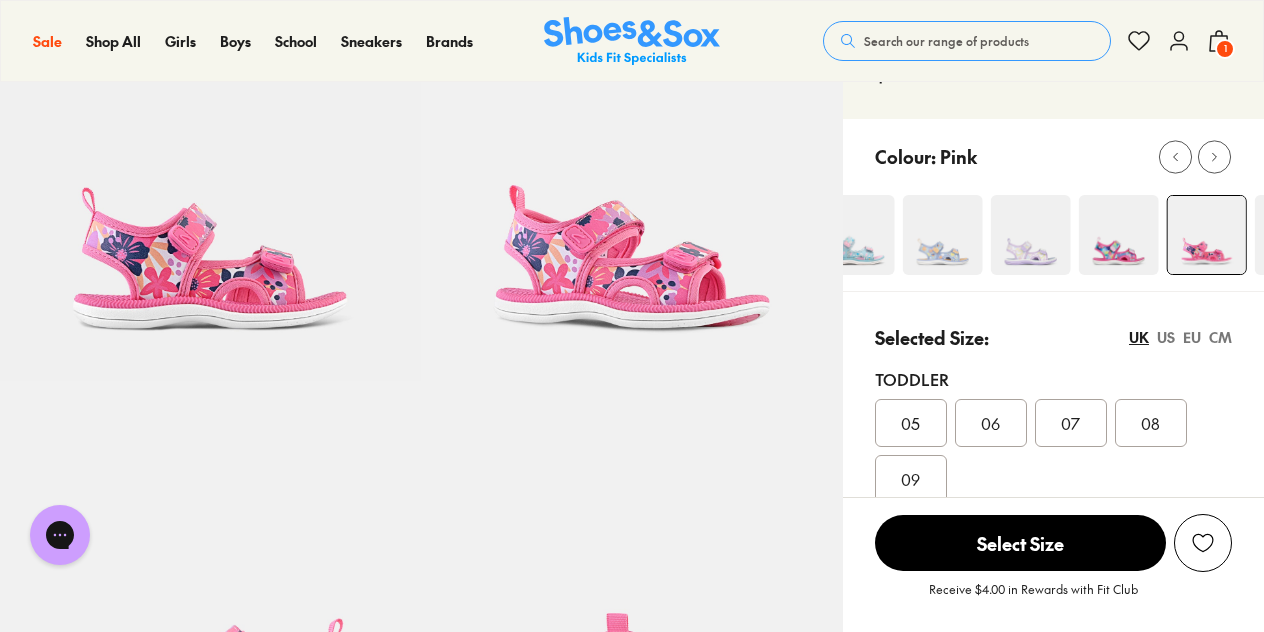 scroll, scrollTop: 162, scrollLeft: 0, axis: vertical 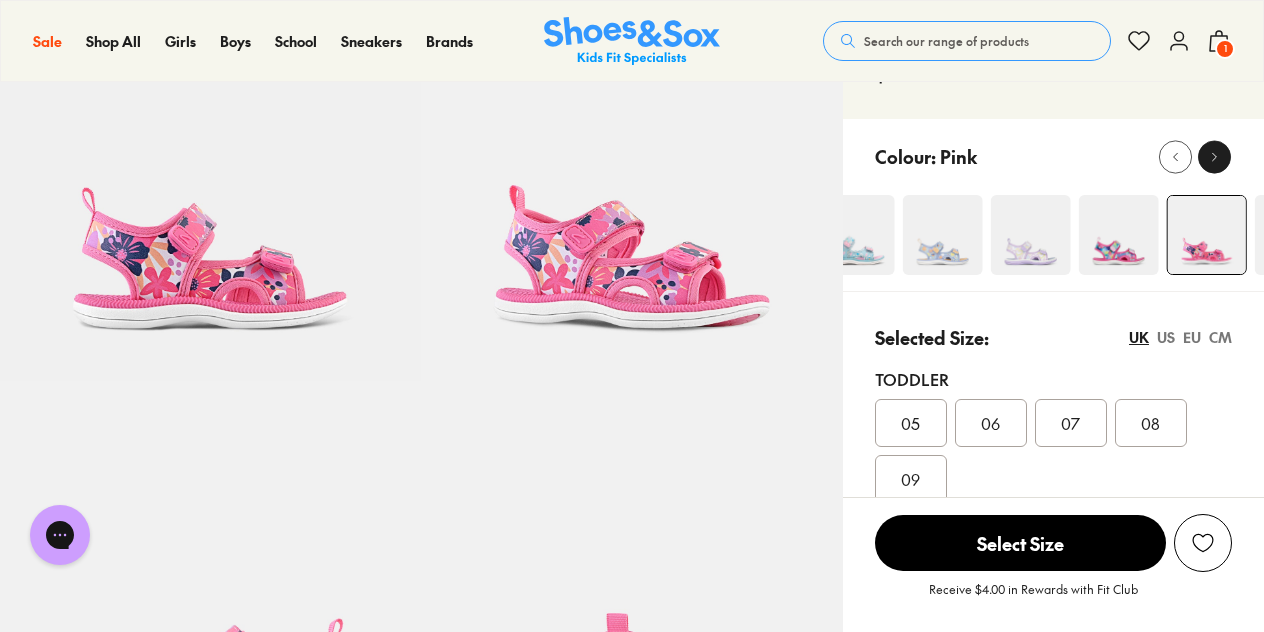 click 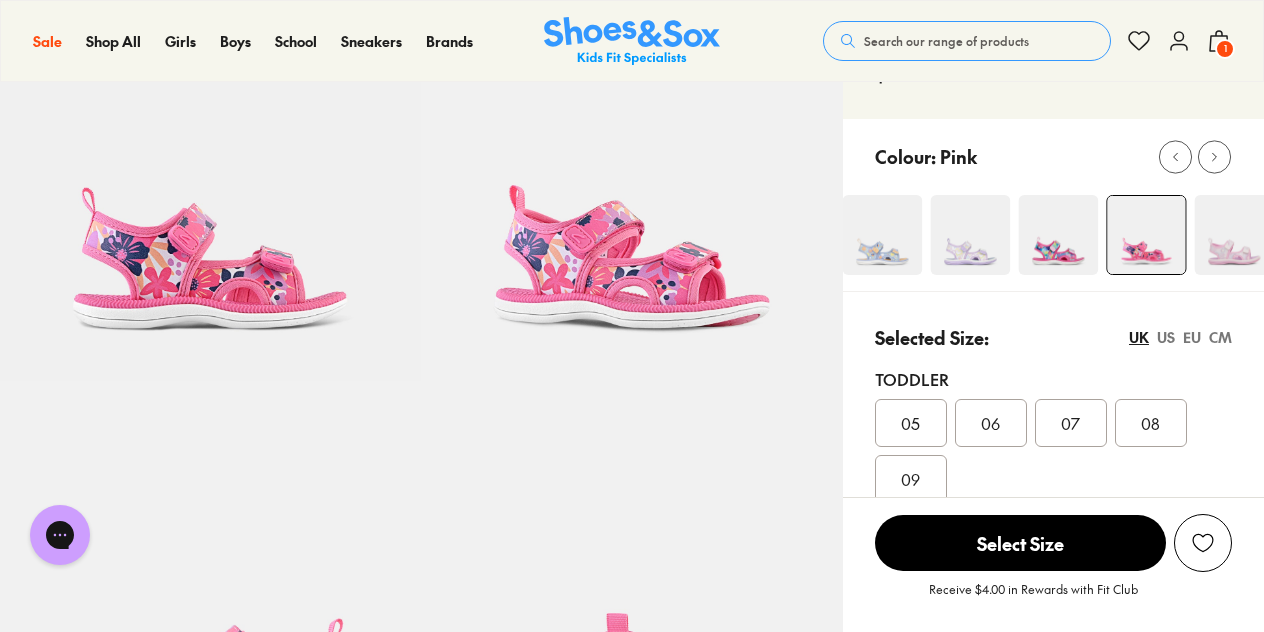 click at bounding box center (1234, 235) 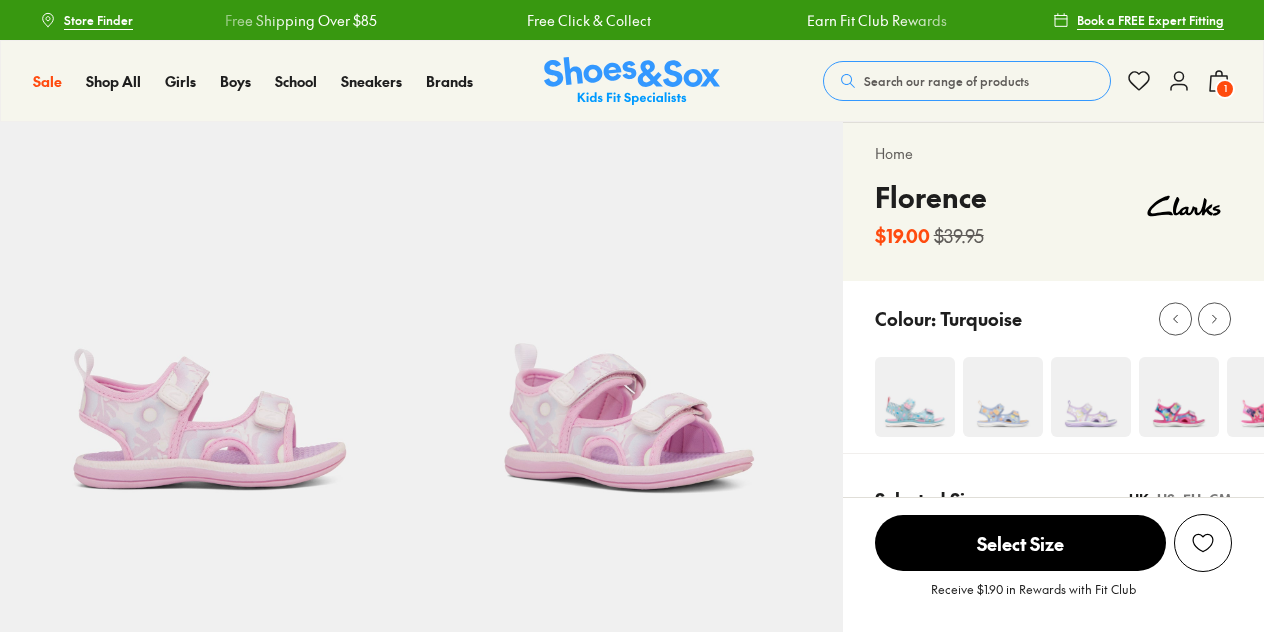scroll, scrollTop: 0, scrollLeft: 0, axis: both 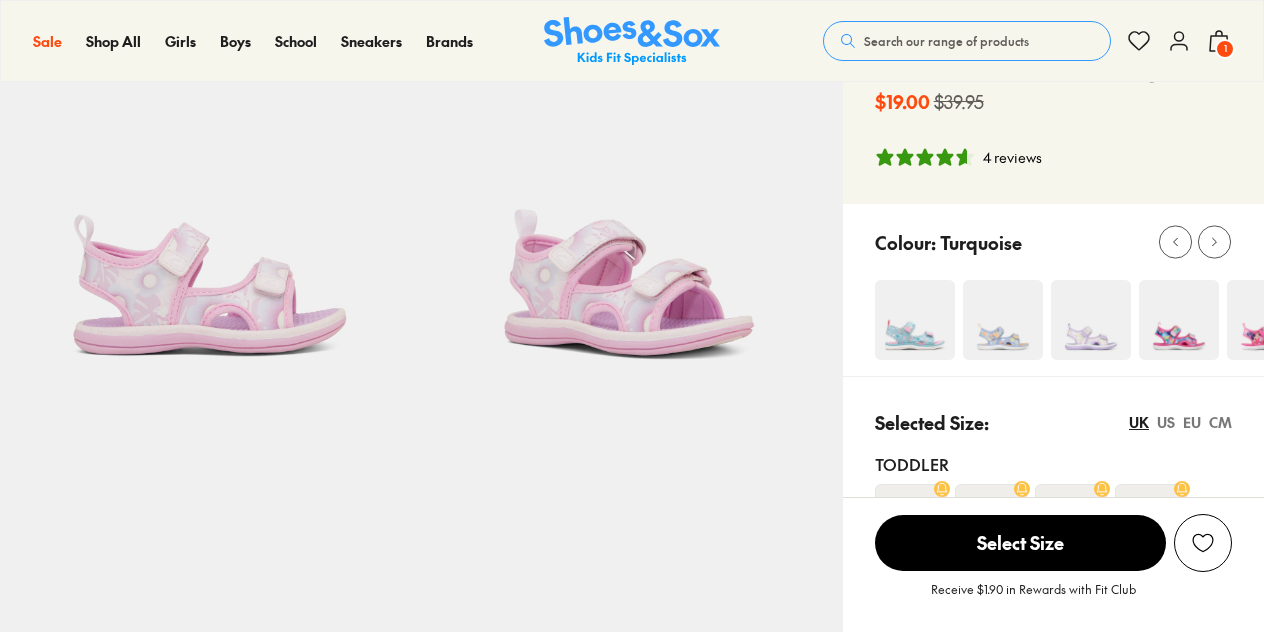 select on "*" 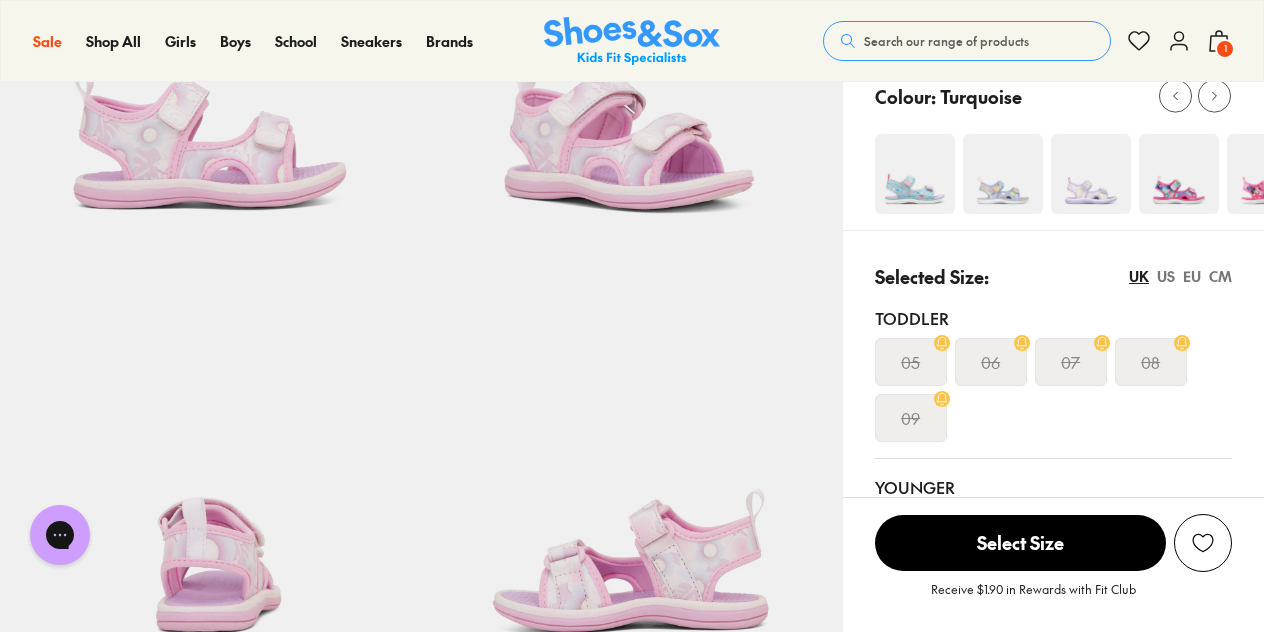 scroll, scrollTop: 267, scrollLeft: 0, axis: vertical 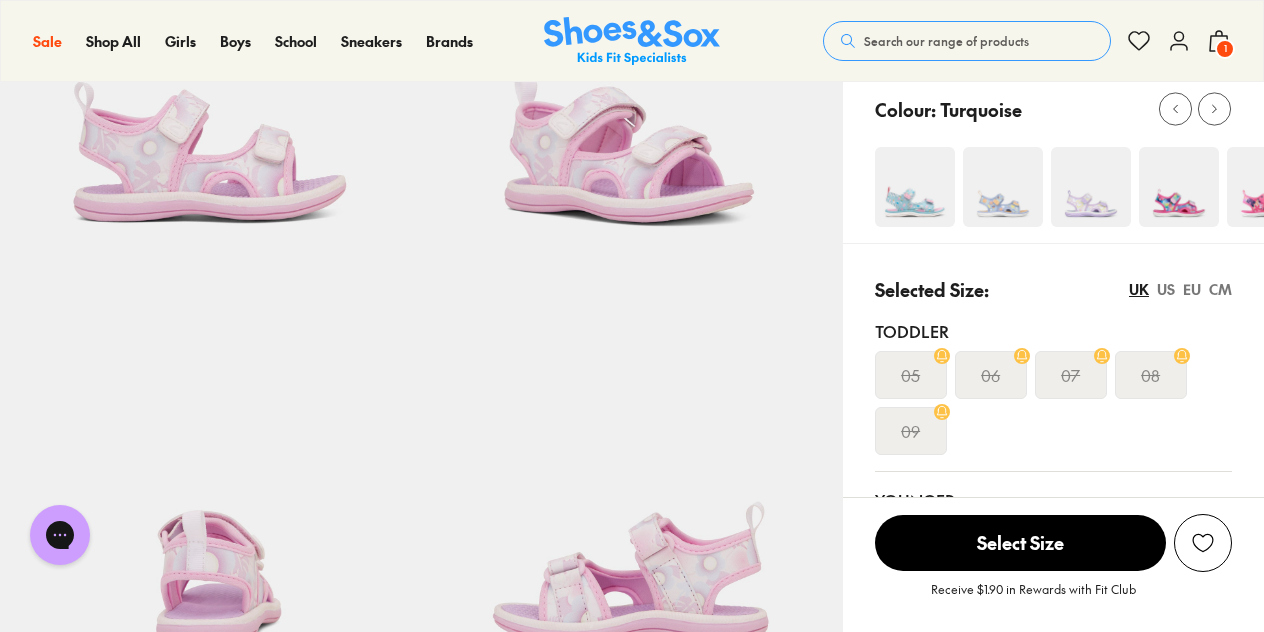 click on "US" at bounding box center (1166, 289) 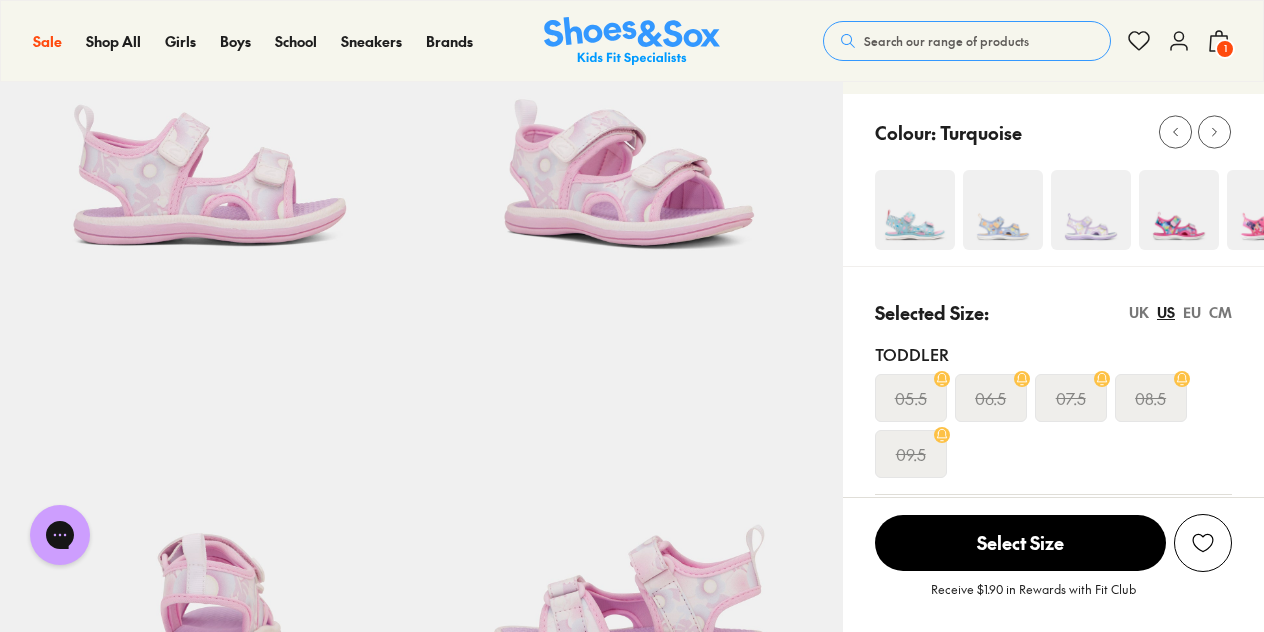 scroll, scrollTop: 0, scrollLeft: 0, axis: both 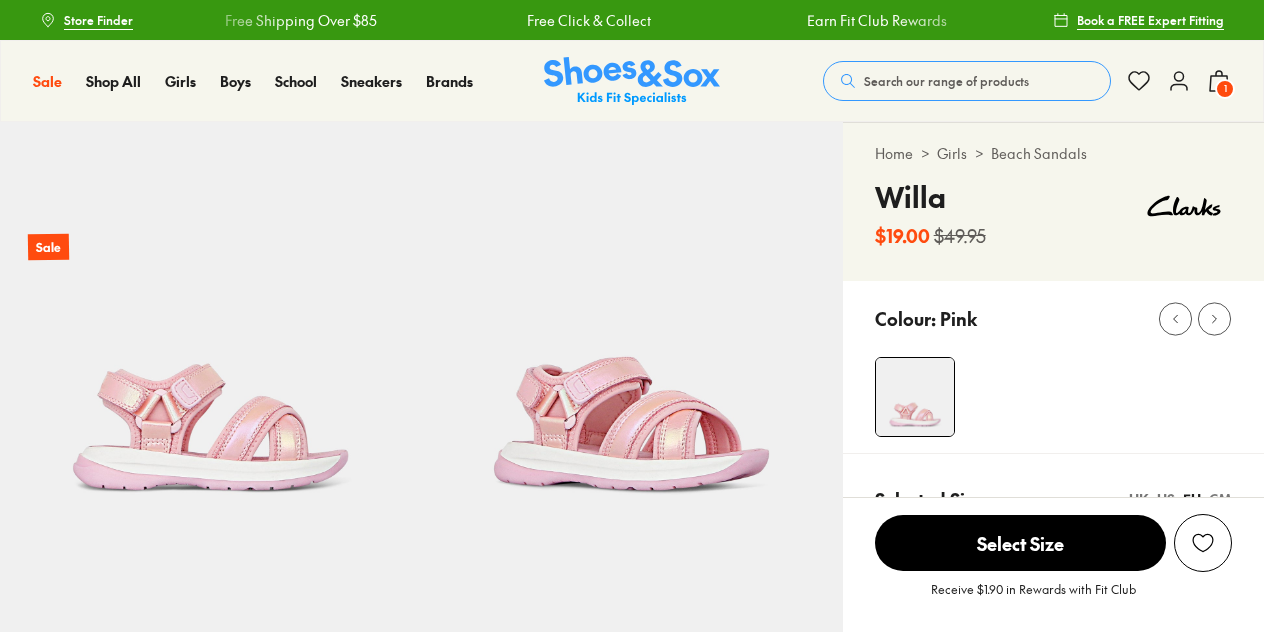 select on "*" 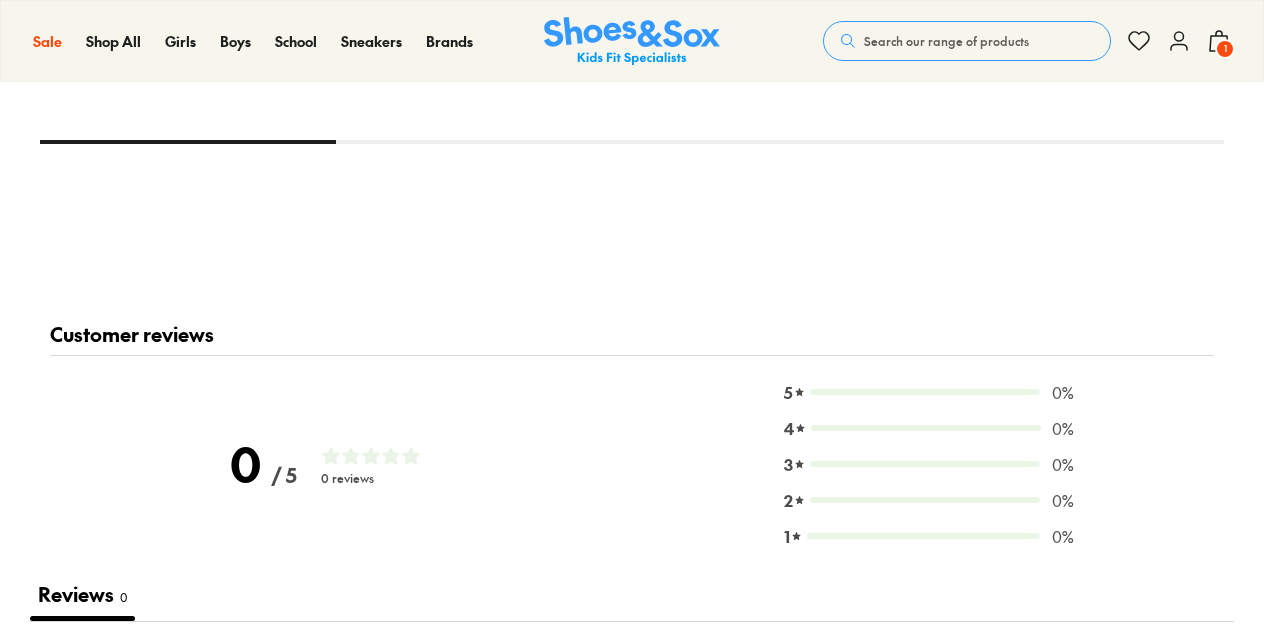 scroll, scrollTop: 0, scrollLeft: 0, axis: both 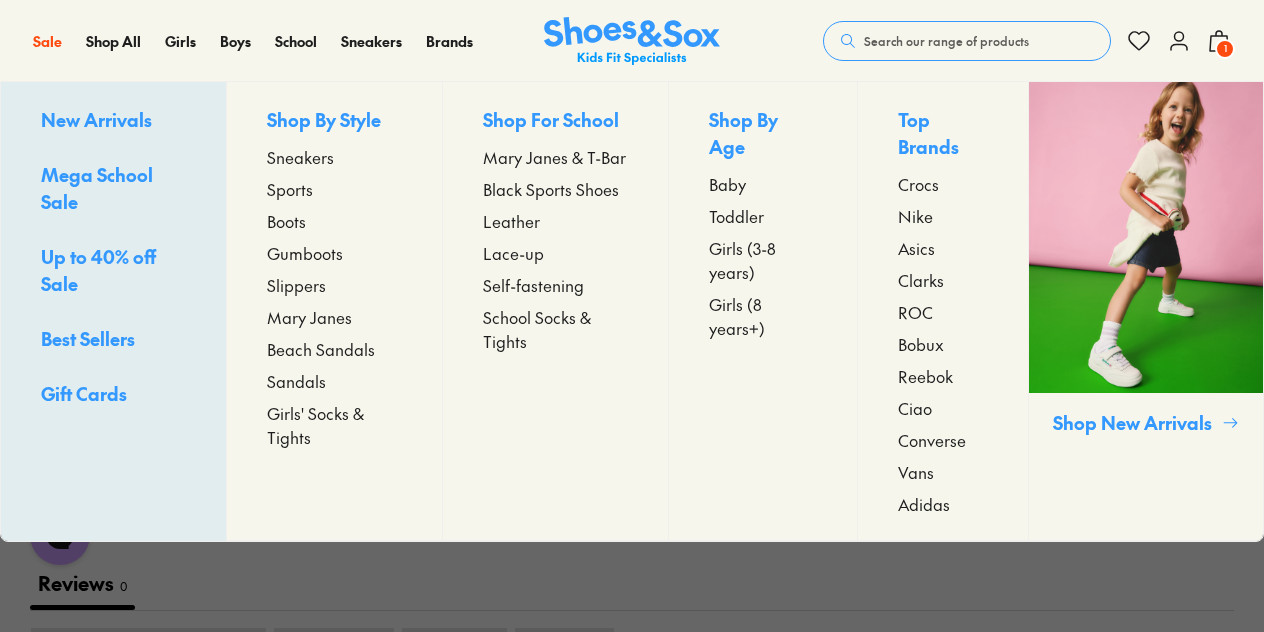 click on "Sandals" at bounding box center (296, 381) 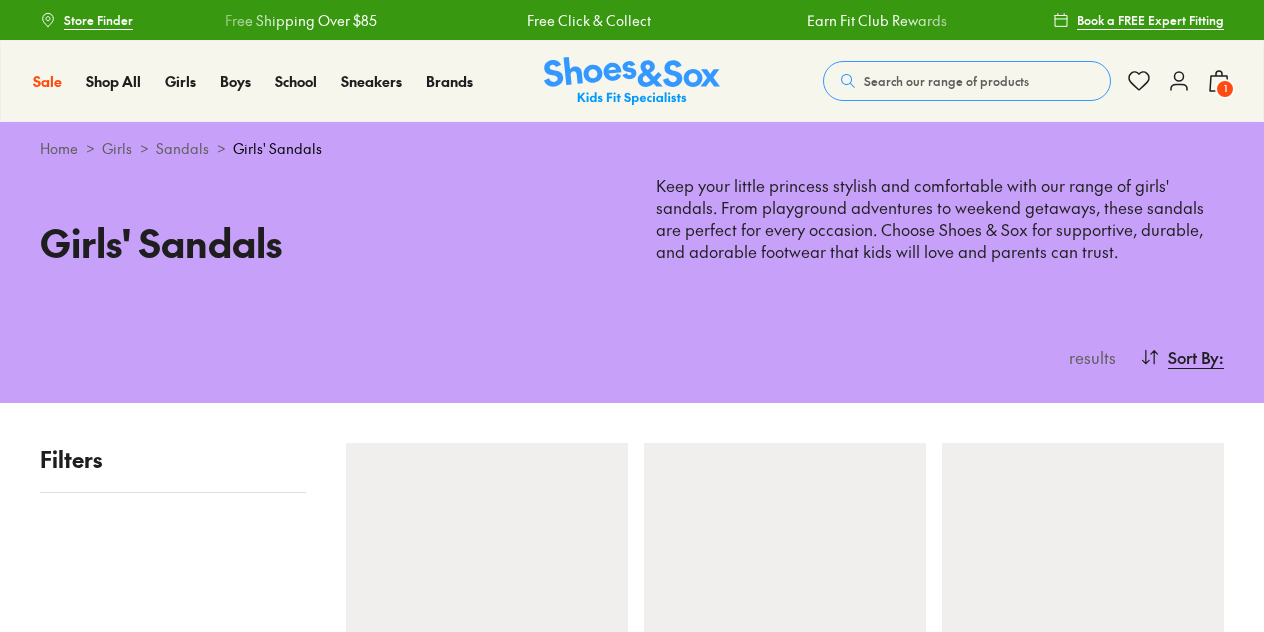 scroll, scrollTop: 0, scrollLeft: 0, axis: both 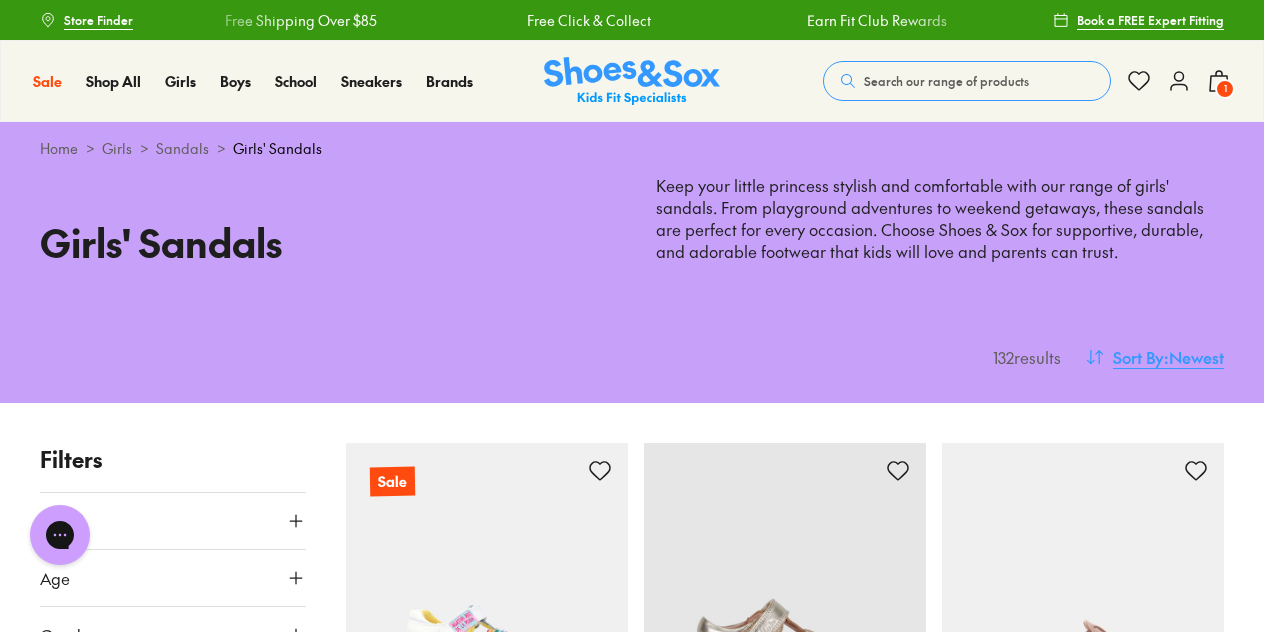 click on "Sort By" at bounding box center (1138, 357) 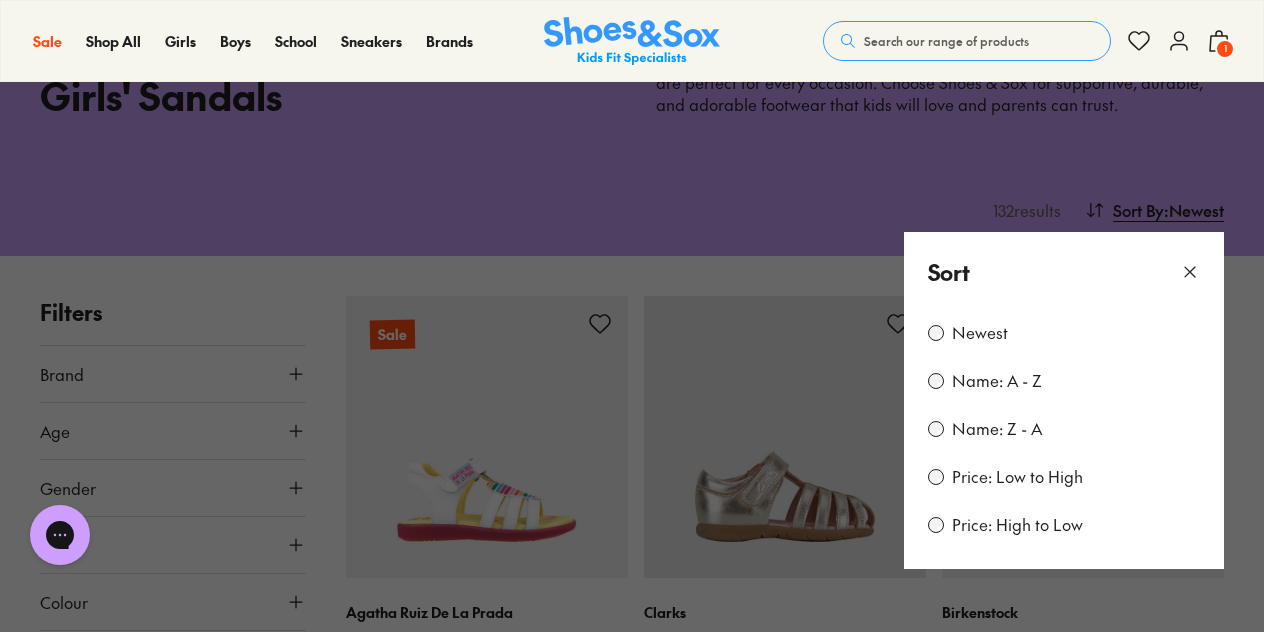 click on "Price: Low to High" at bounding box center [1017, 477] 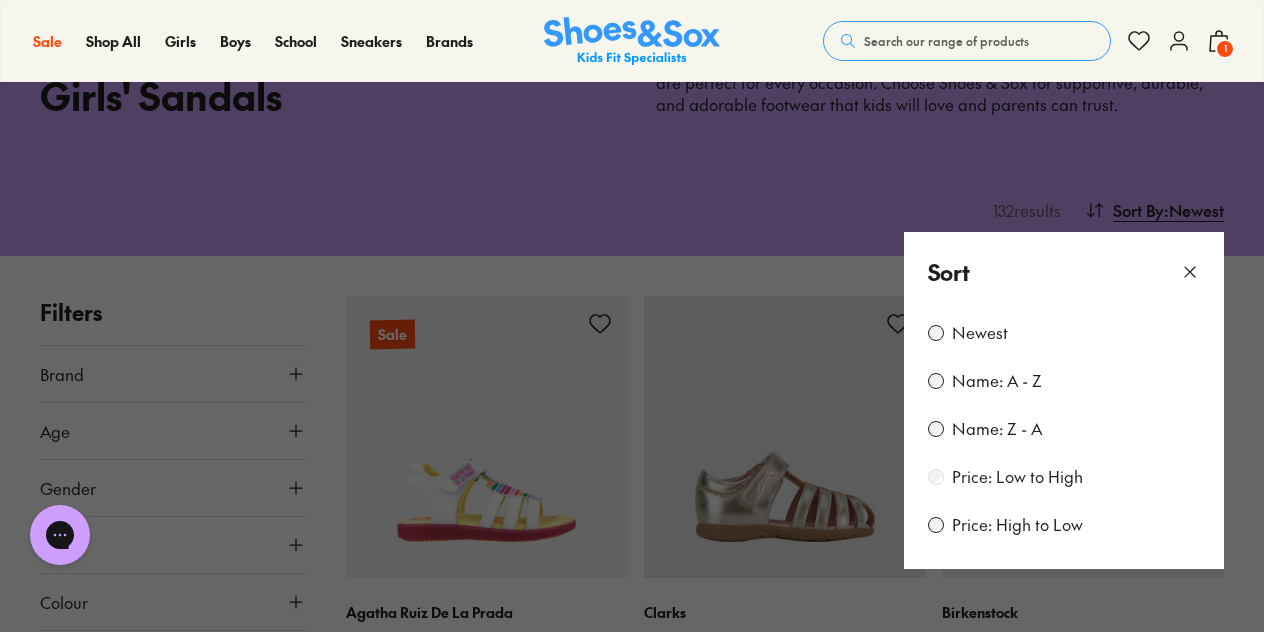 scroll, scrollTop: 79, scrollLeft: 0, axis: vertical 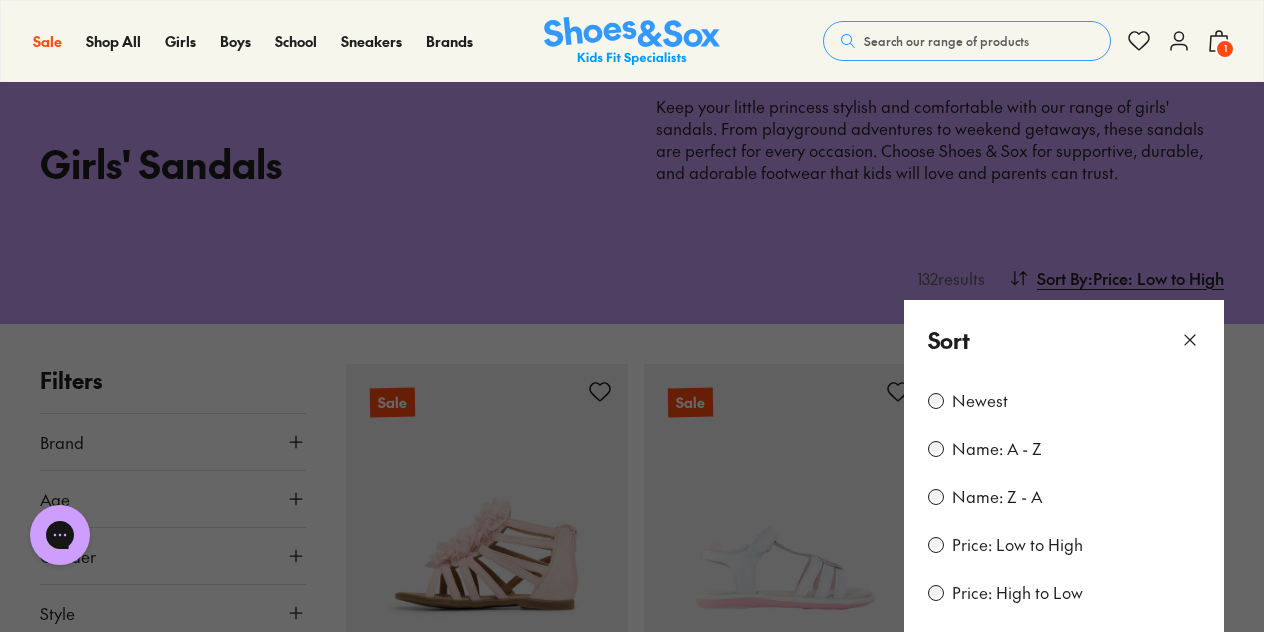 click at bounding box center [632, 316] 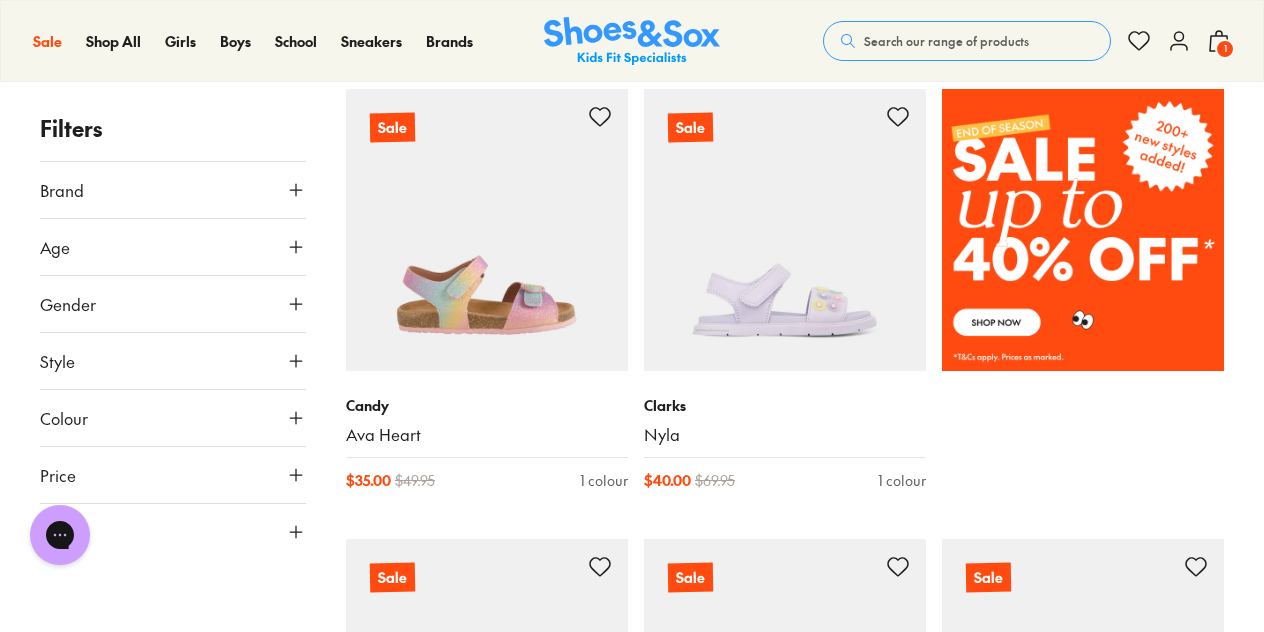 scroll, scrollTop: 1257, scrollLeft: 0, axis: vertical 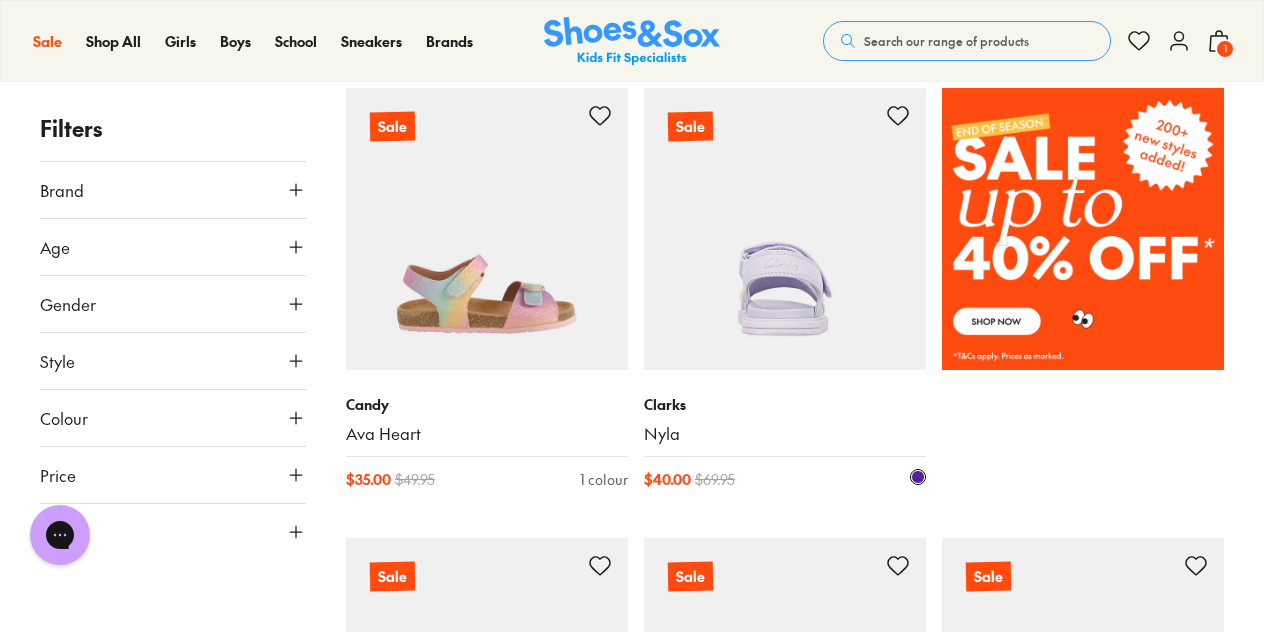 click at bounding box center [785, 229] 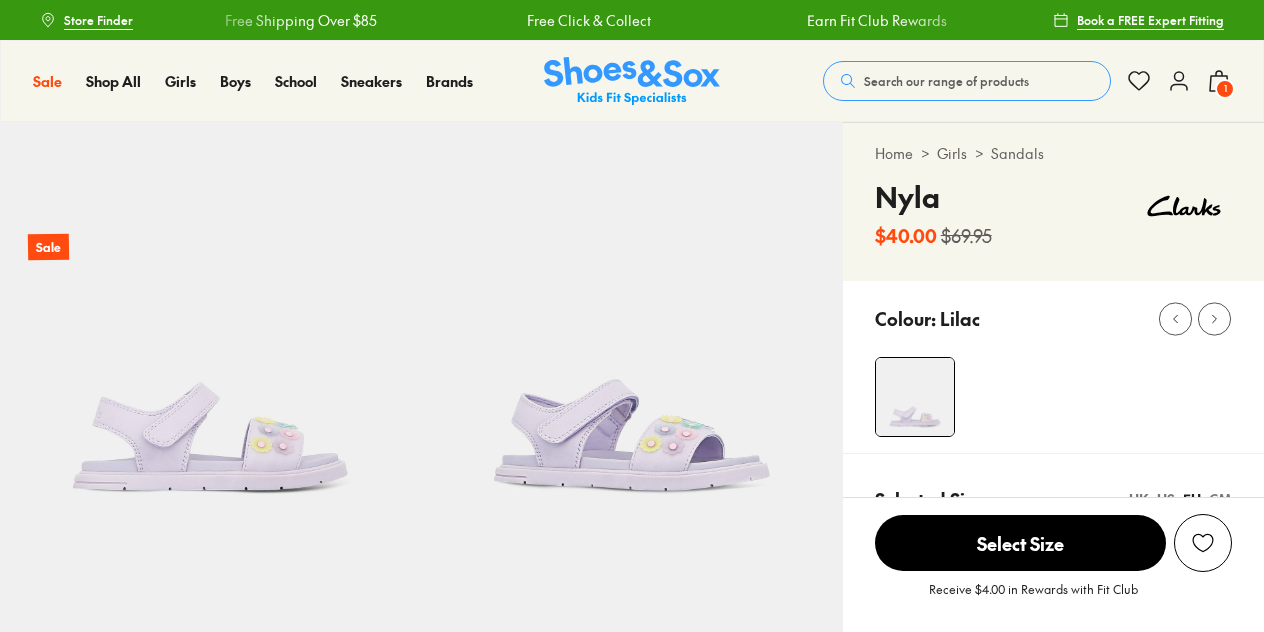 scroll, scrollTop: 0, scrollLeft: 0, axis: both 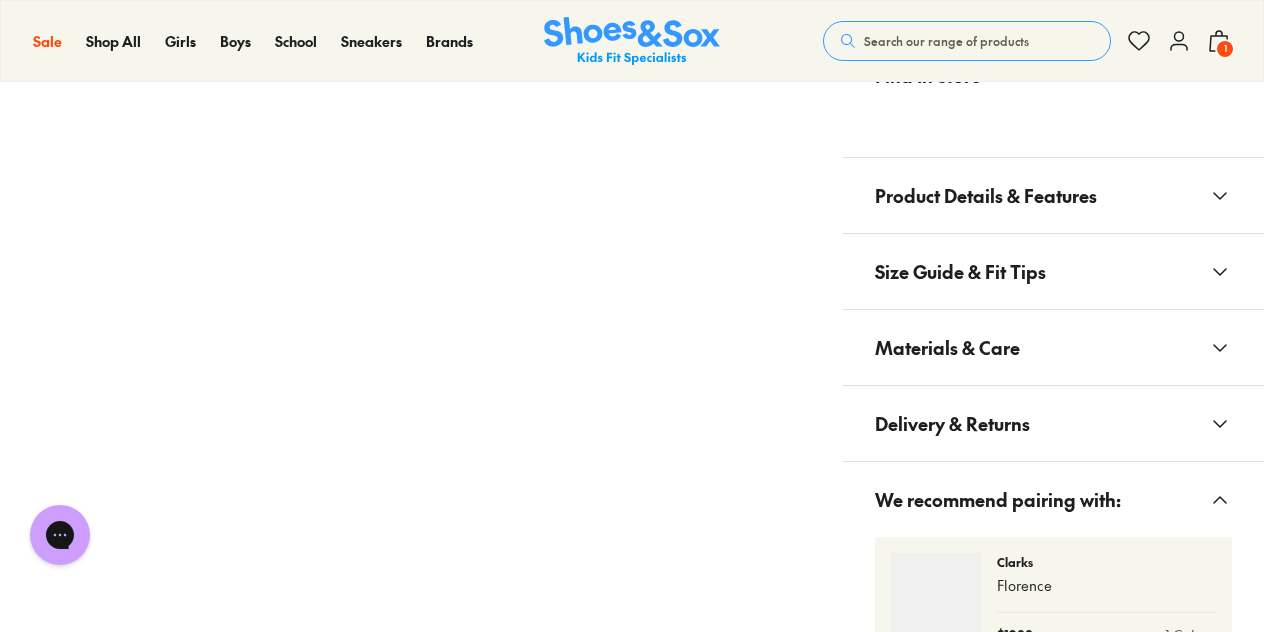 click on "Materials & Care" at bounding box center [947, 347] 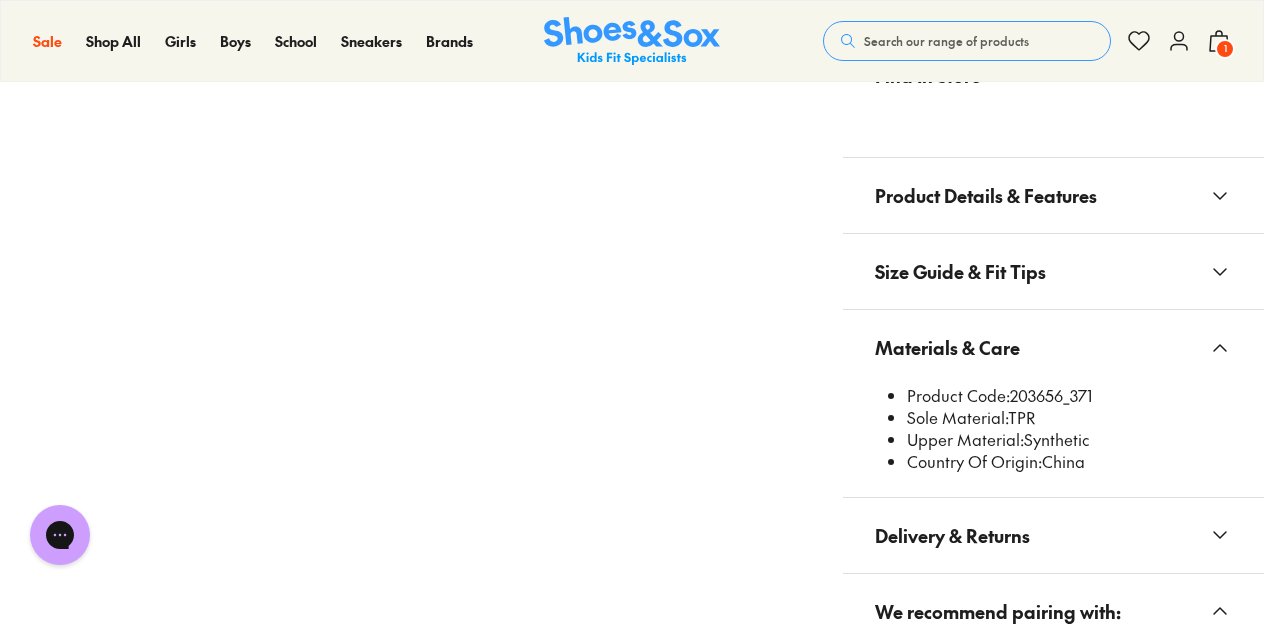 click on "Materials & Care" at bounding box center (947, 347) 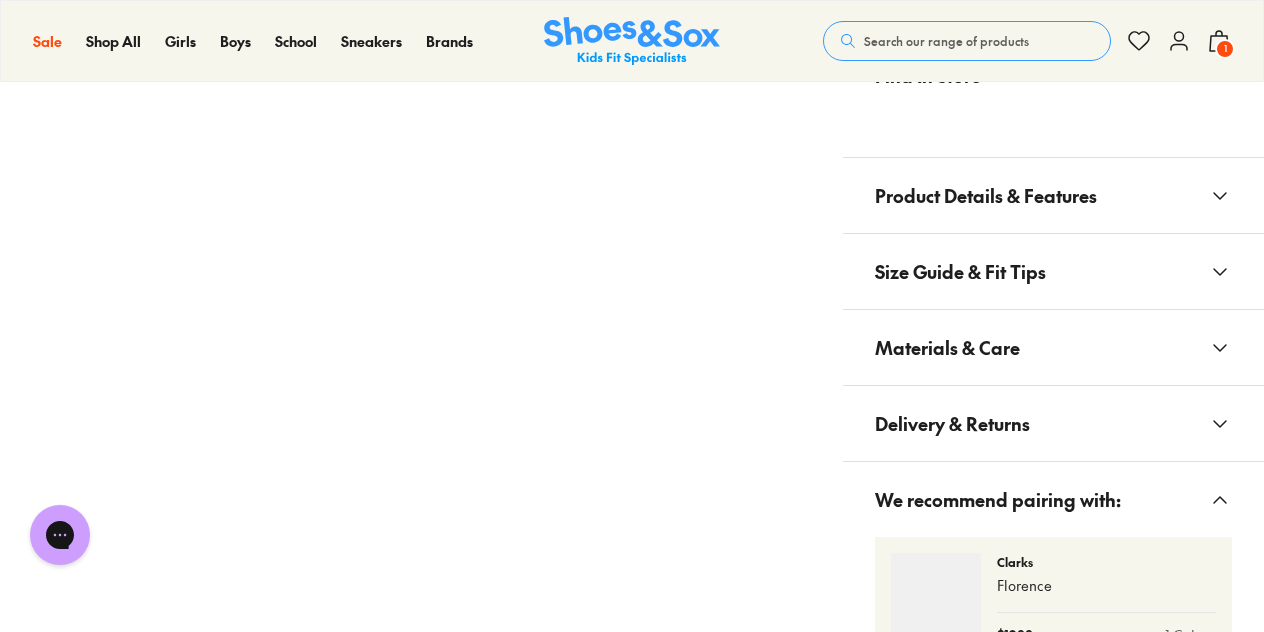 click on "Size Guide & Fit Tips" at bounding box center (960, 271) 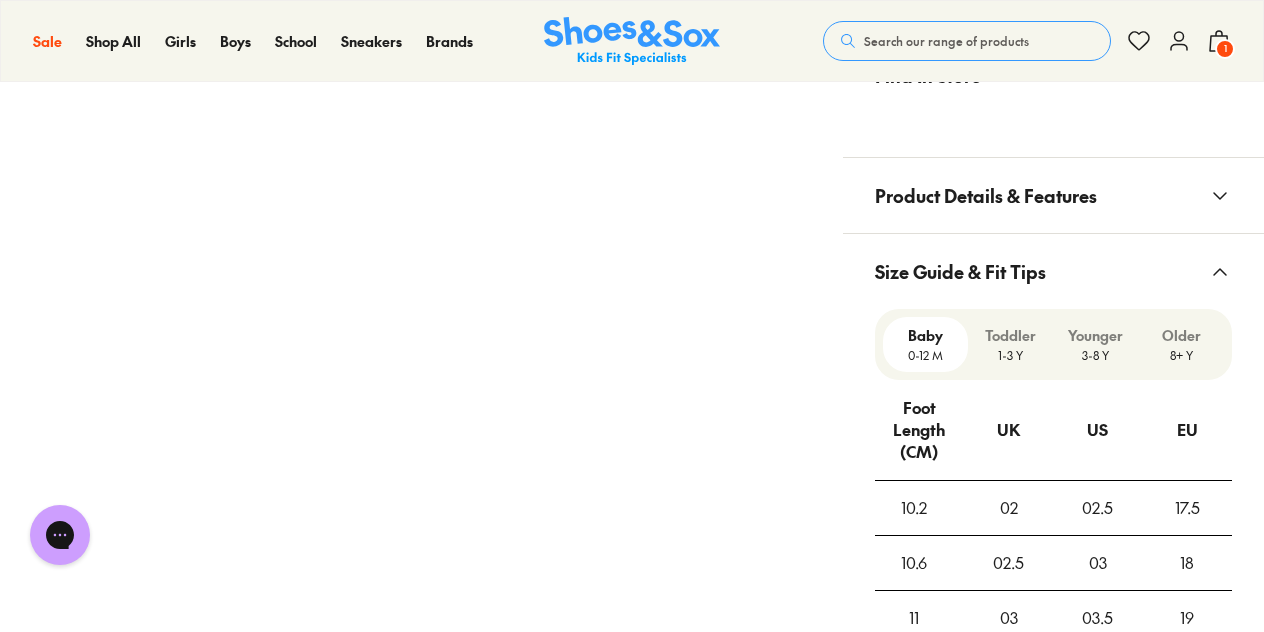 click on "Size Guide & Fit Tips" at bounding box center (960, 271) 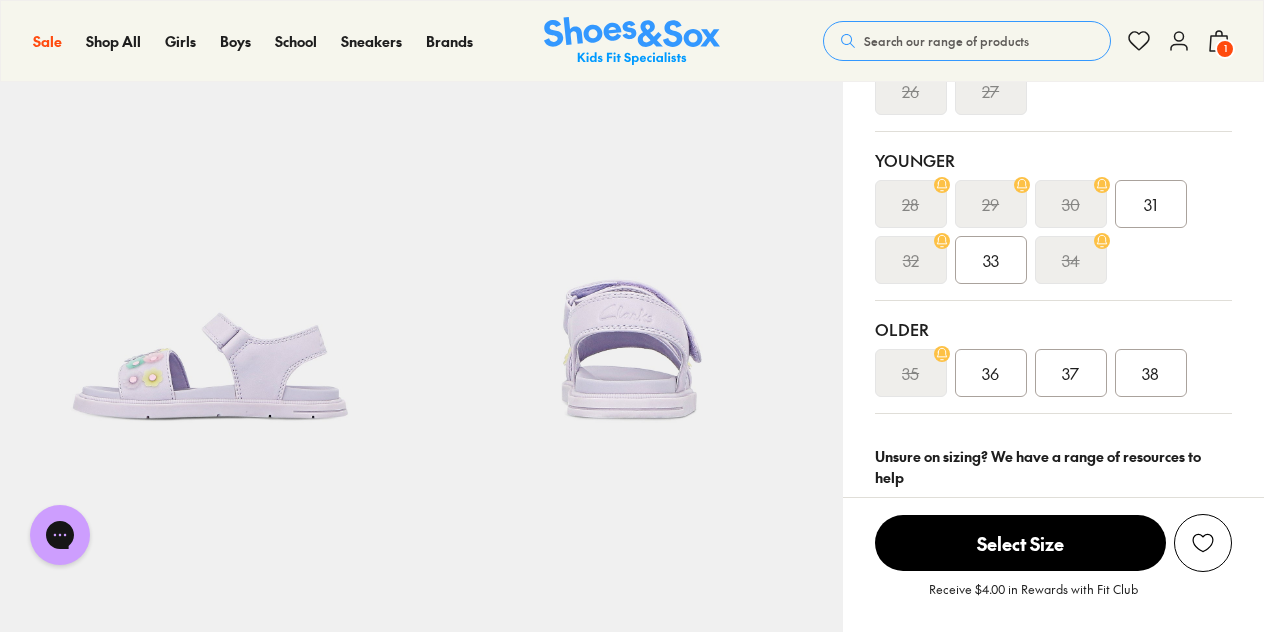 scroll, scrollTop: 319, scrollLeft: 0, axis: vertical 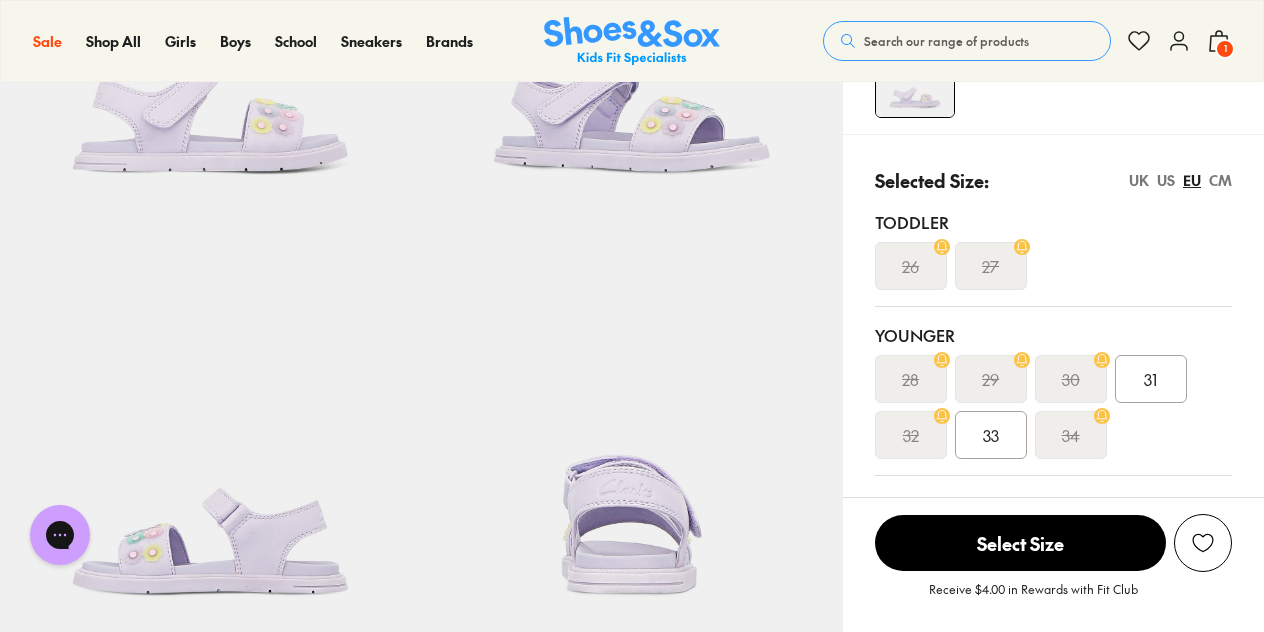 click on "US" at bounding box center [1166, 180] 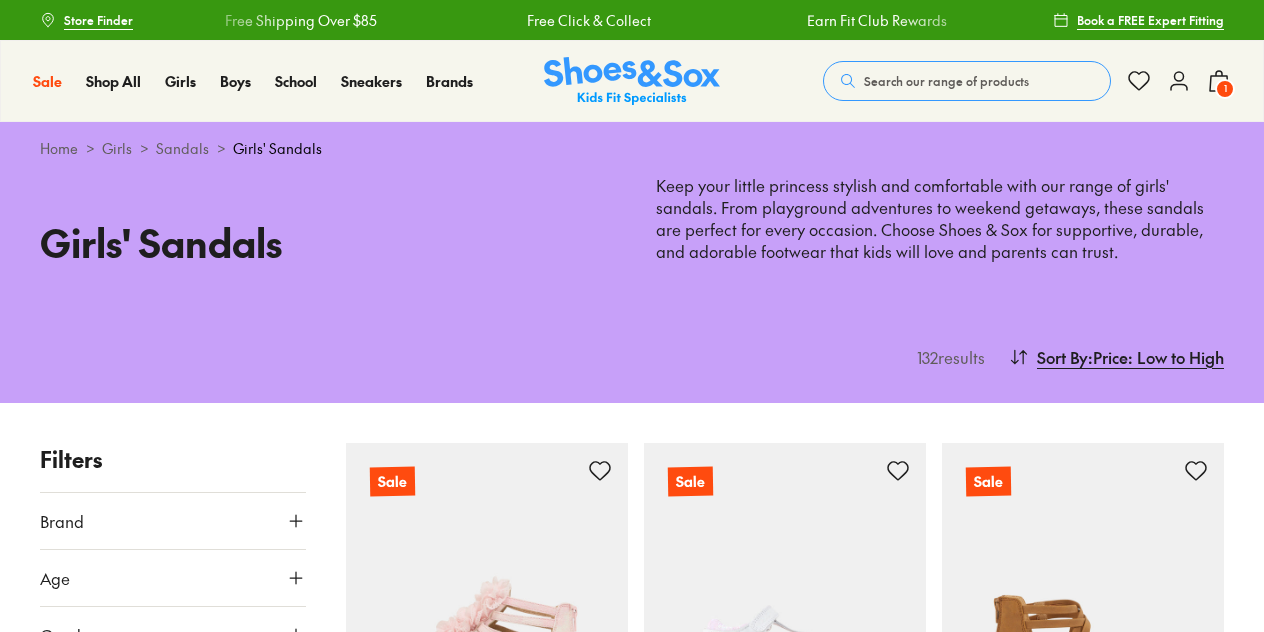 scroll, scrollTop: 1131, scrollLeft: 0, axis: vertical 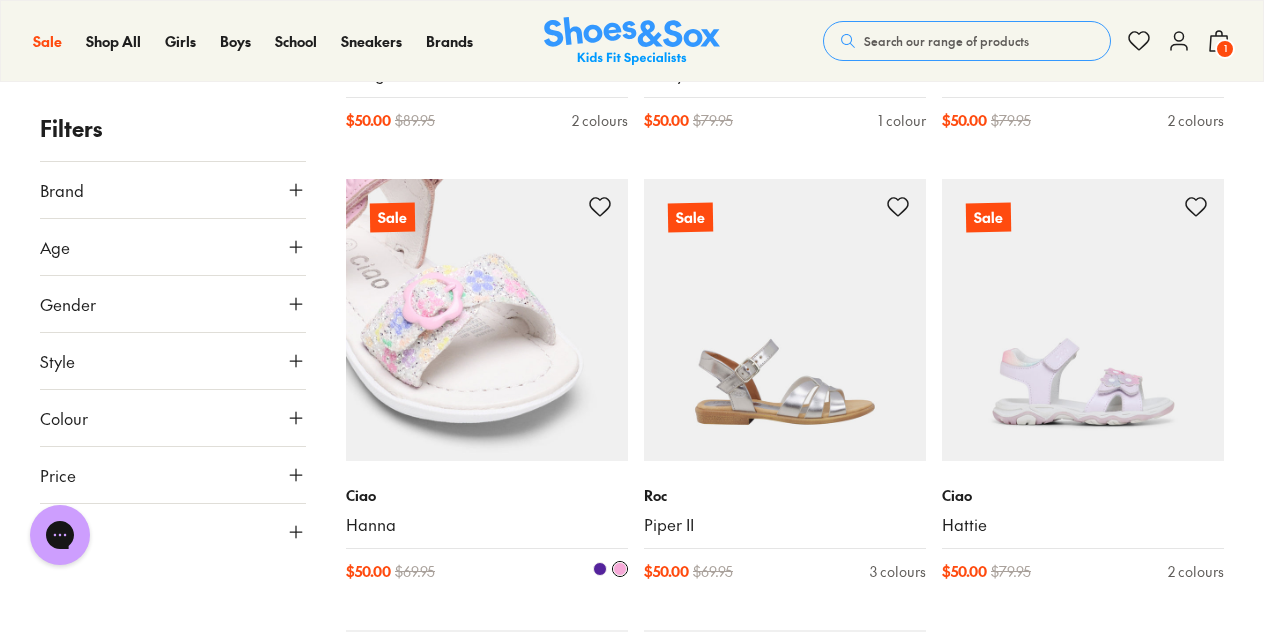 click at bounding box center [487, 320] 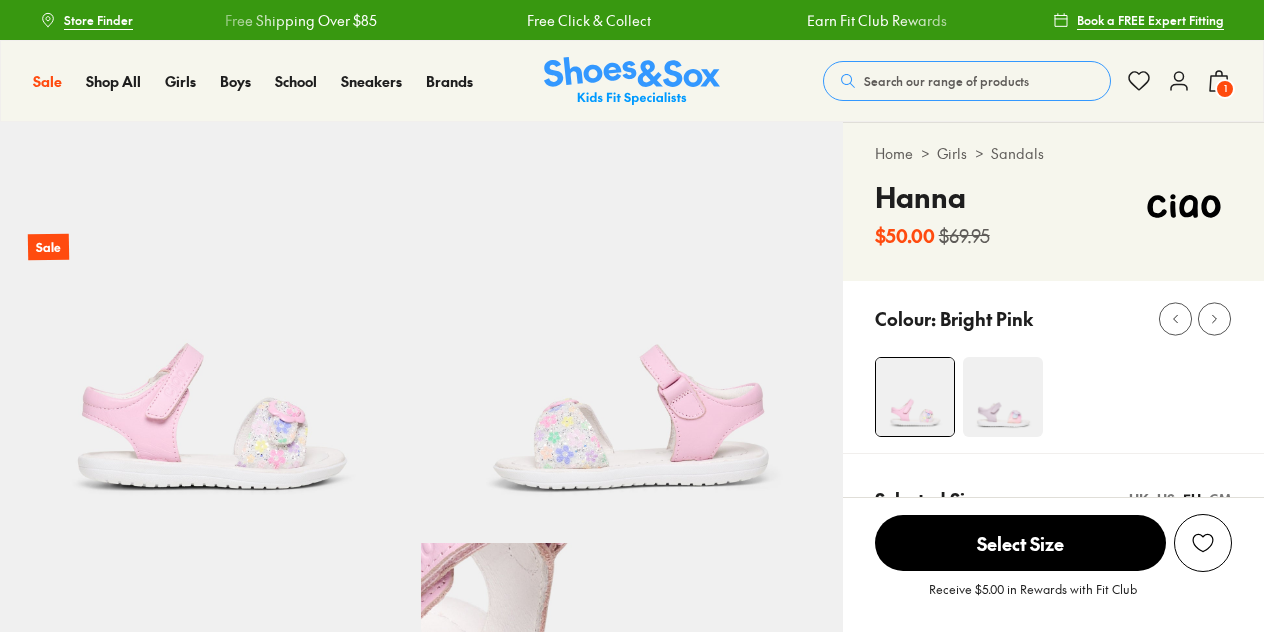 scroll, scrollTop: 0, scrollLeft: 0, axis: both 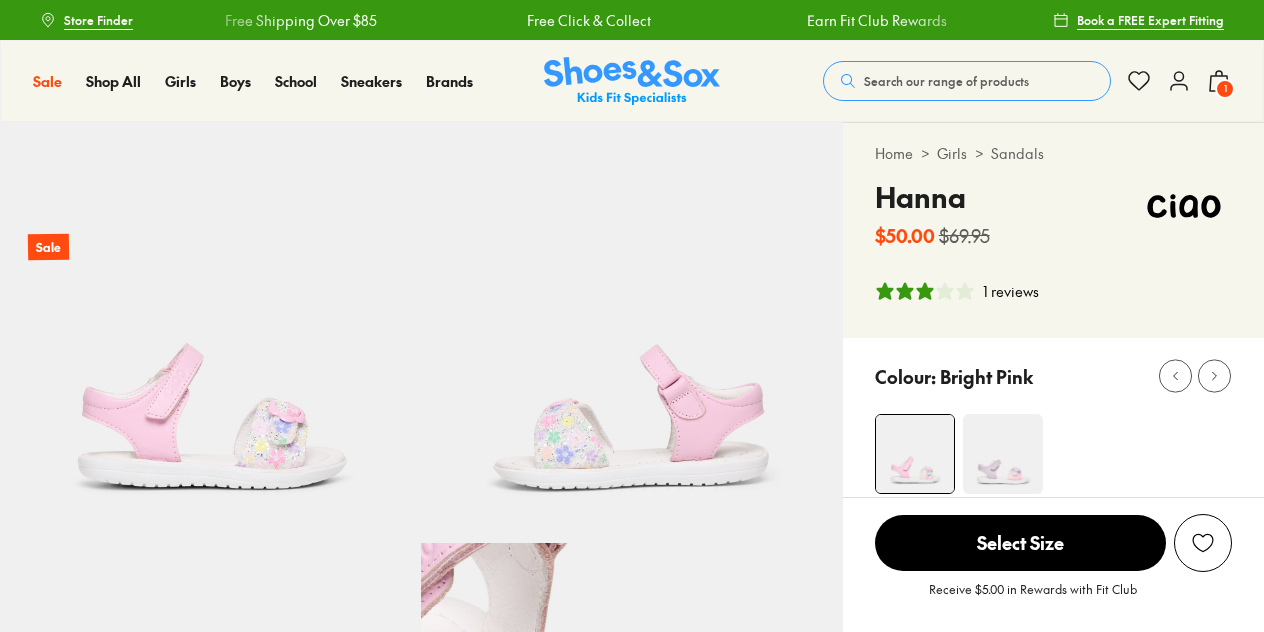select on "*" 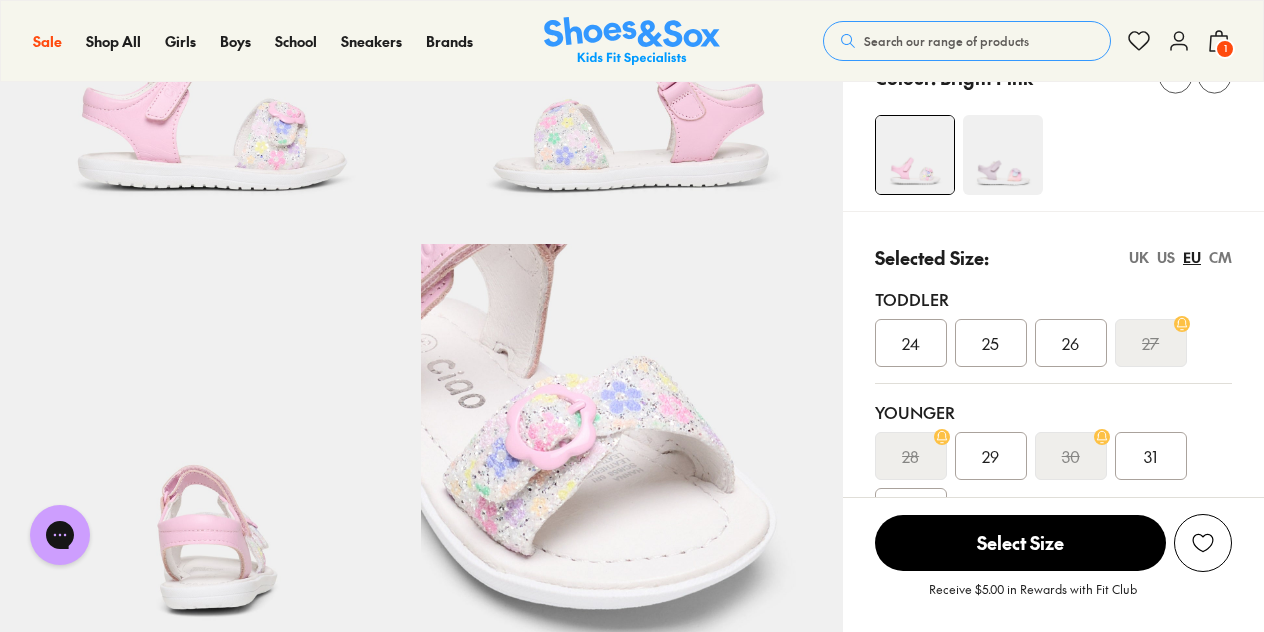 scroll, scrollTop: 297, scrollLeft: 0, axis: vertical 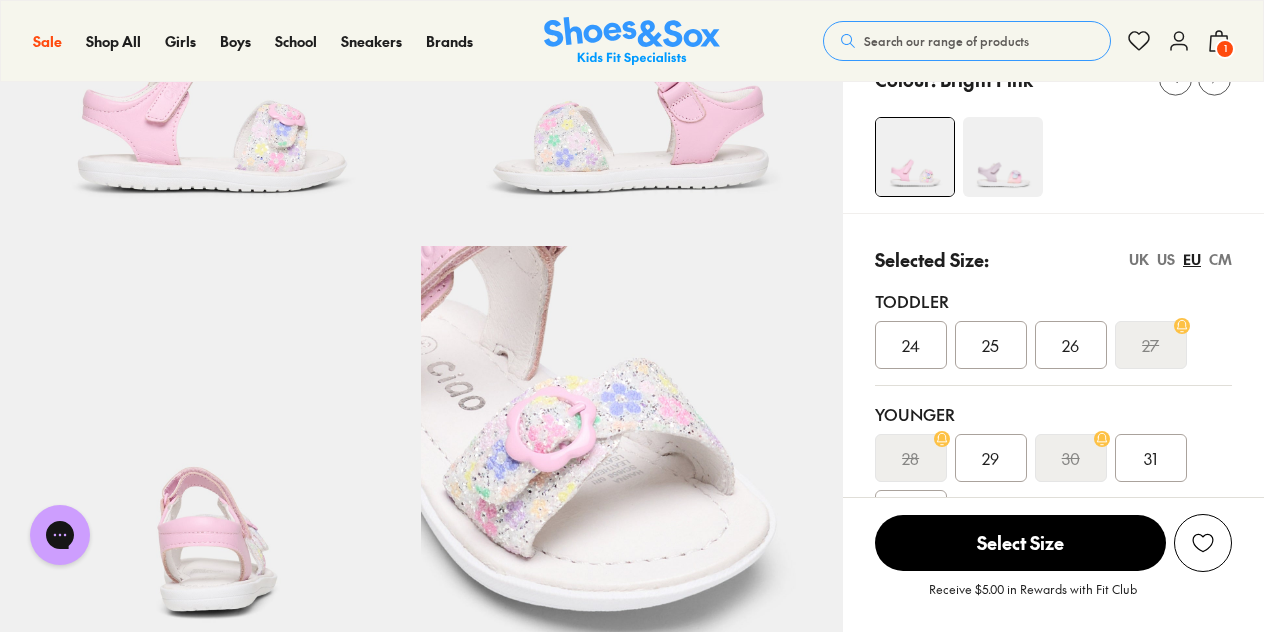 click on "UK US EU CM" at bounding box center (1180, 259) 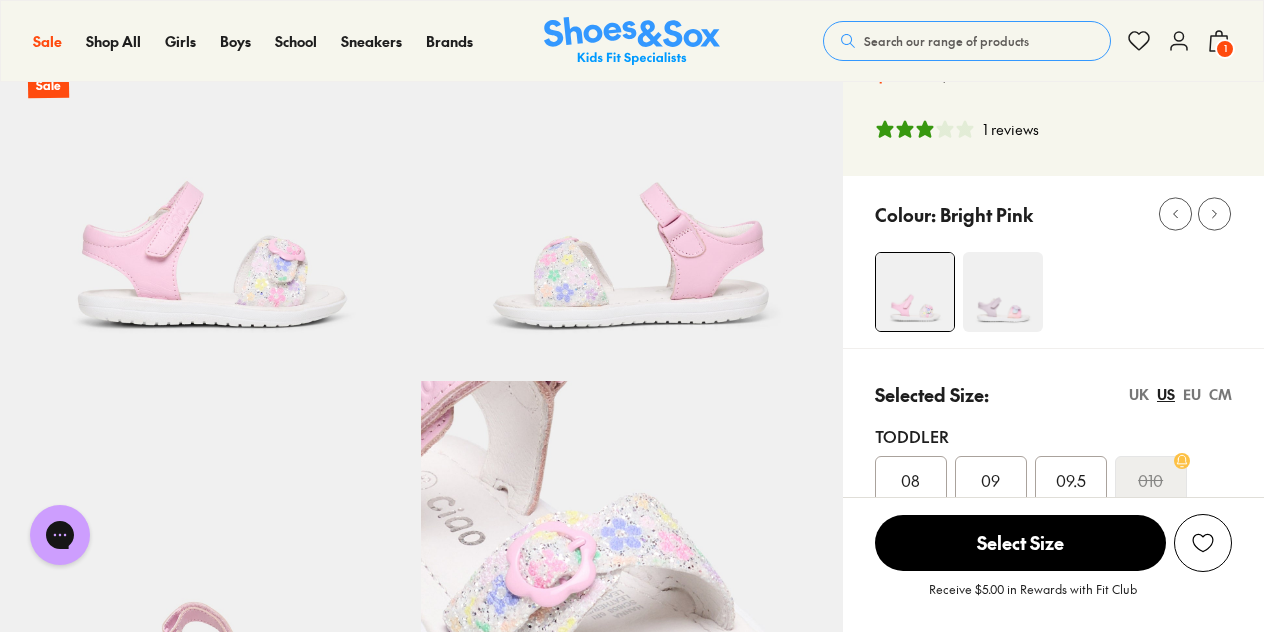 scroll, scrollTop: 161, scrollLeft: 0, axis: vertical 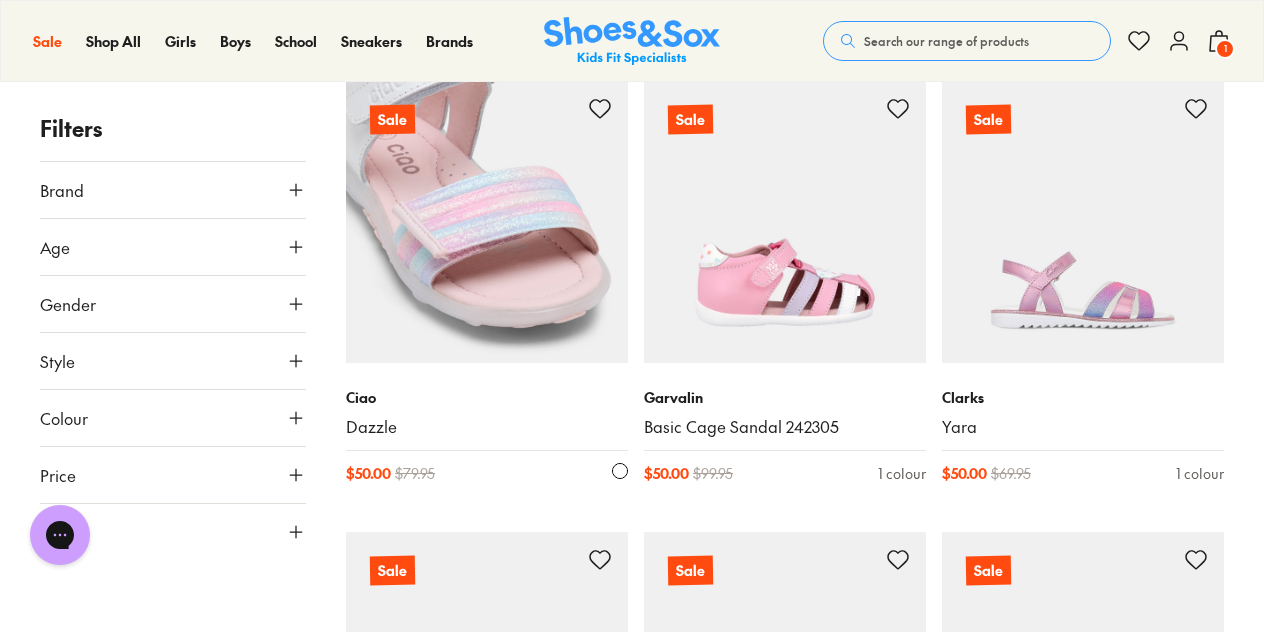 click at bounding box center (487, 222) 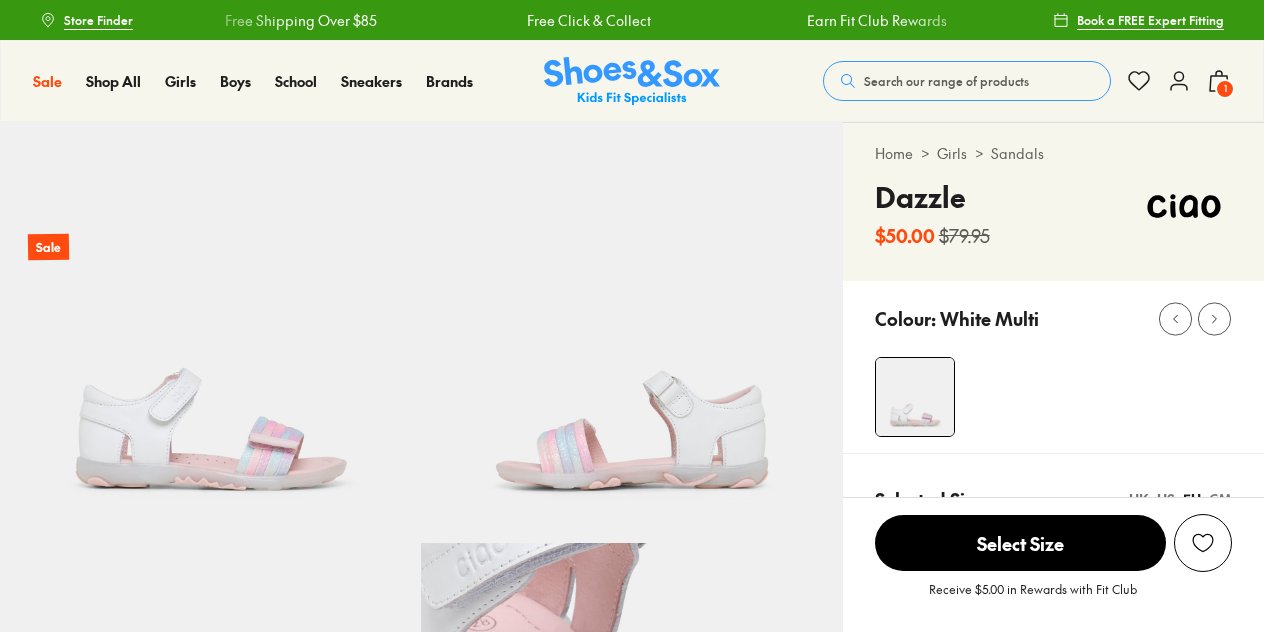 scroll, scrollTop: 0, scrollLeft: 0, axis: both 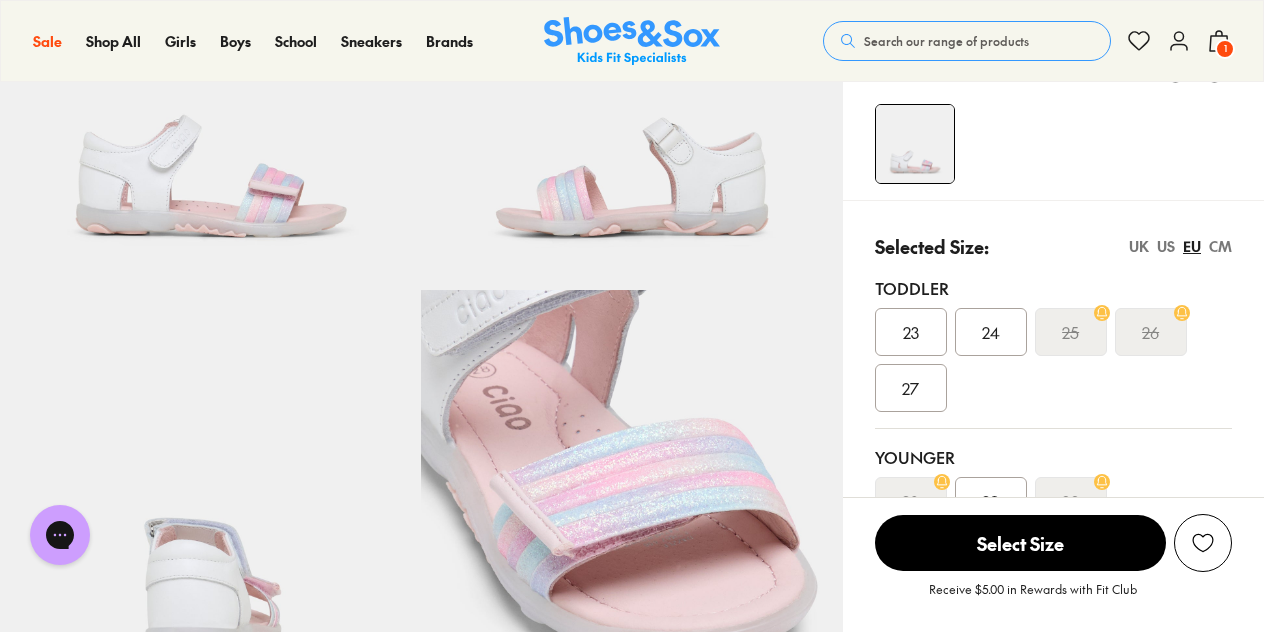 click on "US" at bounding box center [1166, 246] 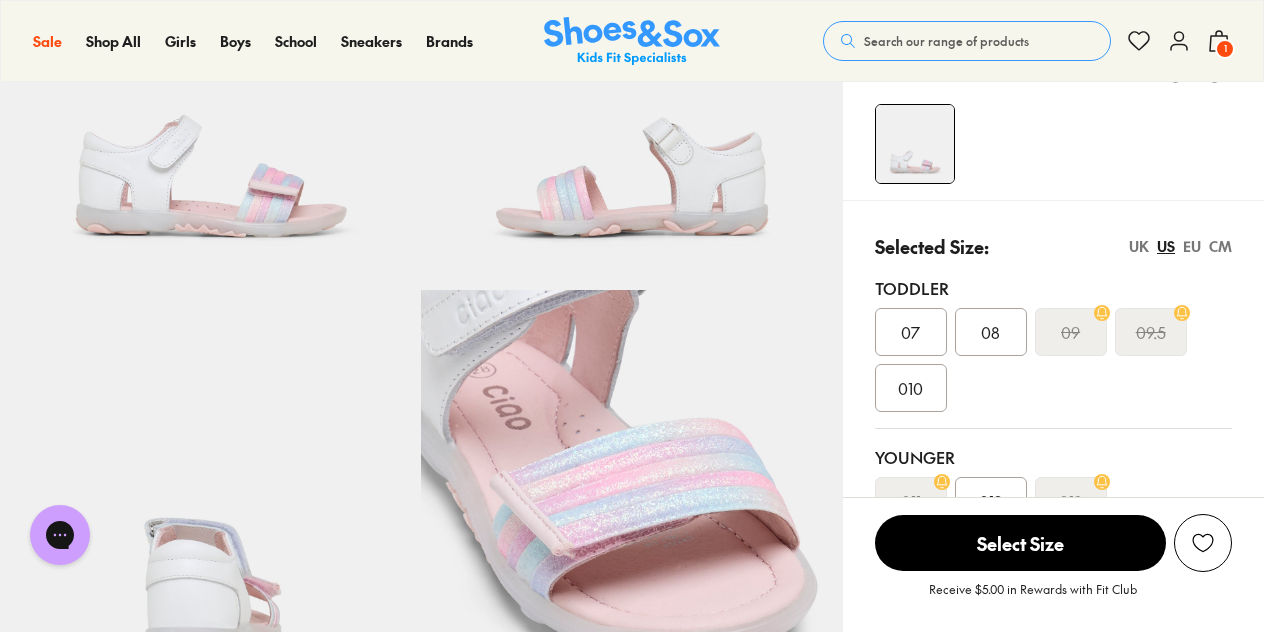 scroll, scrollTop: 385, scrollLeft: 0, axis: vertical 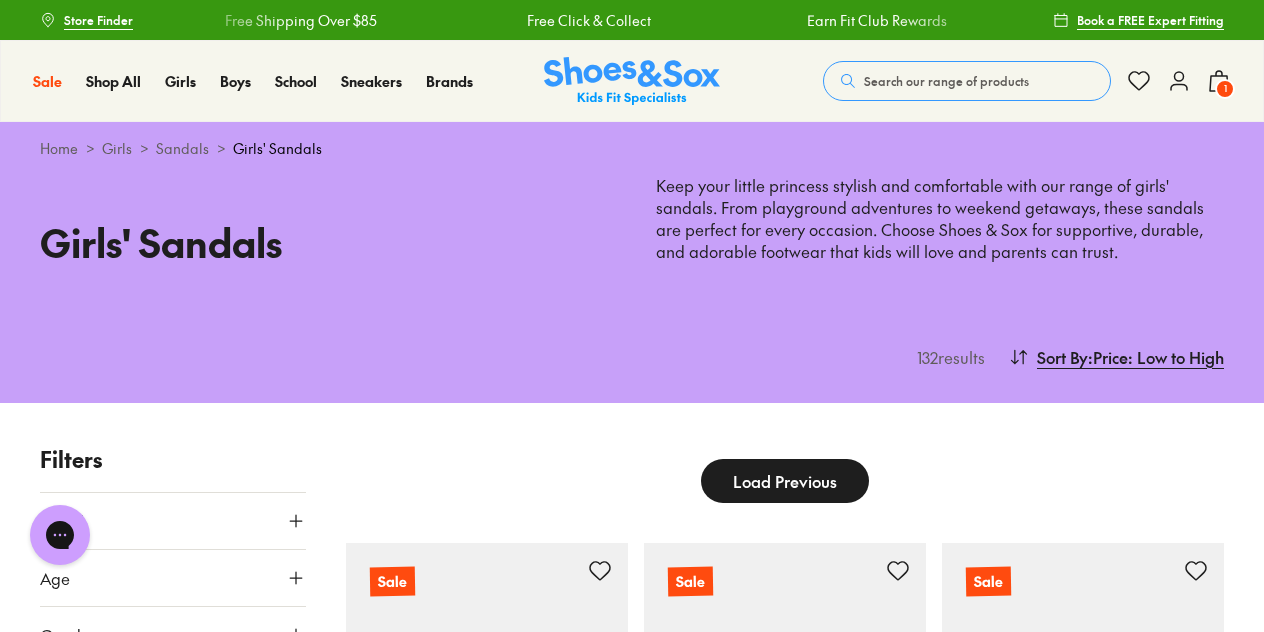 click on "1" 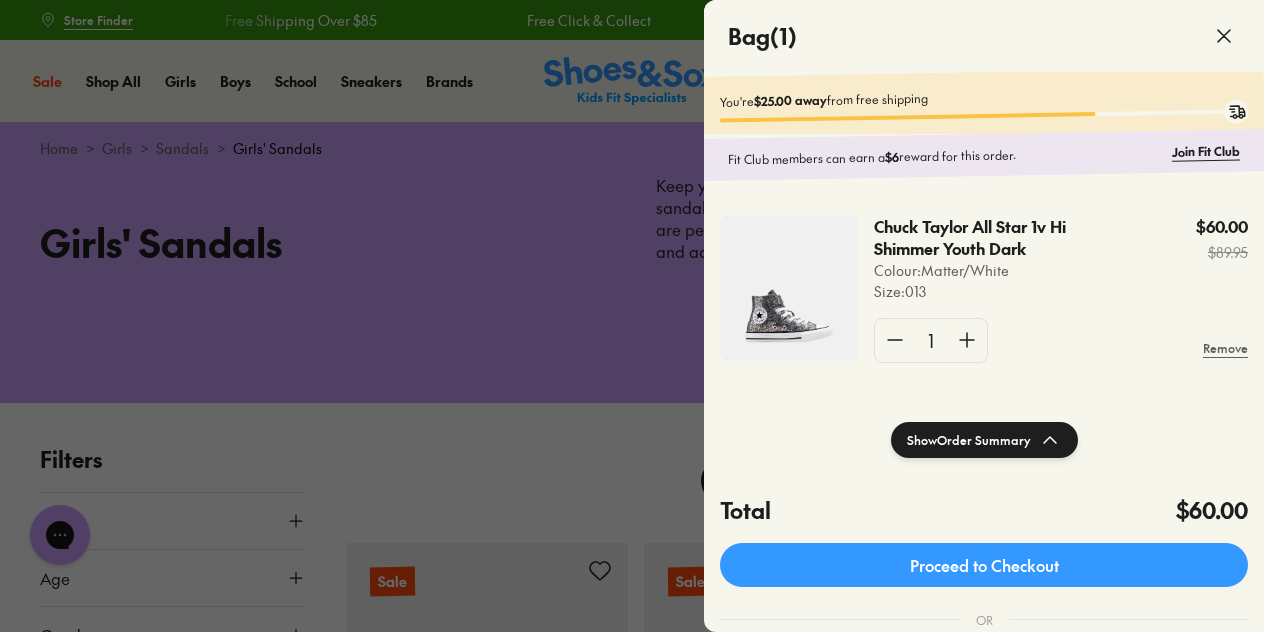 click 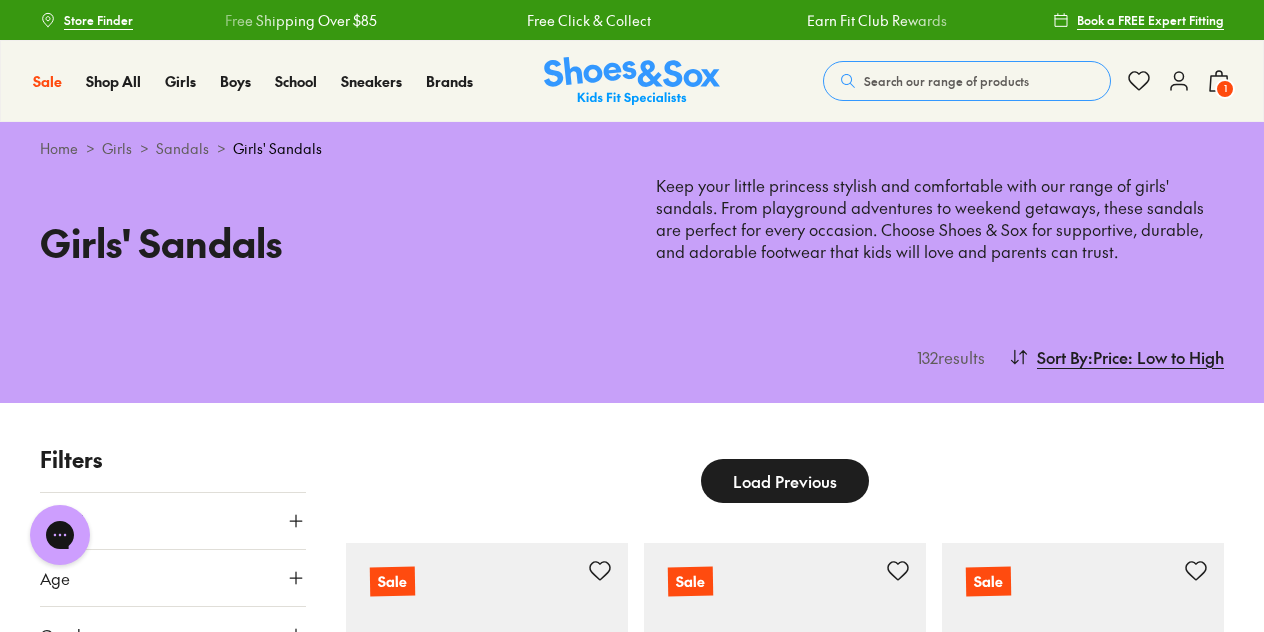 click on "1" at bounding box center (1225, 89) 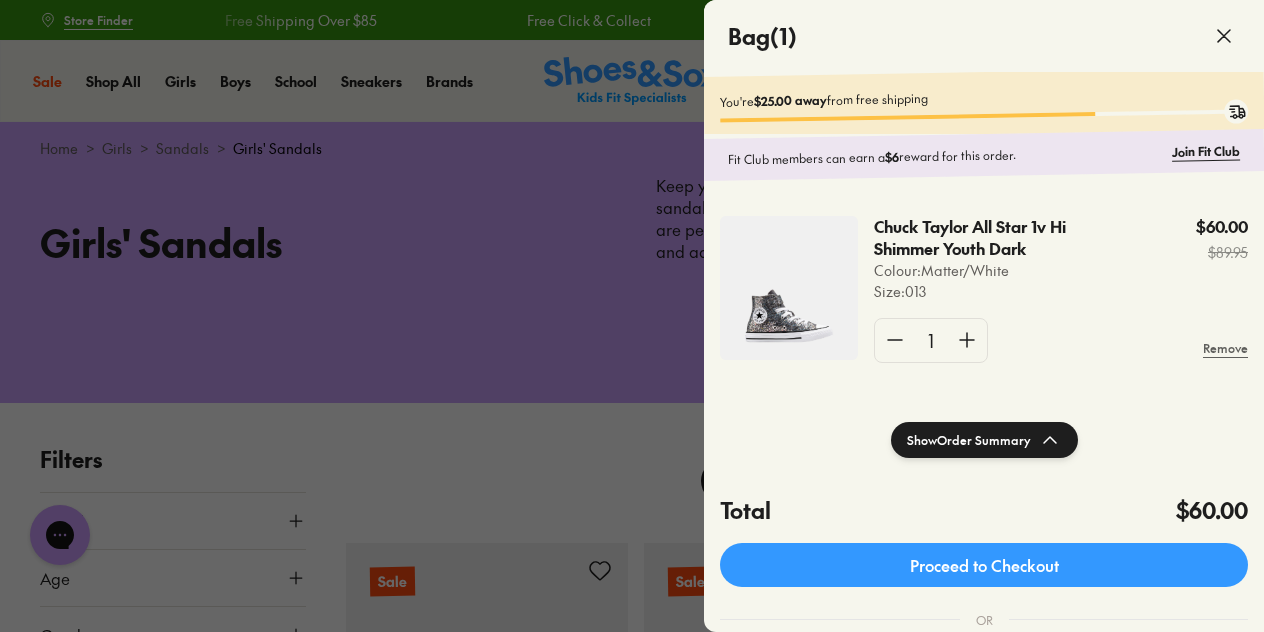 click 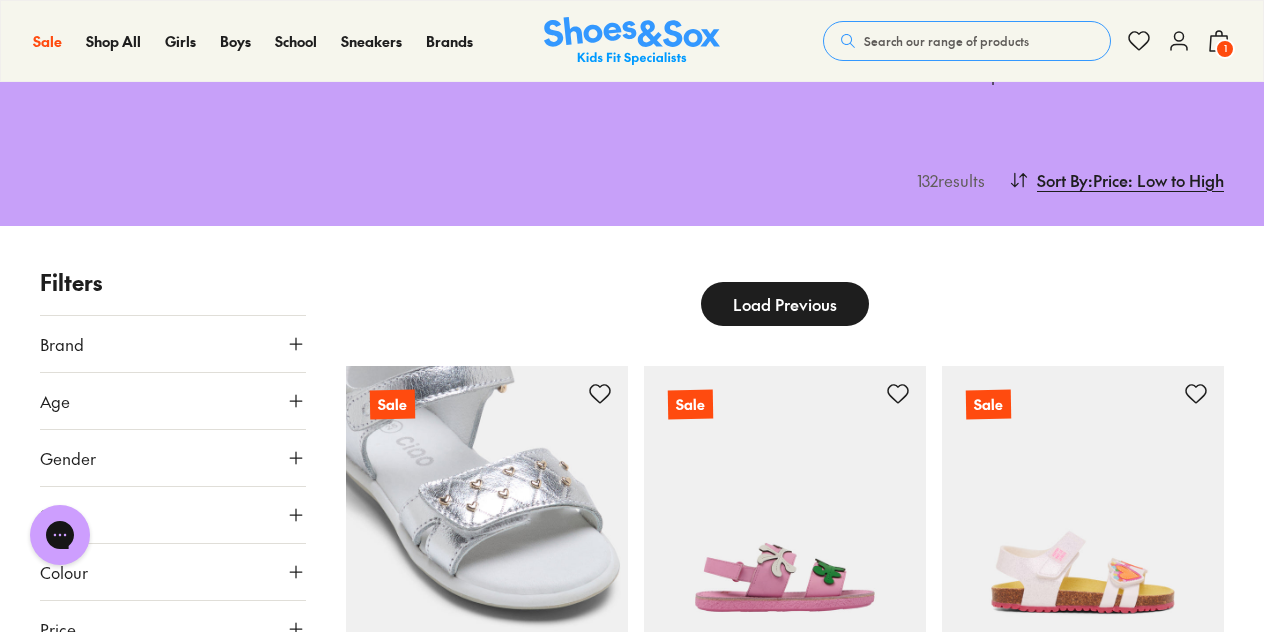 scroll, scrollTop: 0, scrollLeft: 0, axis: both 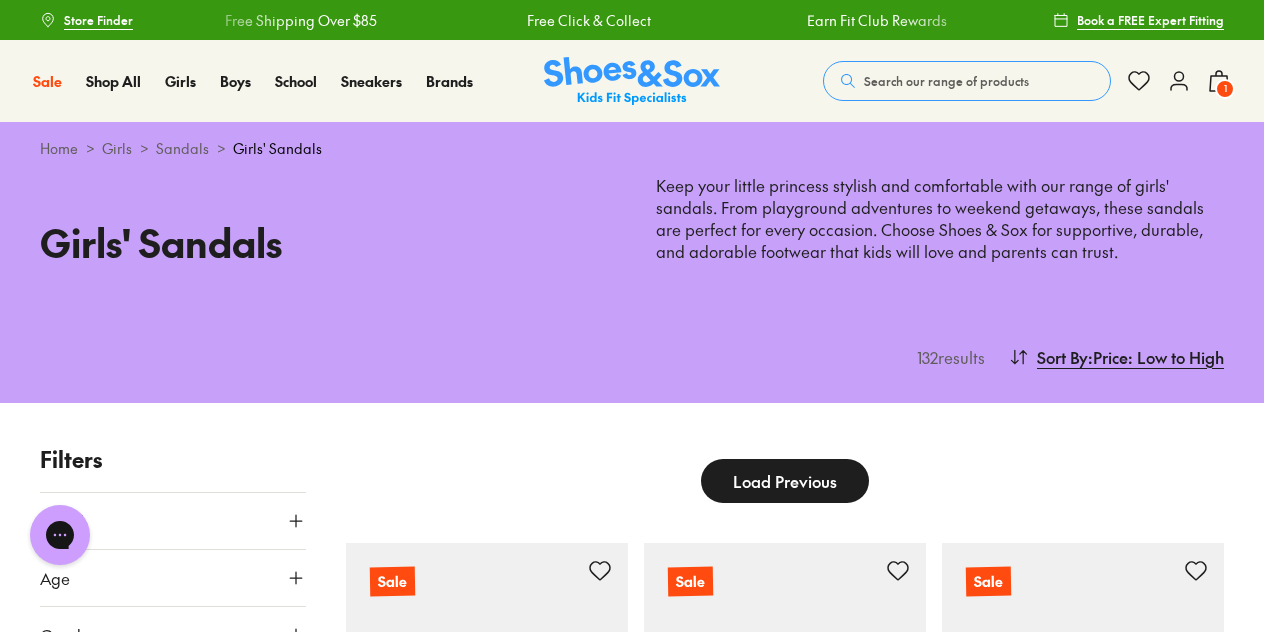 click on "Search our range of products" at bounding box center (946, 81) 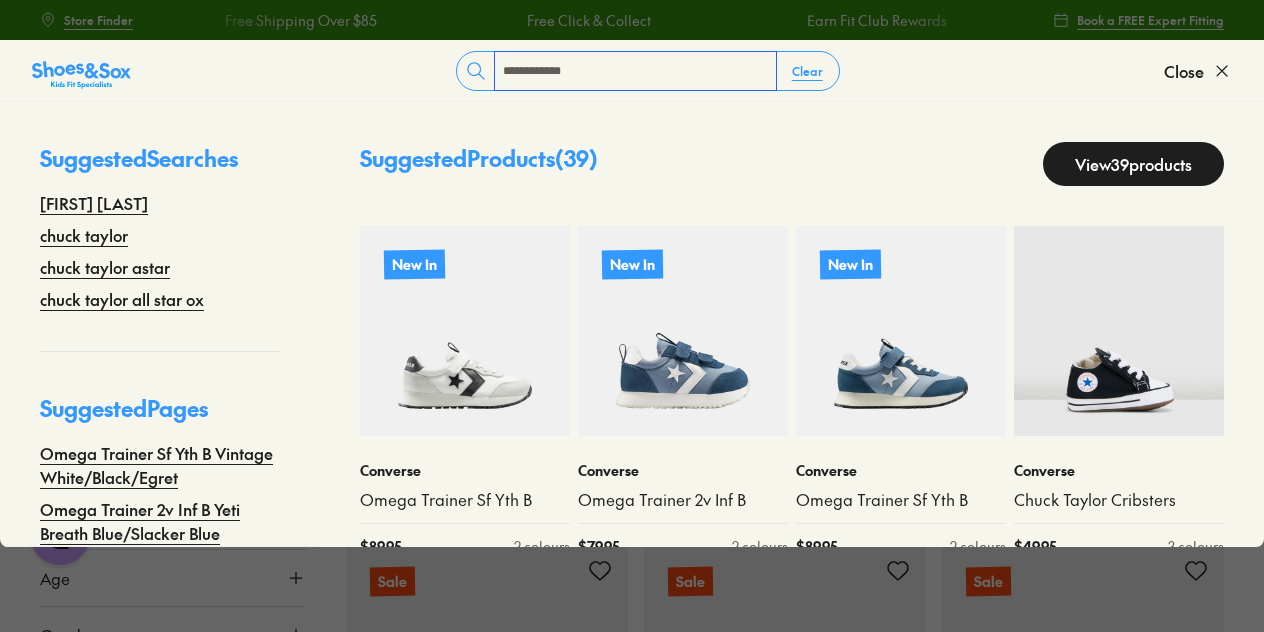 type on "**********" 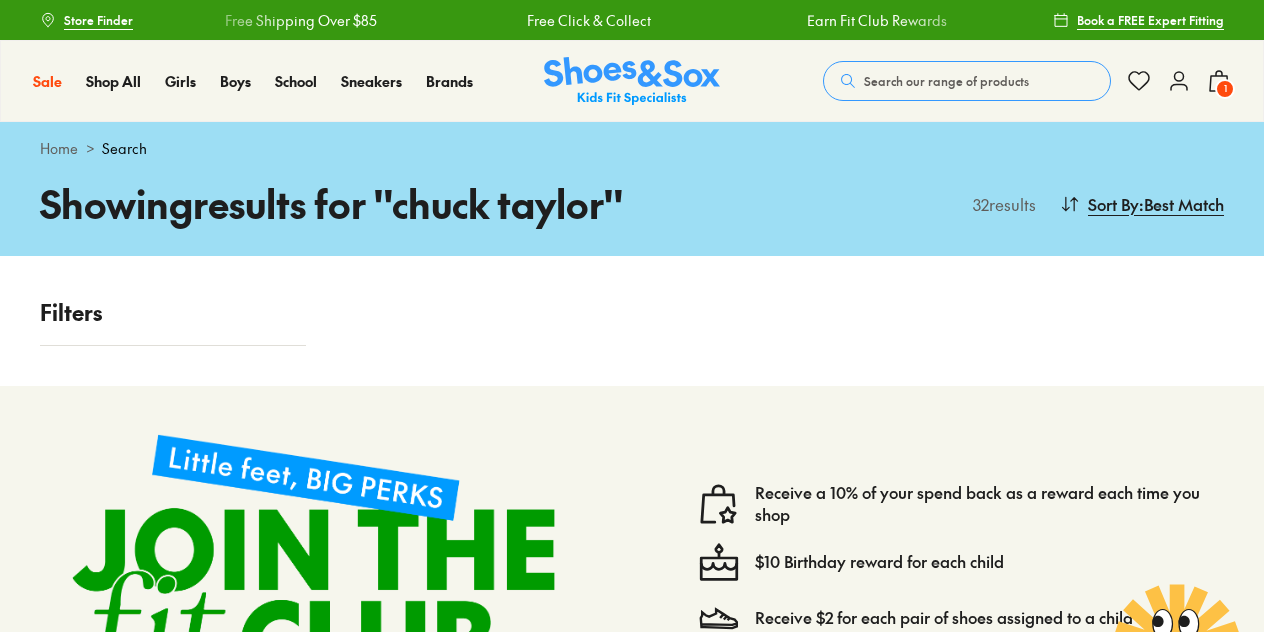 scroll, scrollTop: 0, scrollLeft: 0, axis: both 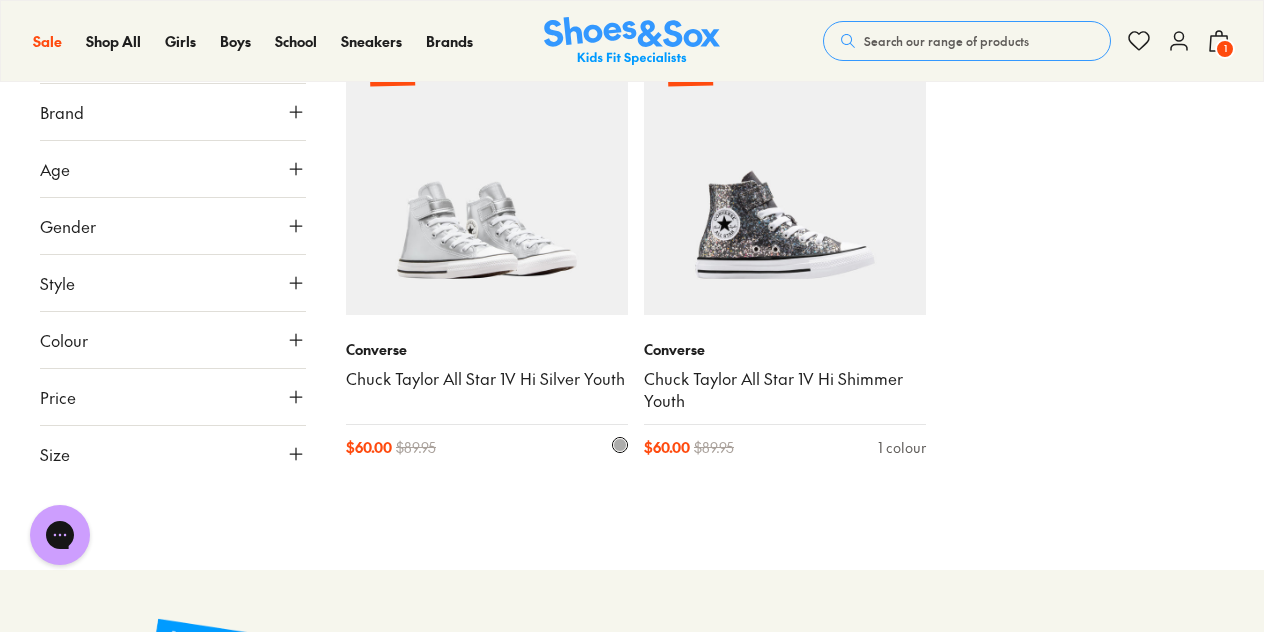 click at bounding box center [487, 174] 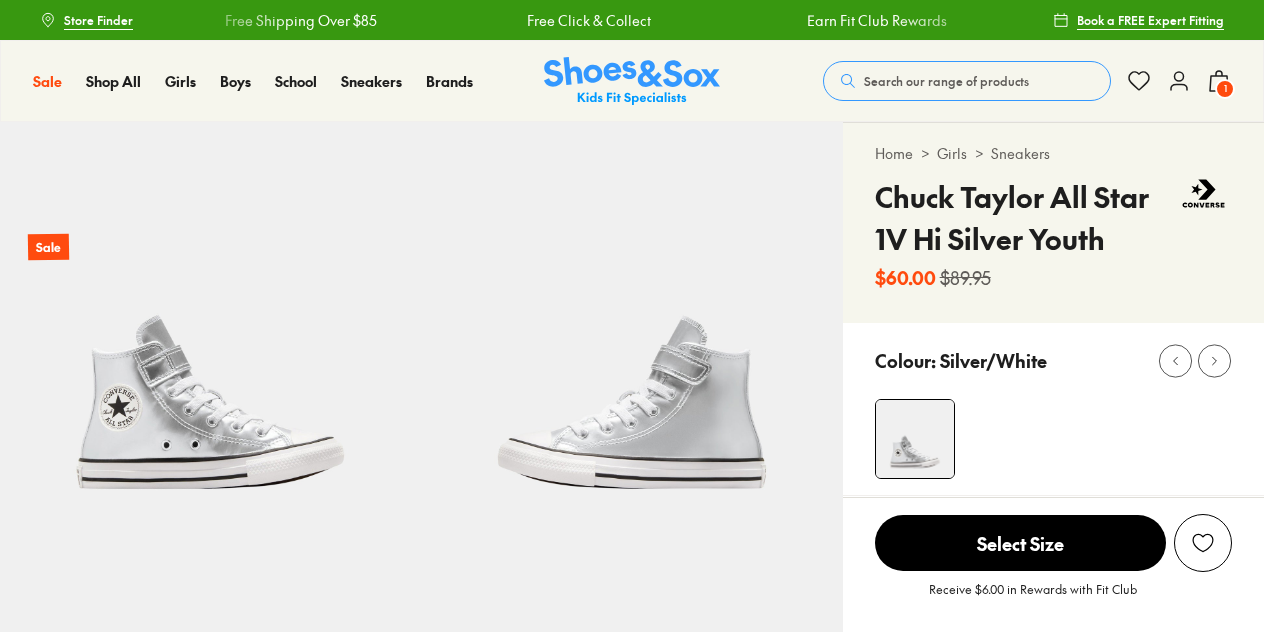 scroll, scrollTop: 0, scrollLeft: 0, axis: both 